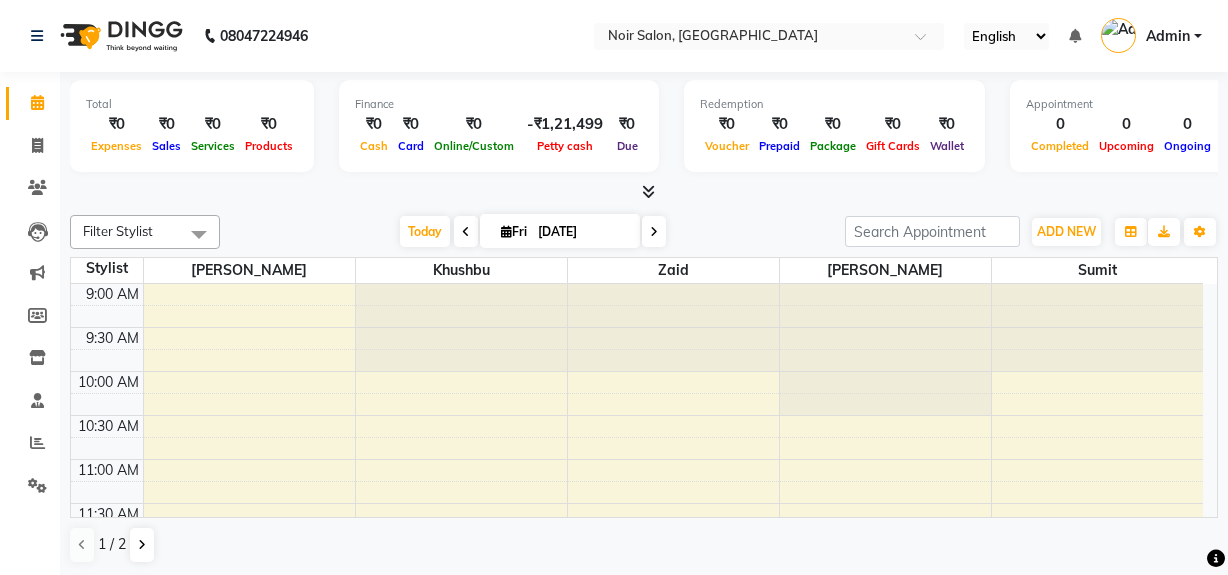 scroll, scrollTop: 0, scrollLeft: 0, axis: both 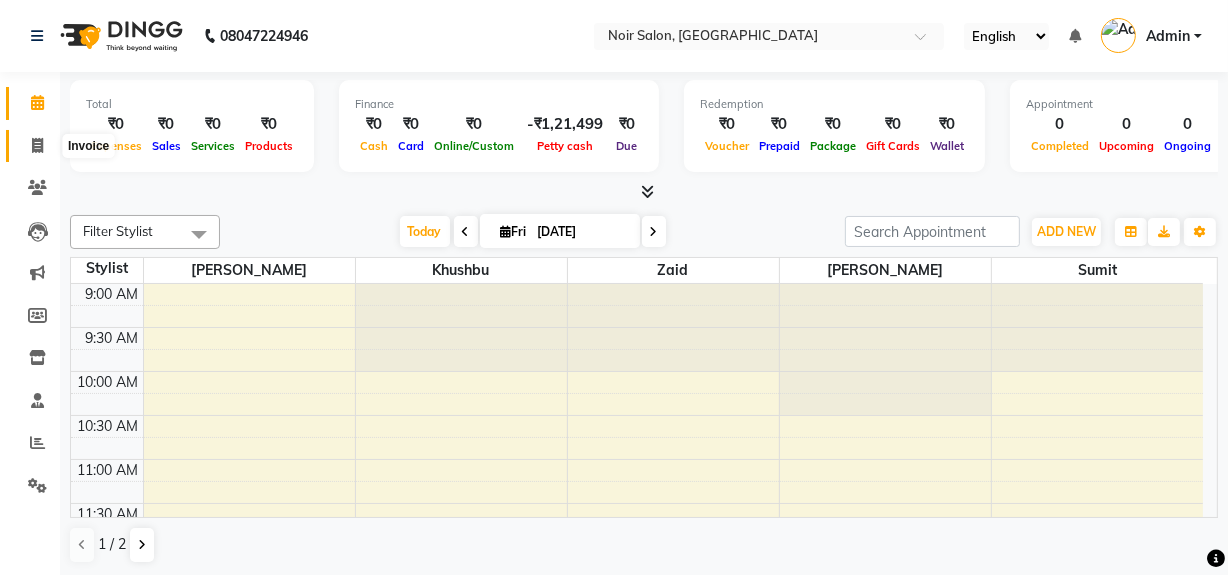 click 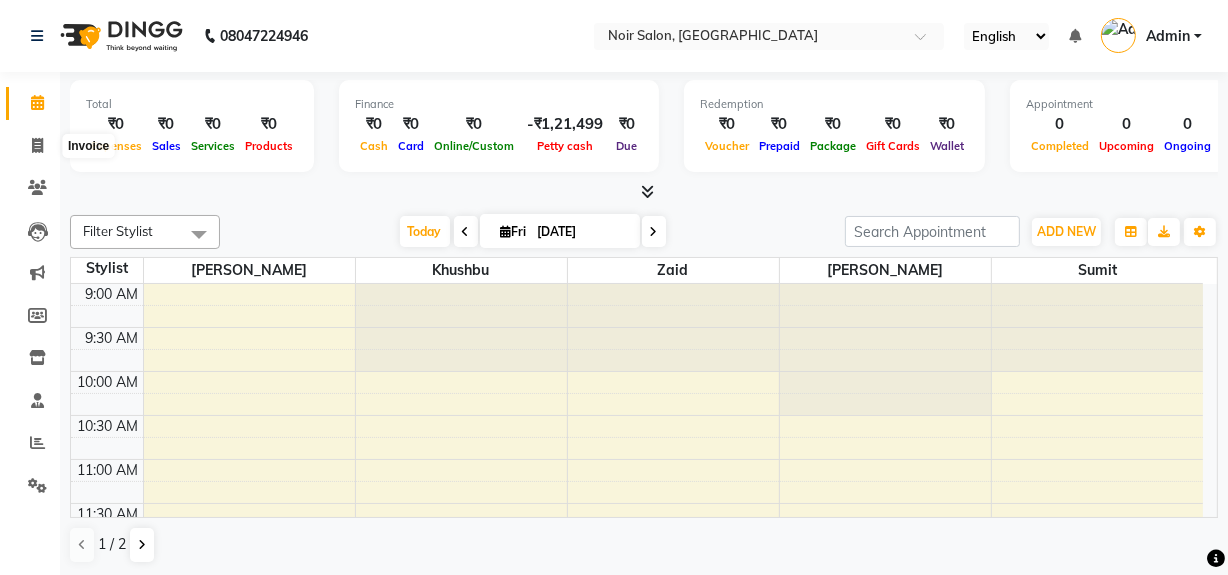 select on "service" 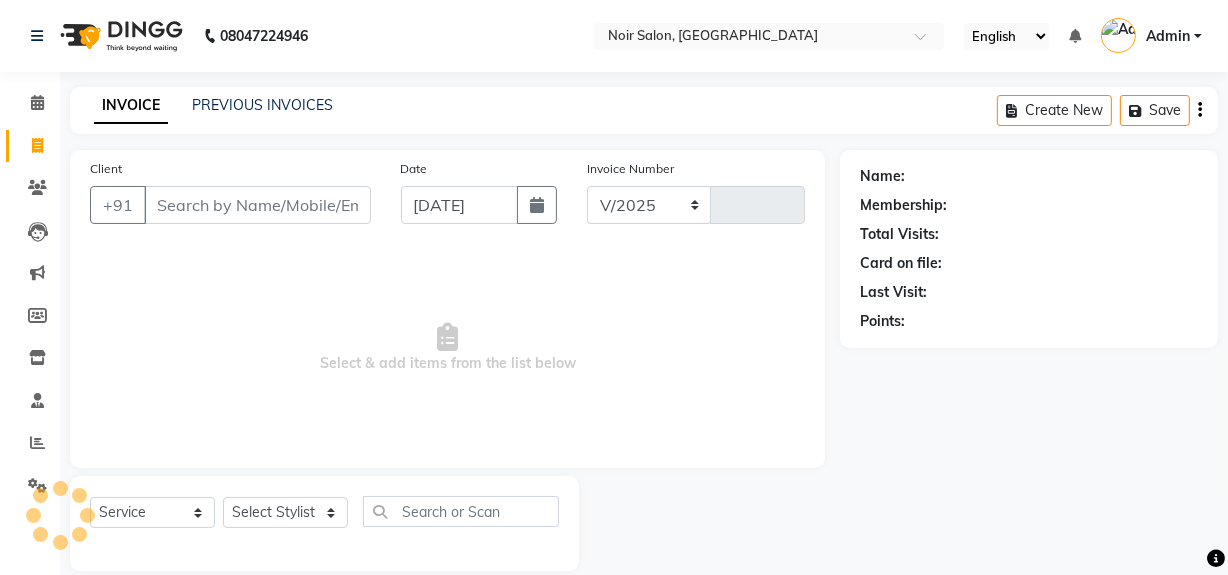 select on "5495" 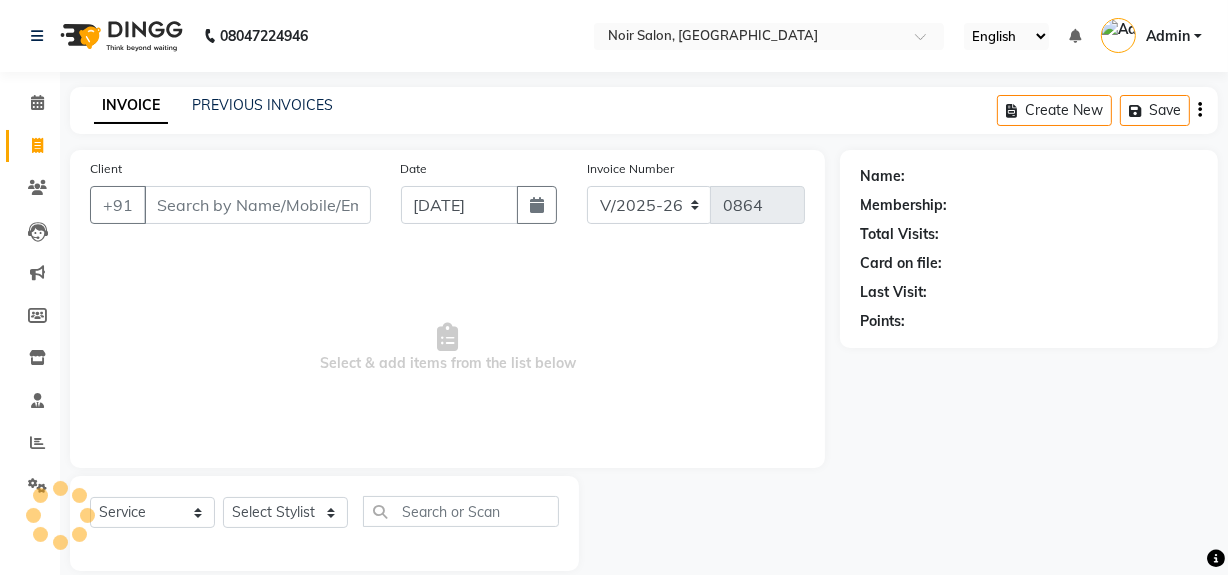 click on "Client" at bounding box center [257, 205] 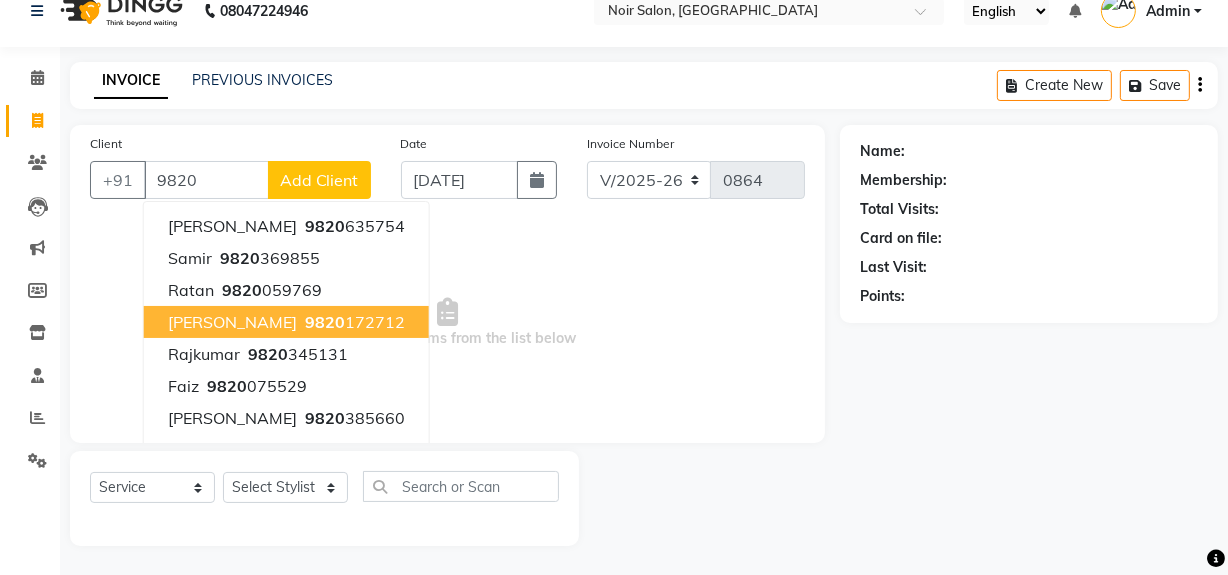 scroll, scrollTop: 26, scrollLeft: 0, axis: vertical 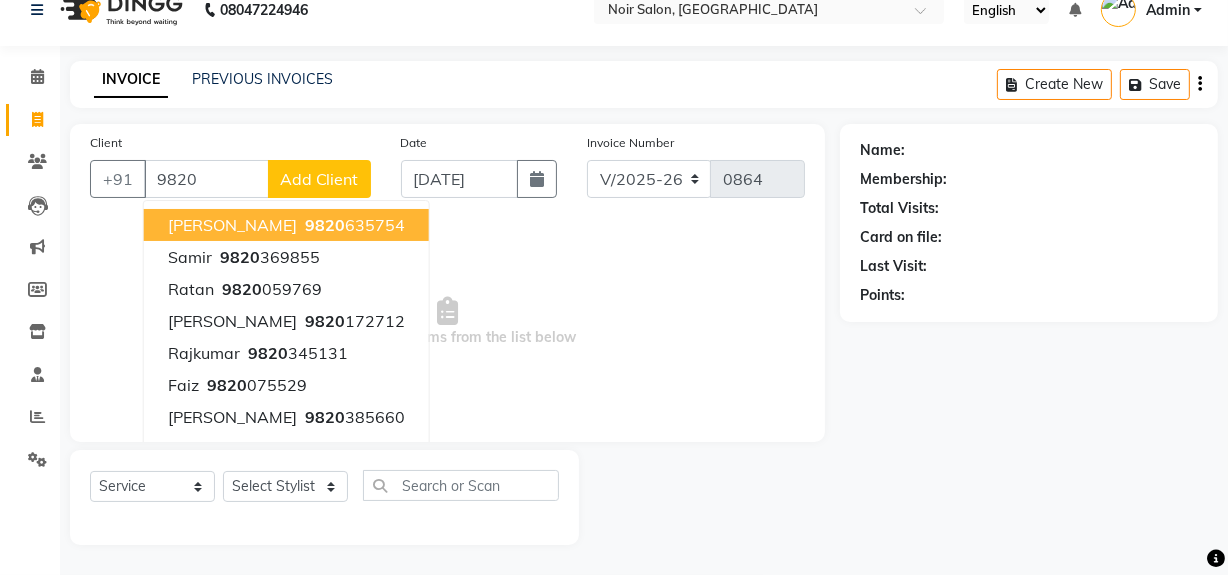 click on "9820" at bounding box center (206, 179) 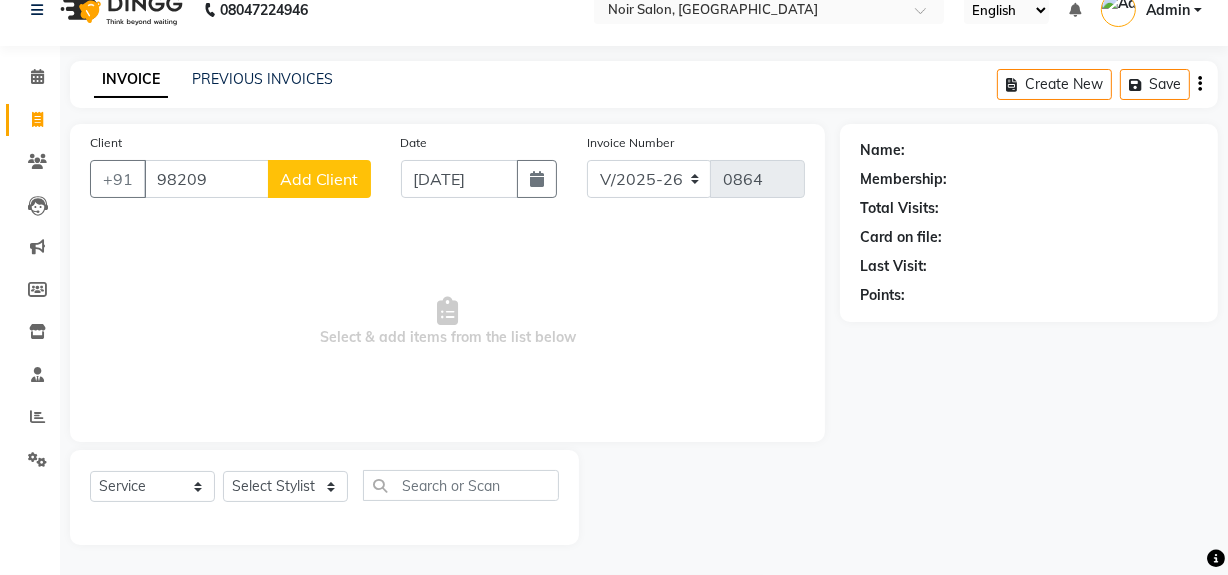 click on "98209" at bounding box center [206, 179] 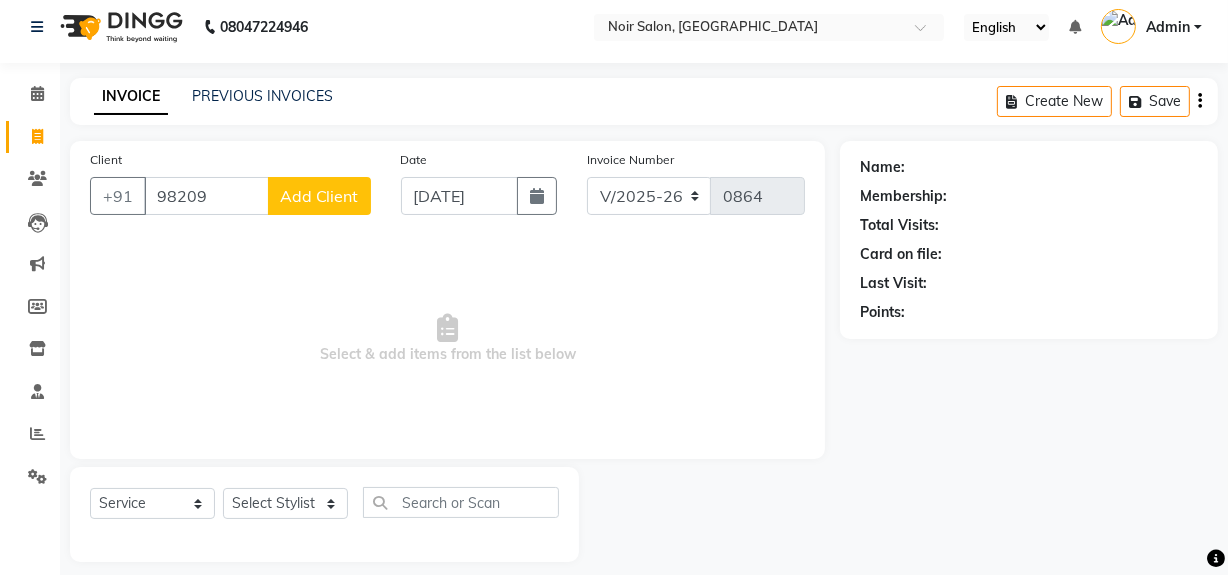 scroll, scrollTop: 0, scrollLeft: 0, axis: both 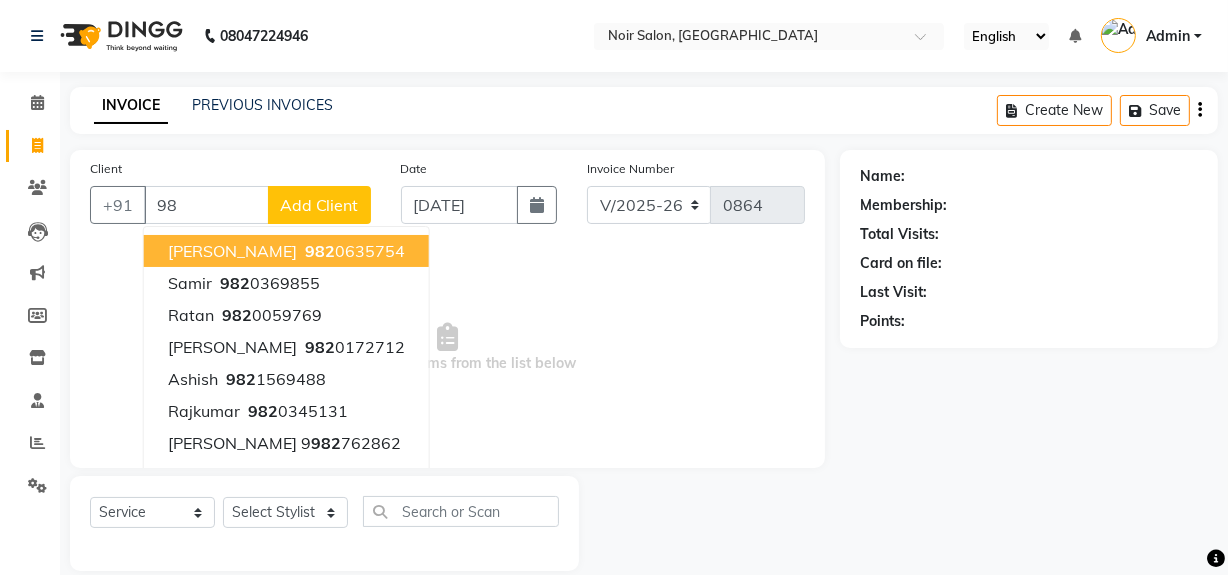 type on "9" 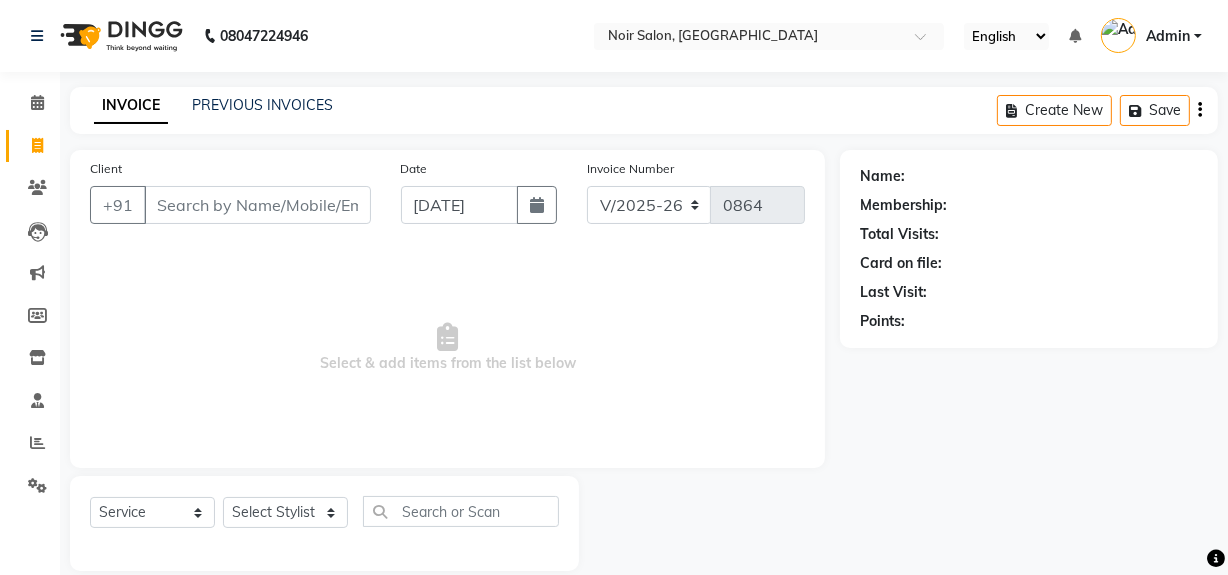 click on "Client" at bounding box center [257, 205] 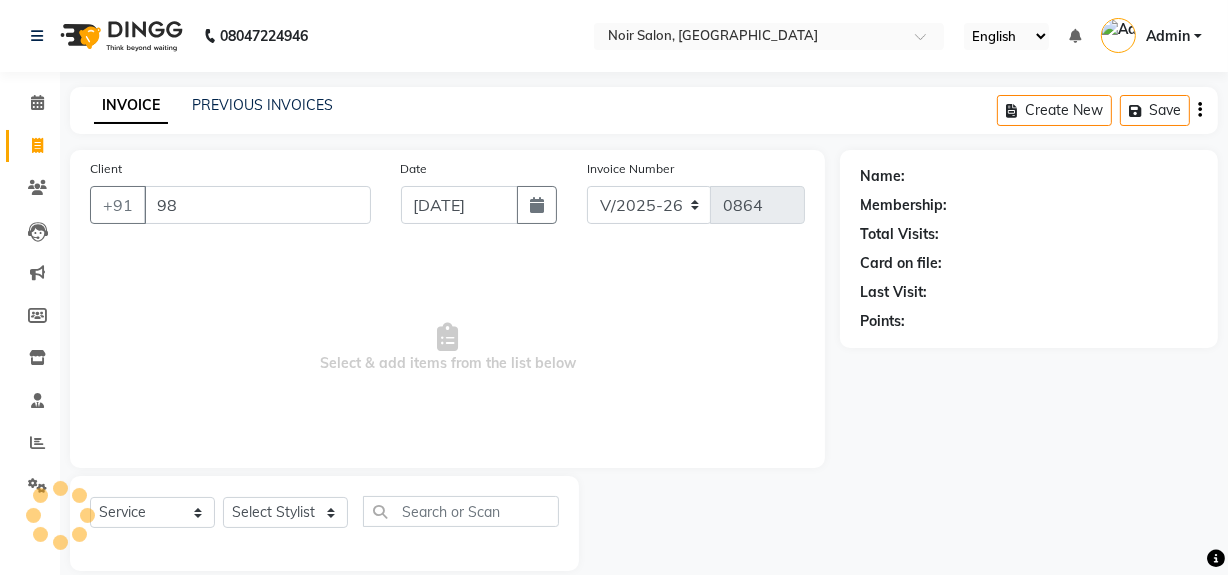 type on "9" 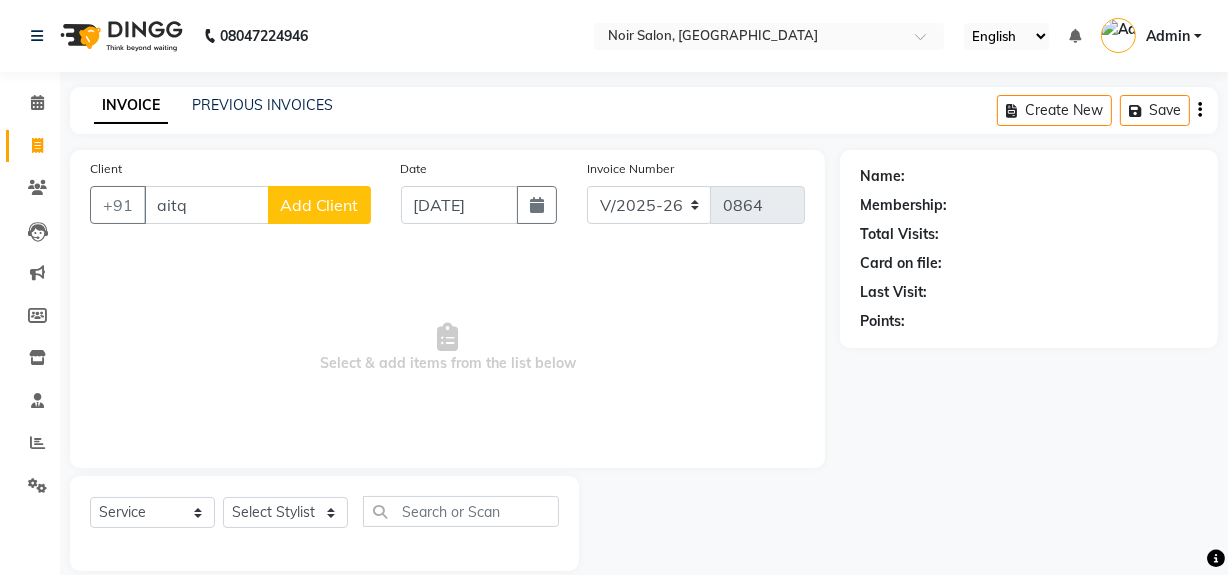 type on "aitq" 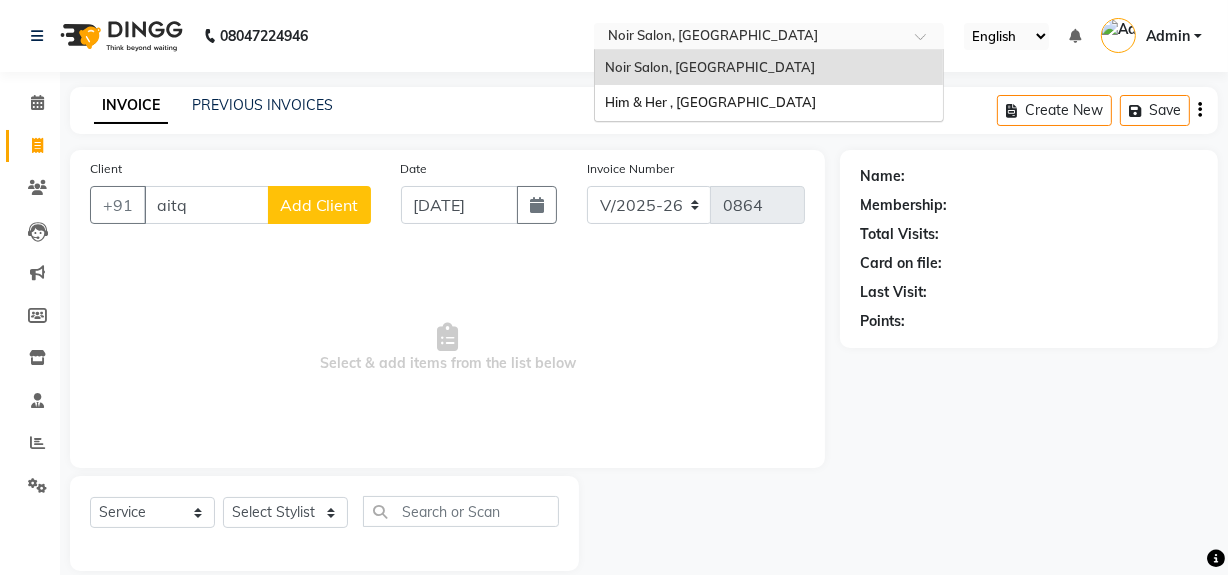 click on "Noir Salon, [GEOGRAPHIC_DATA]" at bounding box center [713, 35] 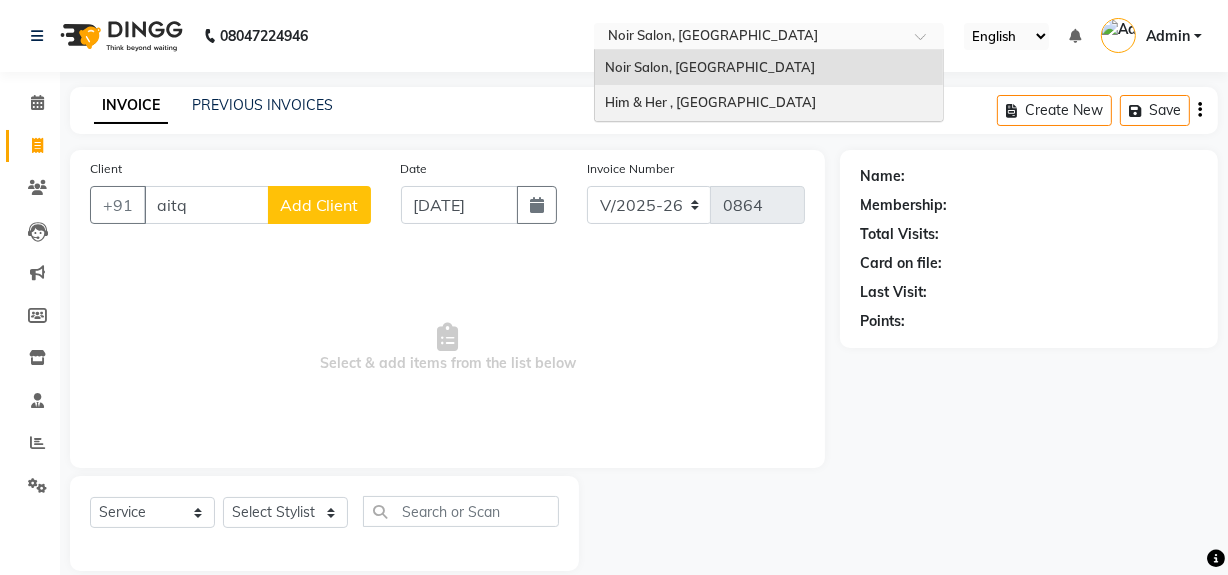 click on "Him & Her , [GEOGRAPHIC_DATA]" at bounding box center (710, 102) 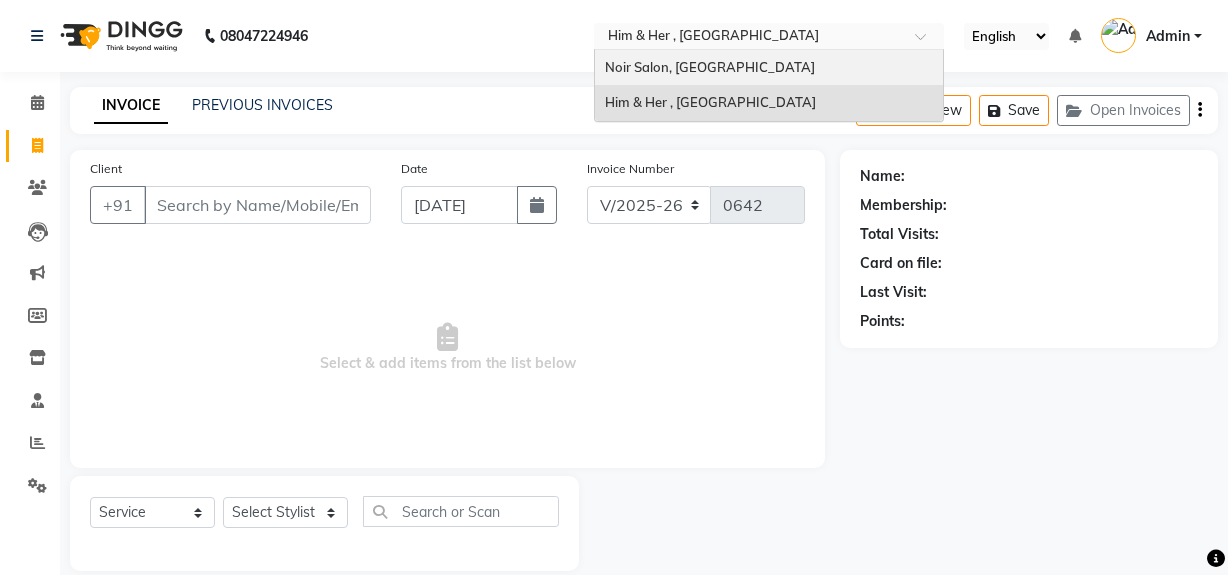 select on "5934" 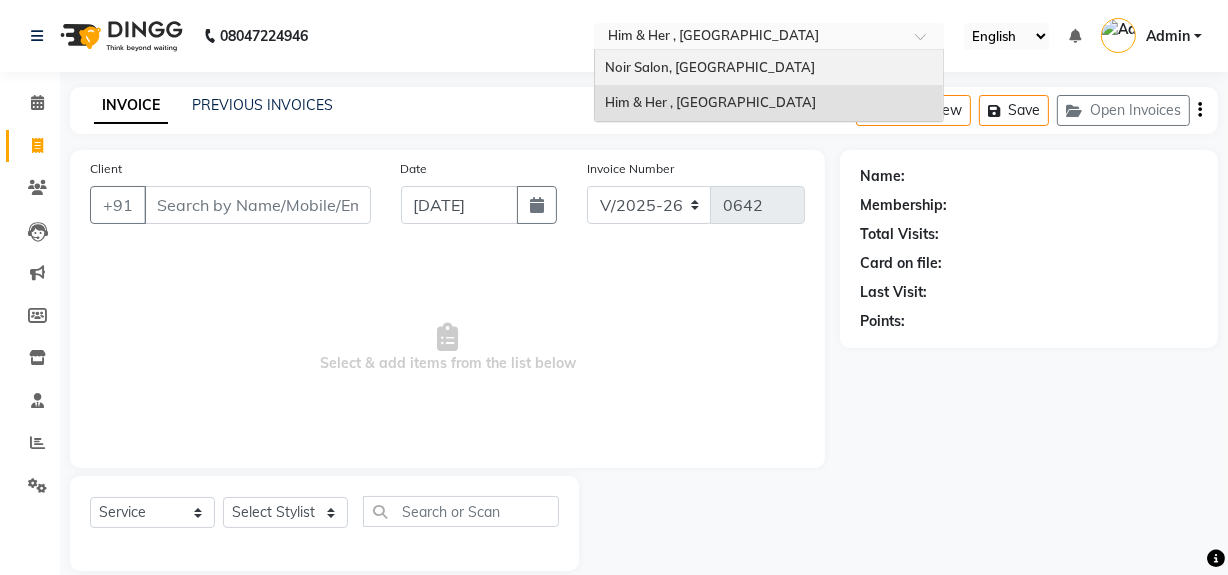 click on "Noir Salon, [GEOGRAPHIC_DATA]" at bounding box center (710, 67) 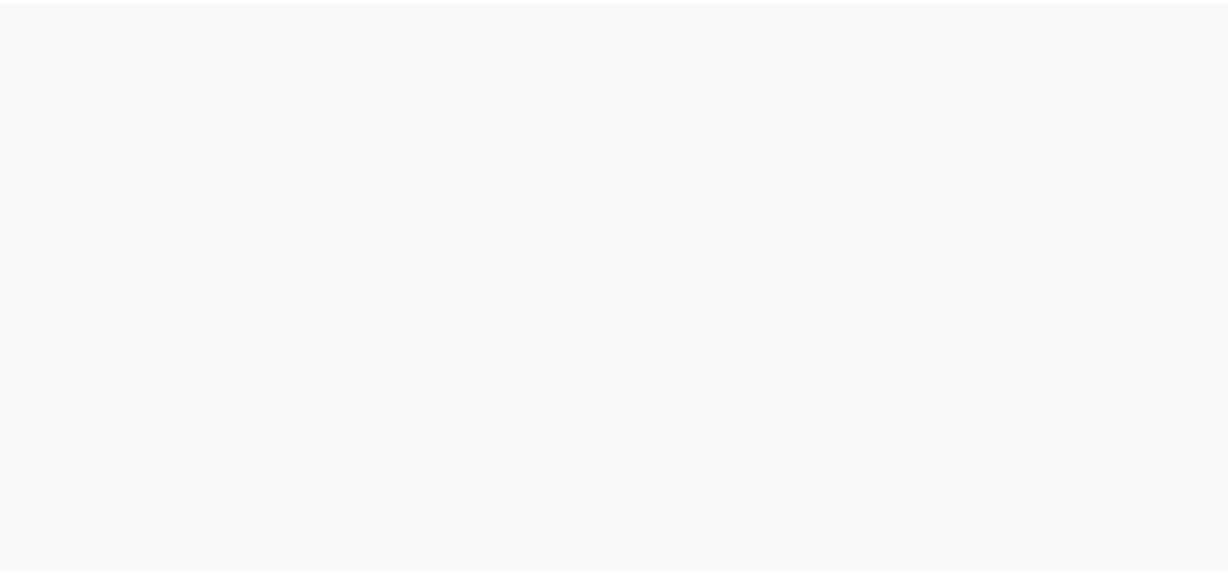 scroll, scrollTop: 0, scrollLeft: 0, axis: both 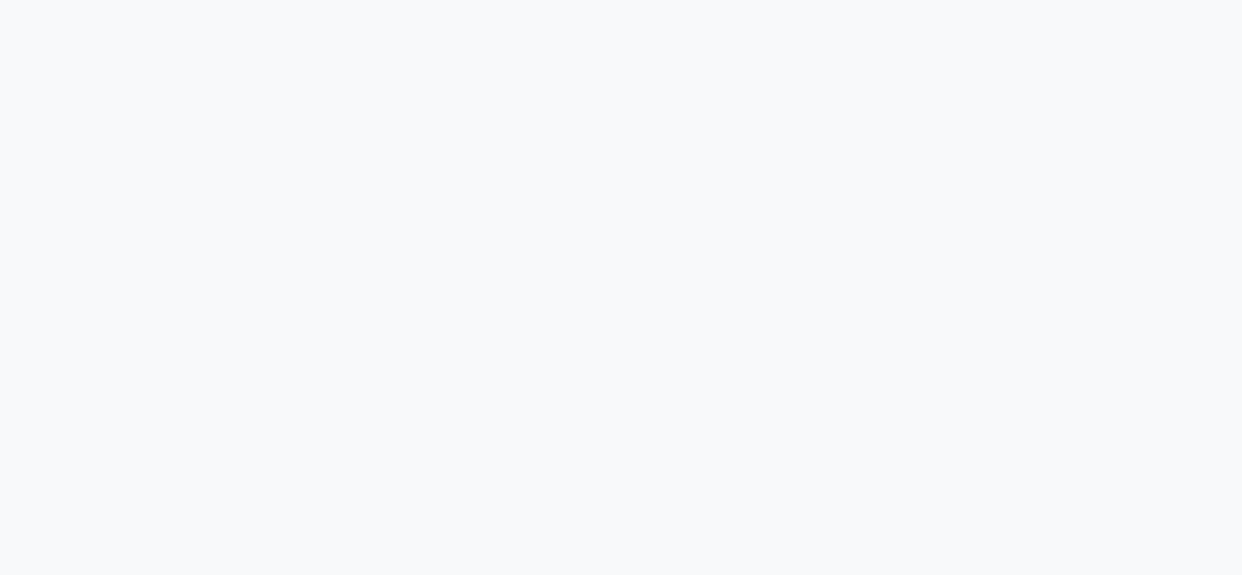 select on "service" 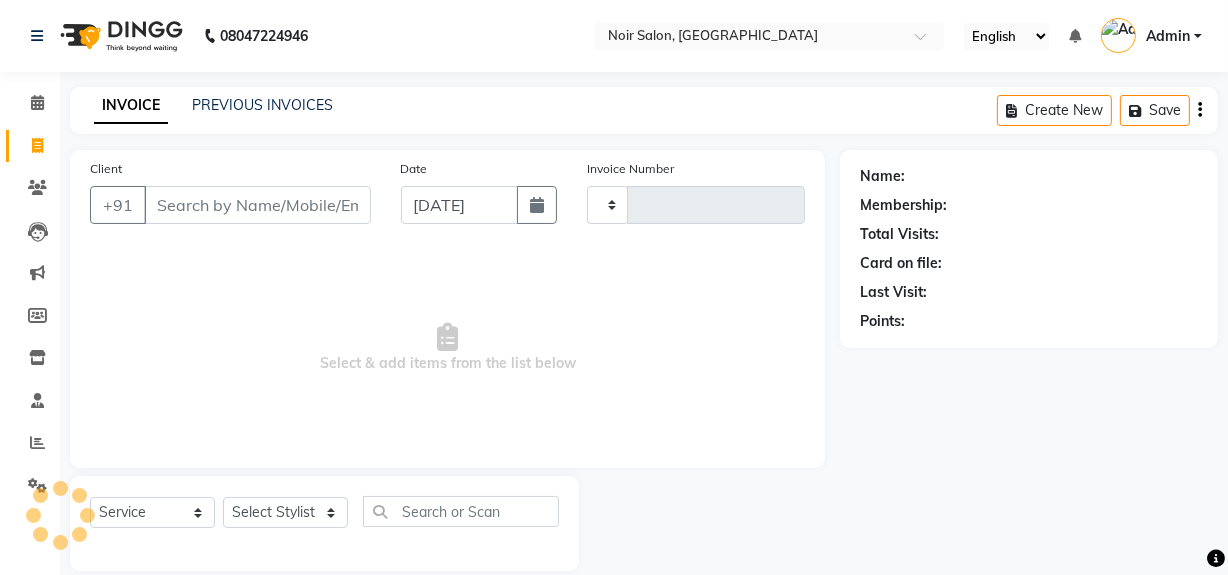select on "en" 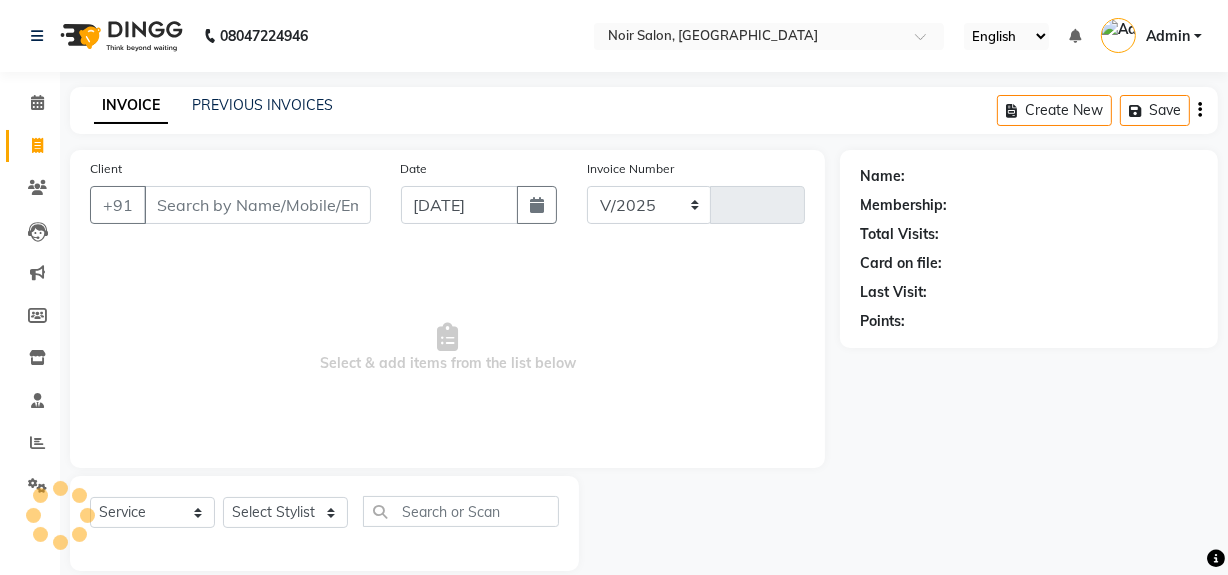 select on "5495" 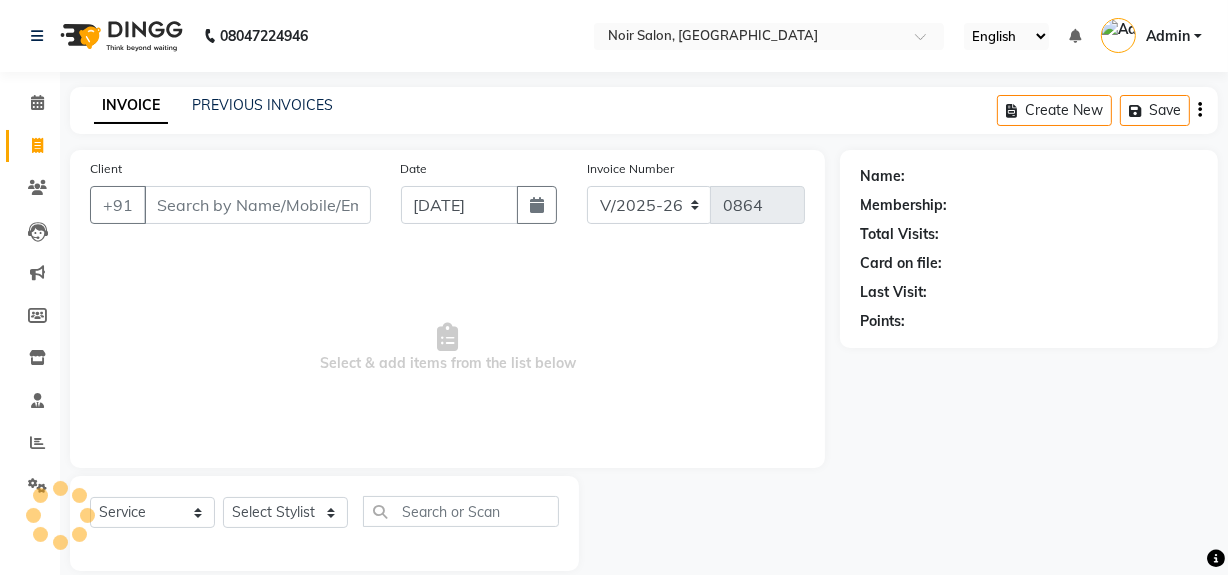 click on "Client" at bounding box center (257, 205) 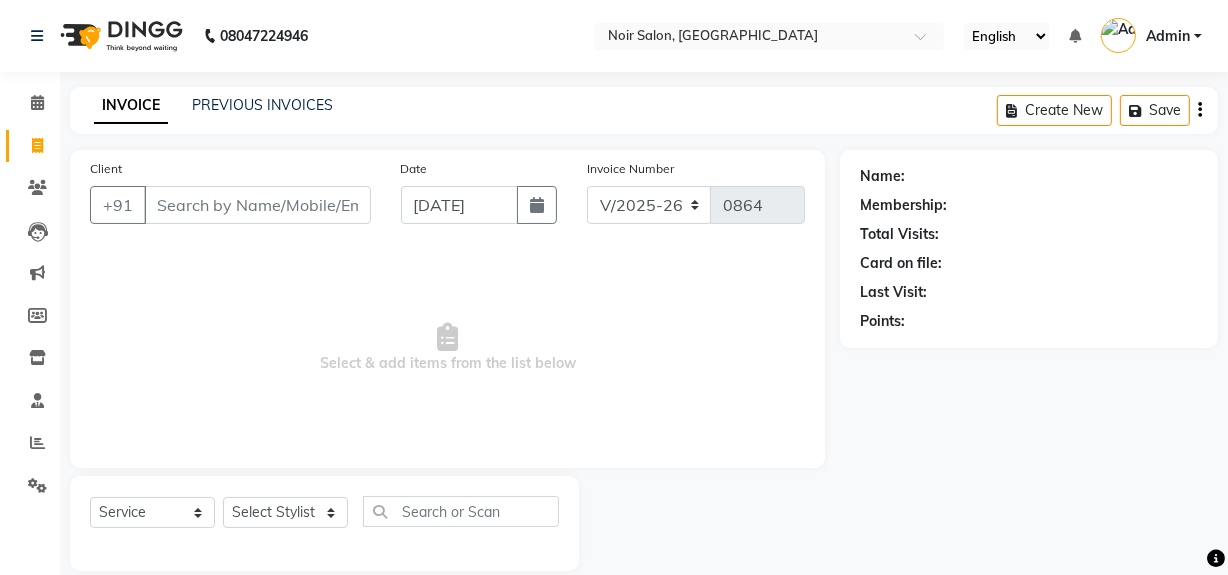 click on "Client" at bounding box center (257, 205) 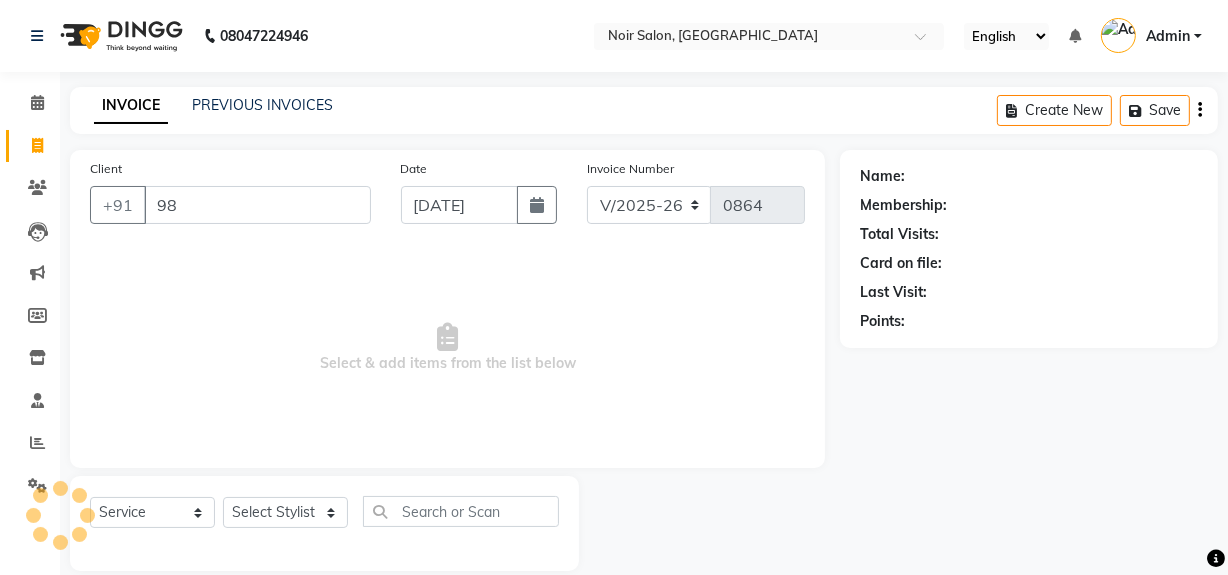 type on "9" 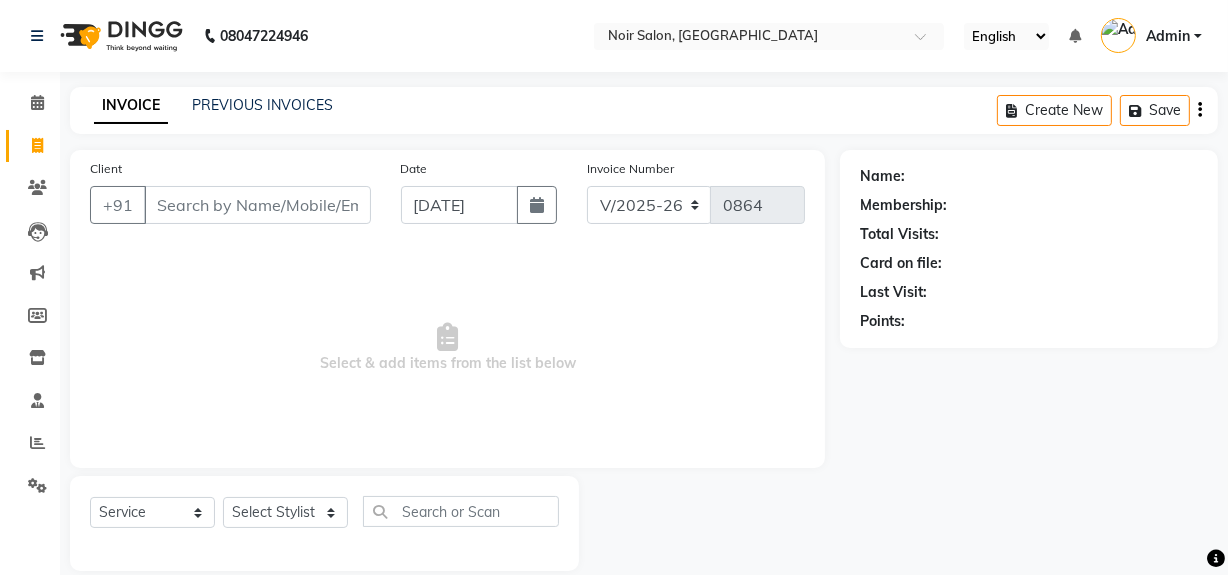 click on "Client" at bounding box center [257, 205] 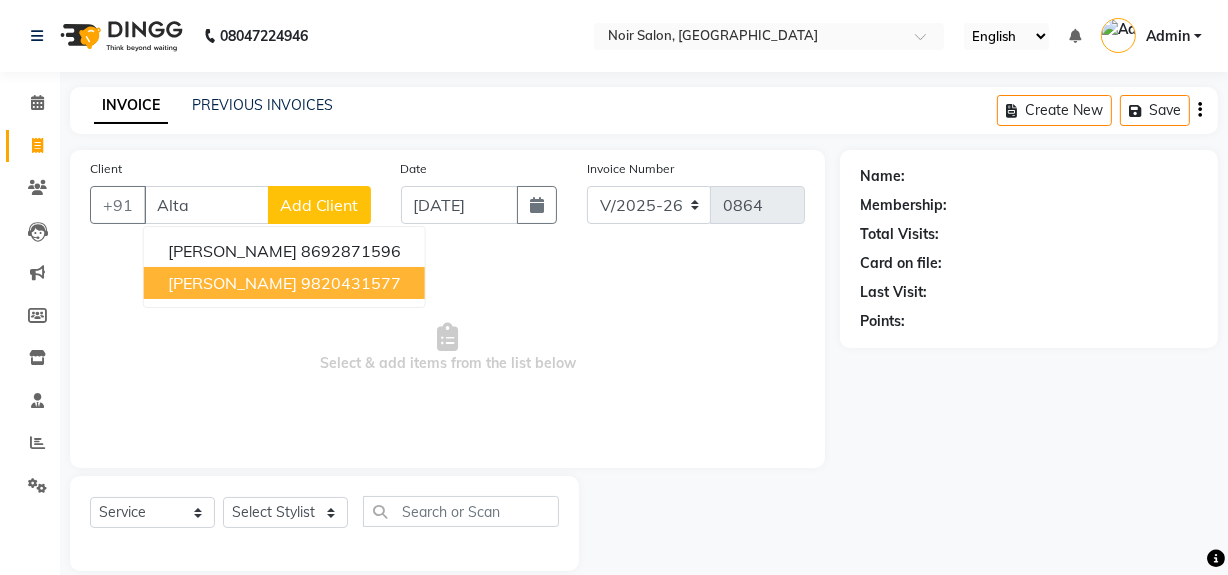 click on "Altaf shekh" at bounding box center (232, 283) 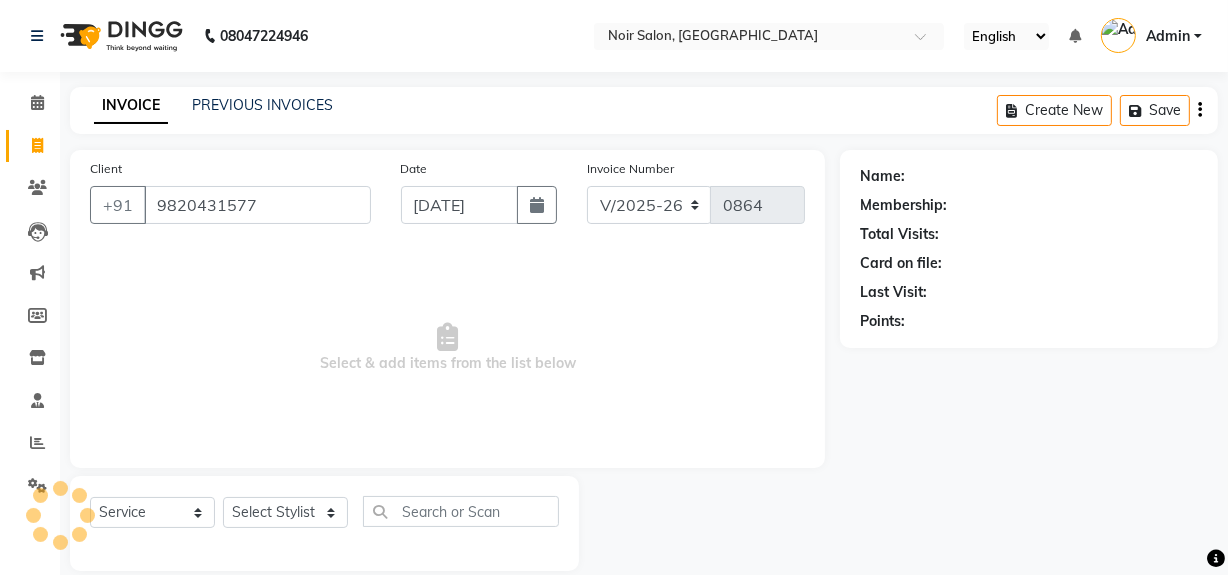 type on "9820431577" 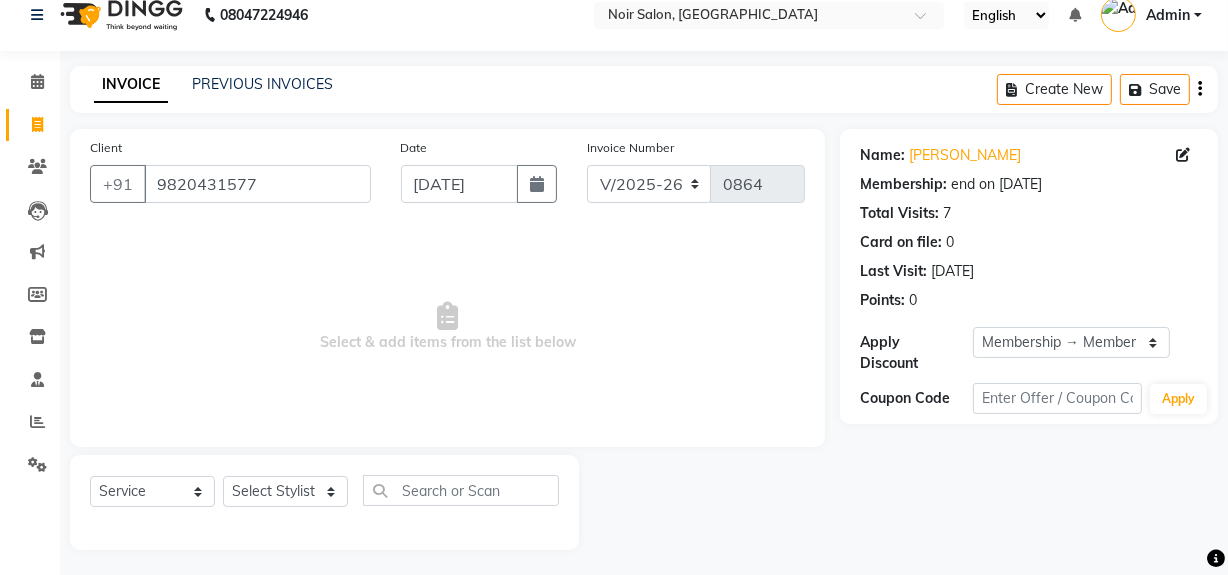 scroll, scrollTop: 26, scrollLeft: 0, axis: vertical 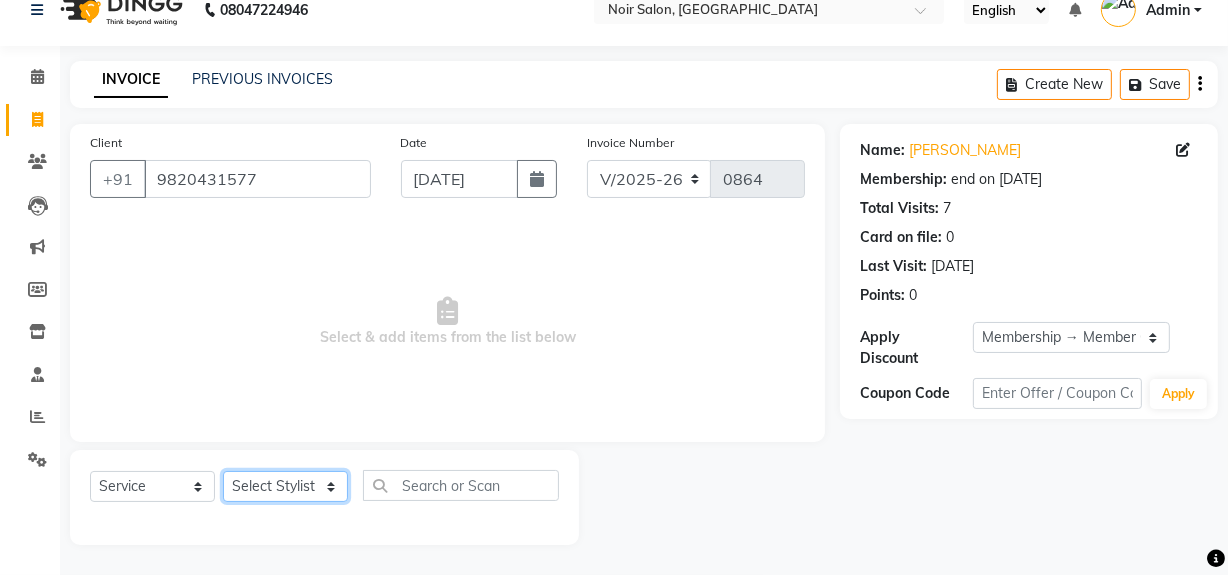 click on "Select Stylist khushbu Mohd Naushad Noir (Login) Sonali  Sumit  Ujwala Patil  Zaid" 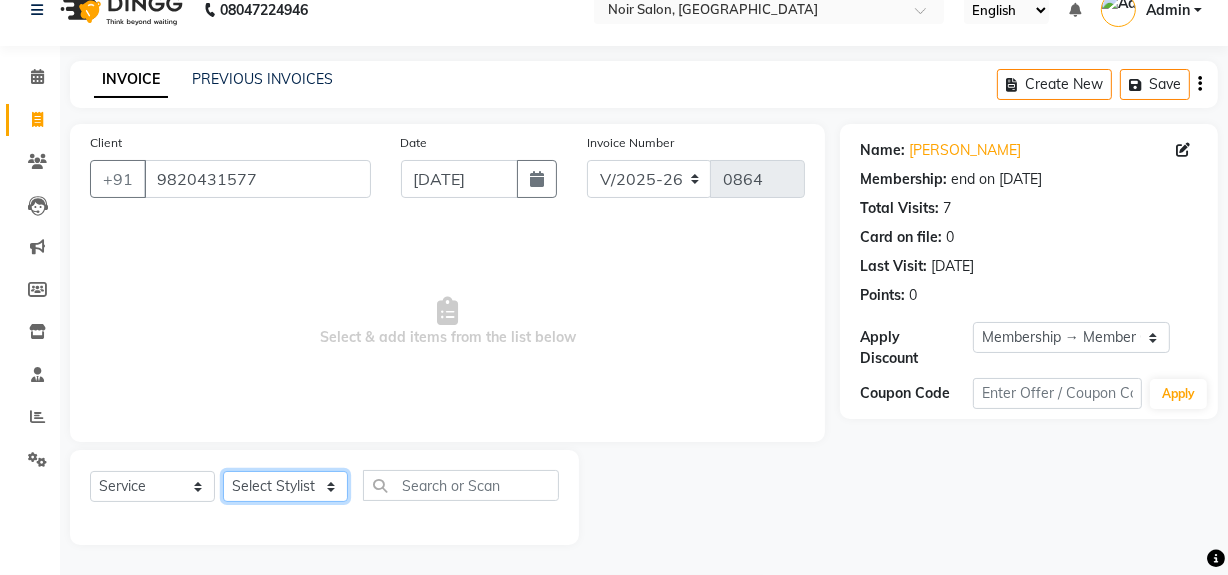 select on "76358" 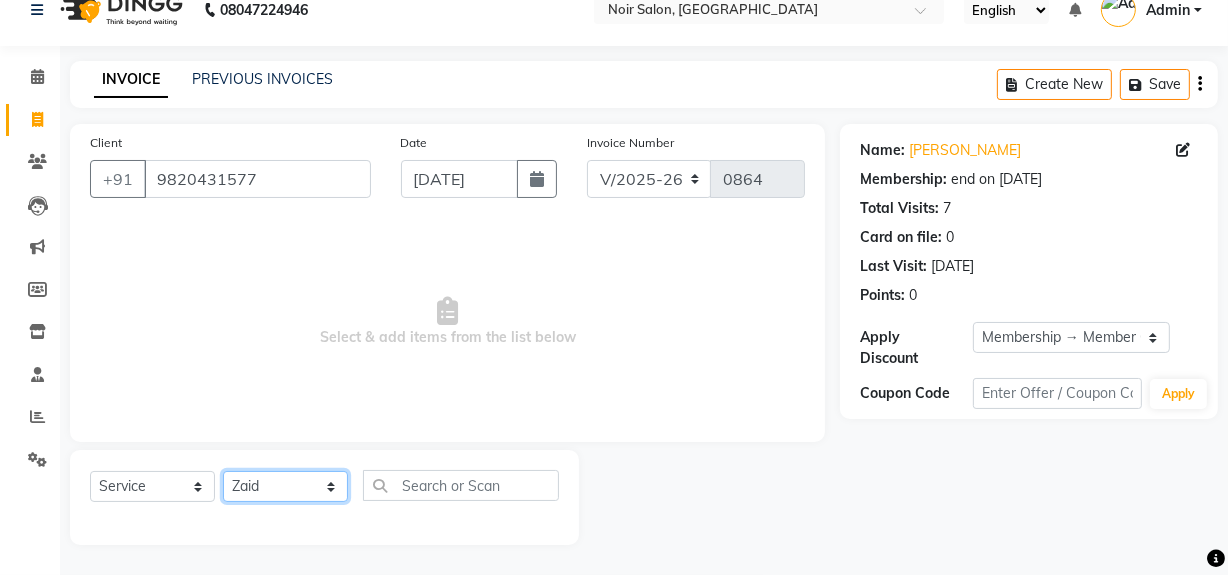 click on "Select Stylist khushbu Mohd Naushad Noir (Login) Sonali  Sumit  Ujwala Patil  Zaid" 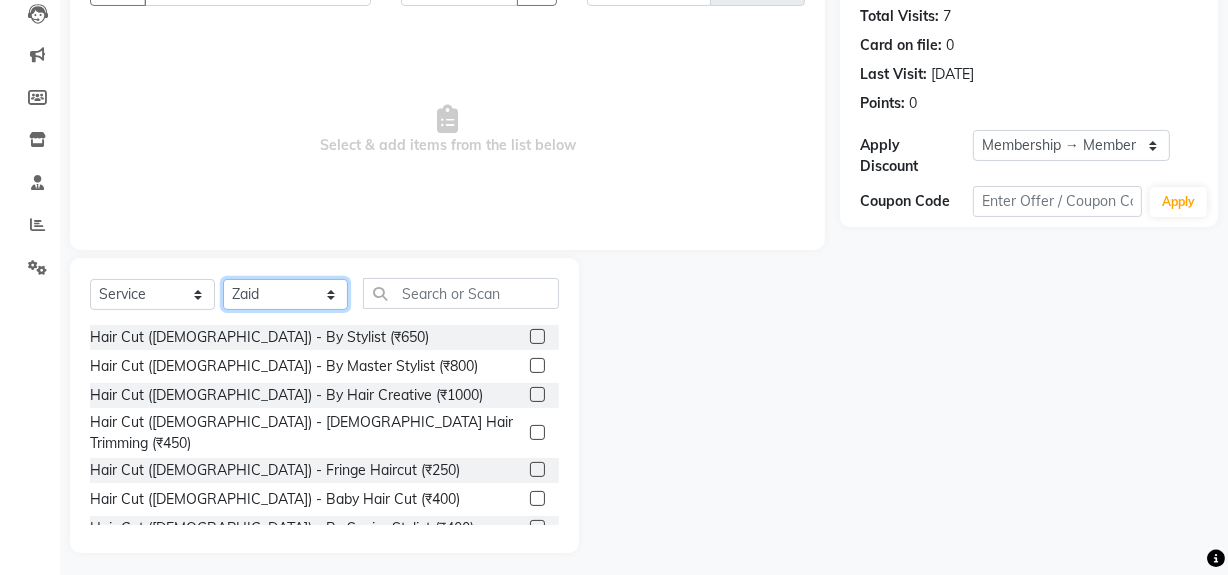 scroll, scrollTop: 226, scrollLeft: 0, axis: vertical 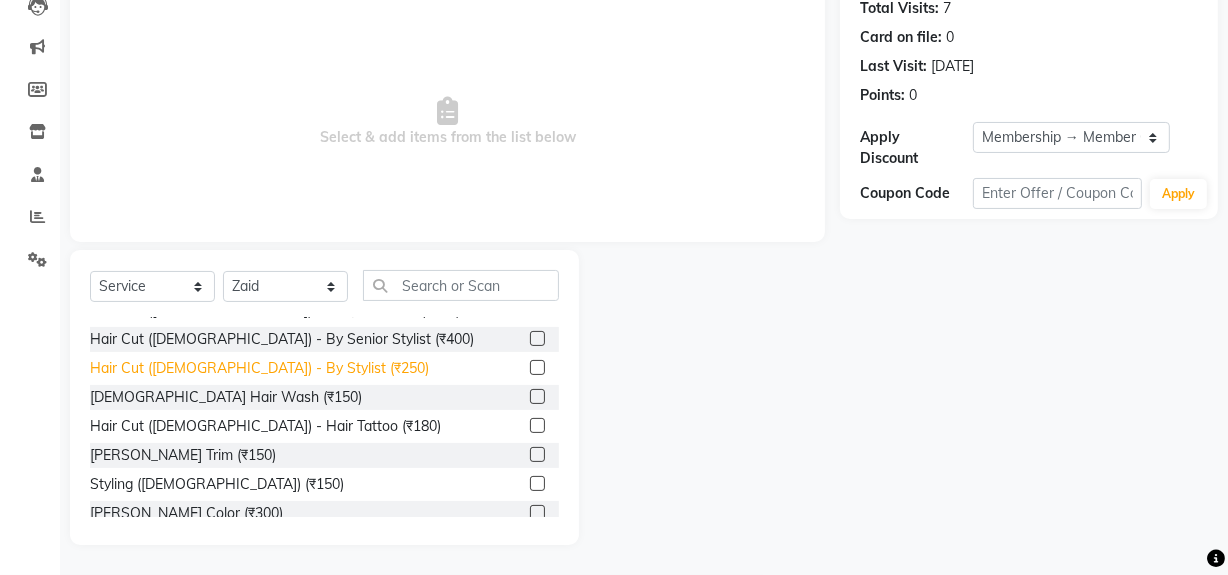 click on "Hair Cut (Male) - By Stylist (₹250)" 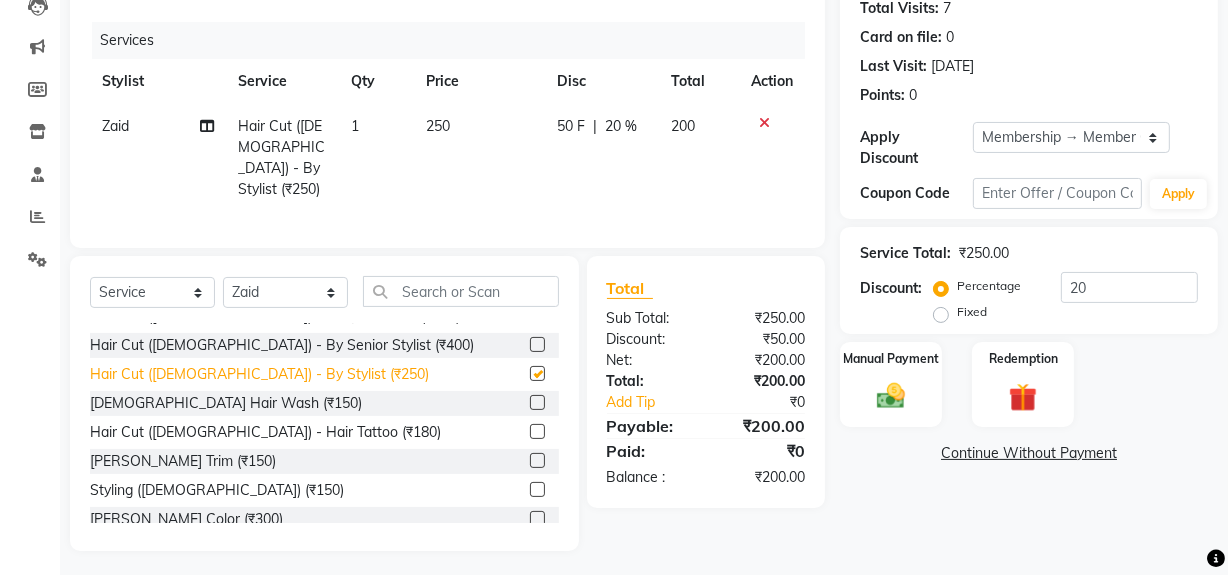checkbox on "false" 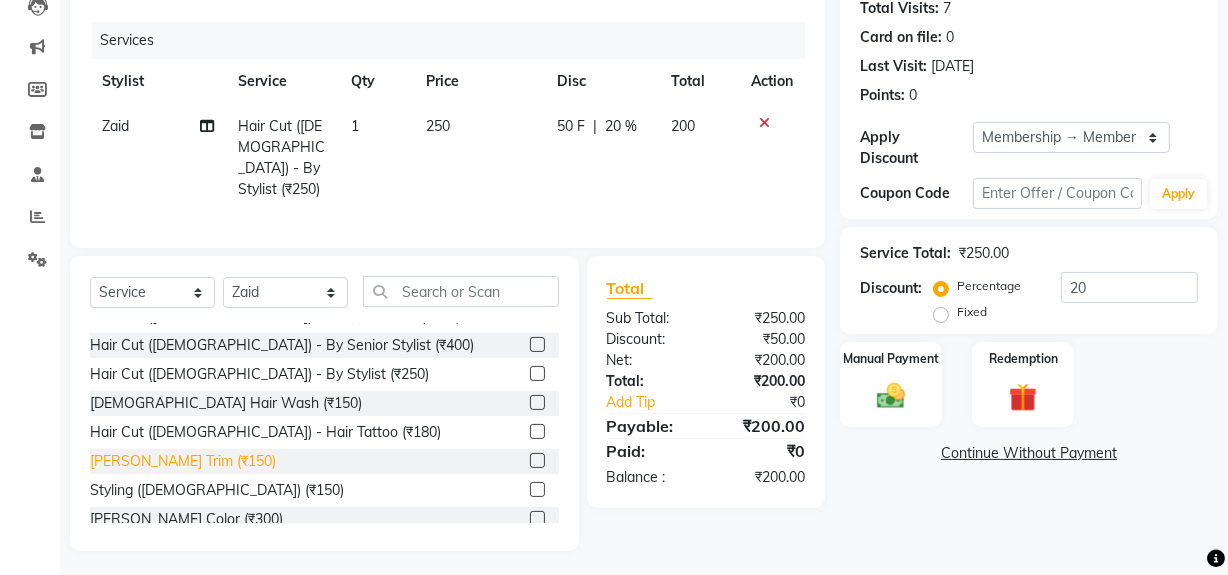 click on "Beard Trim (₹150)" 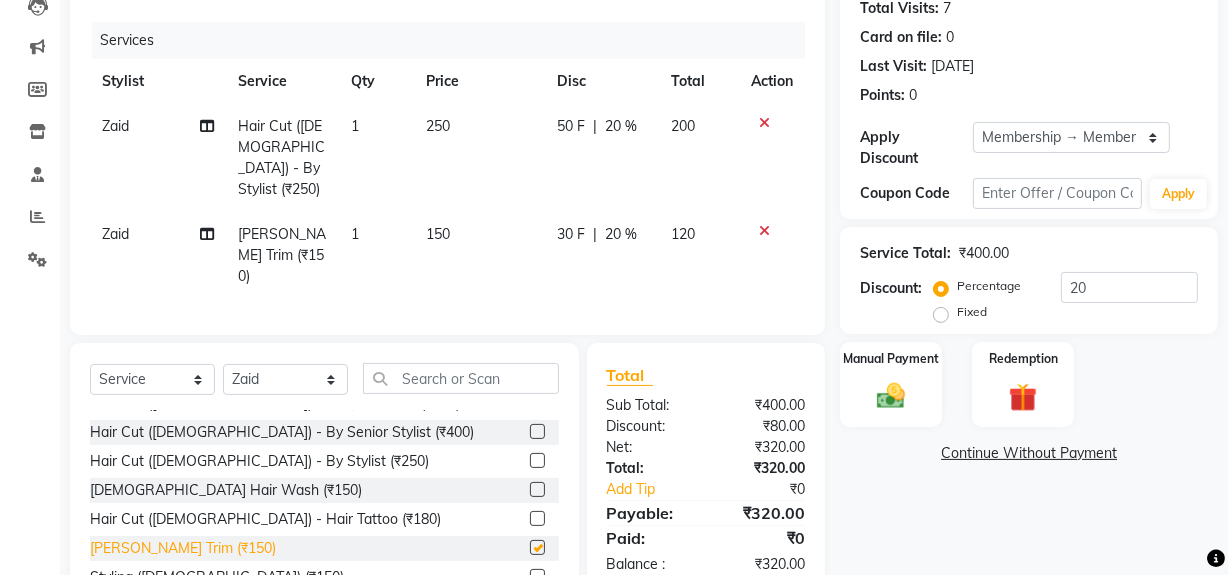 checkbox on "false" 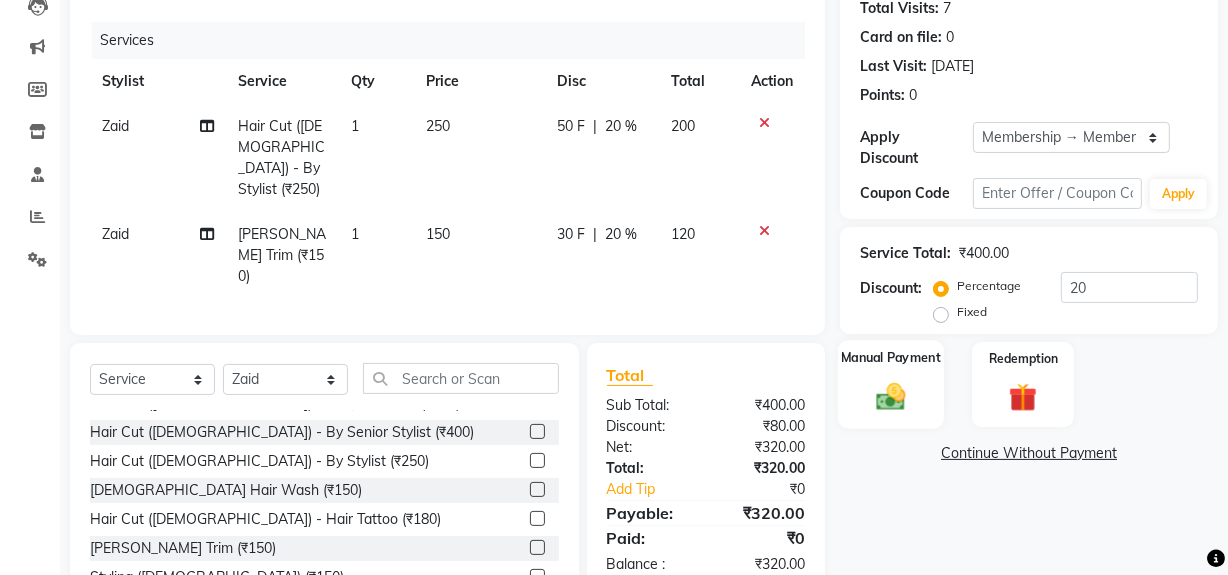 click 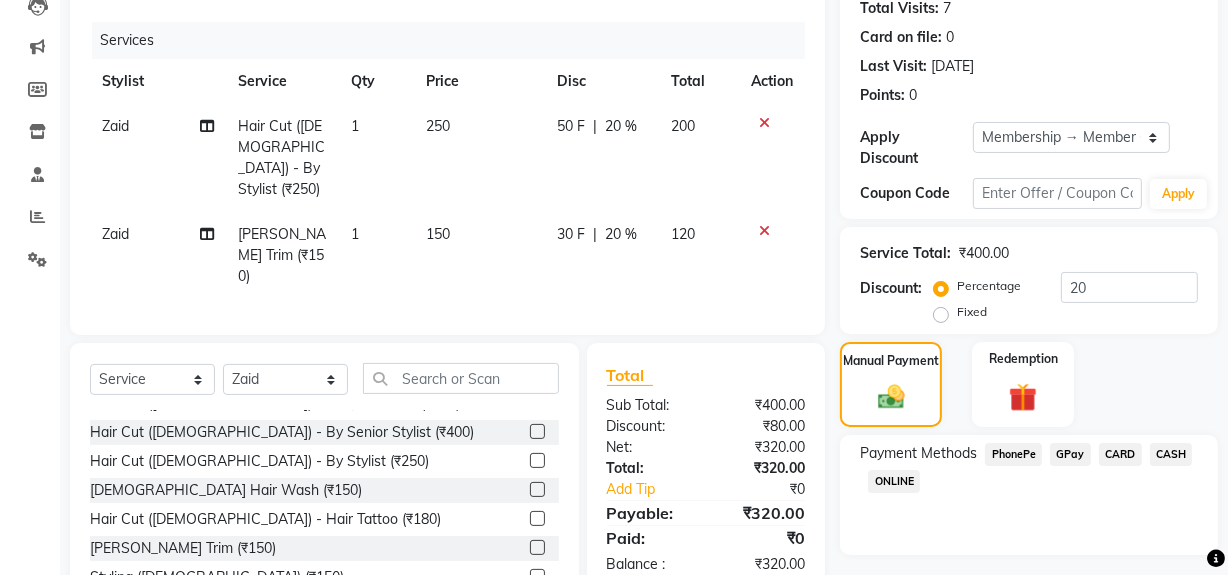 scroll, scrollTop: 290, scrollLeft: 0, axis: vertical 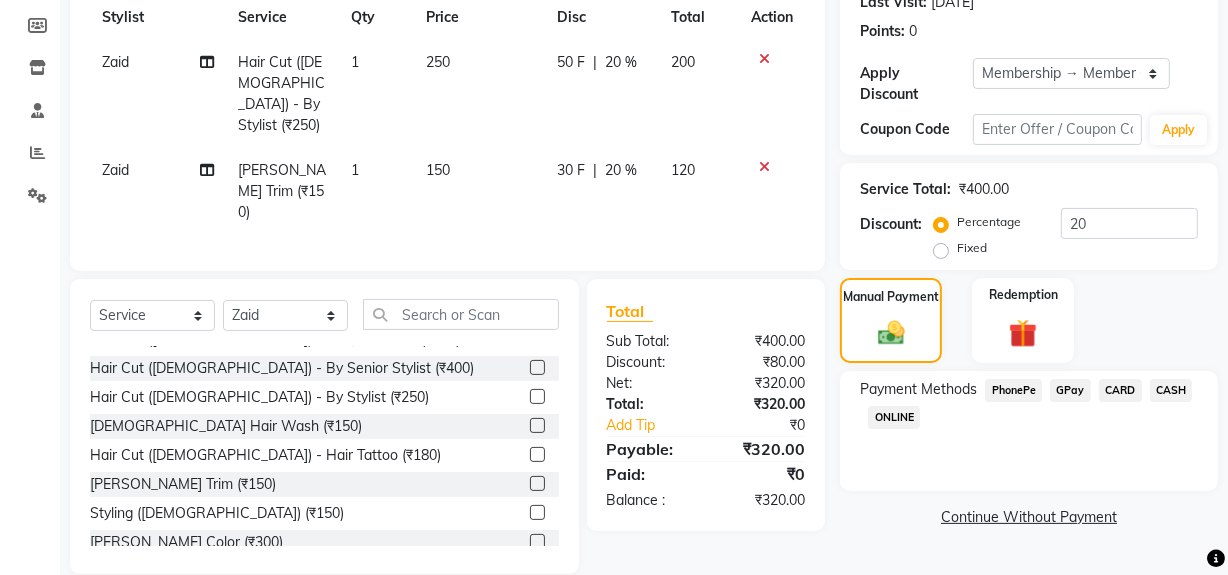 click on "GPay" 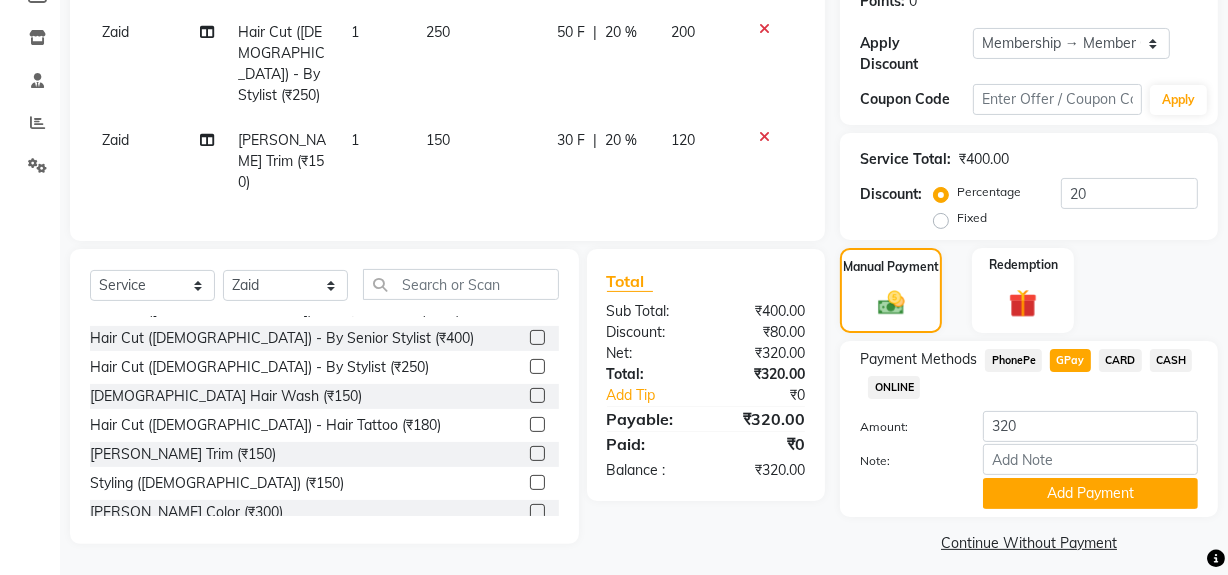 scroll, scrollTop: 332, scrollLeft: 0, axis: vertical 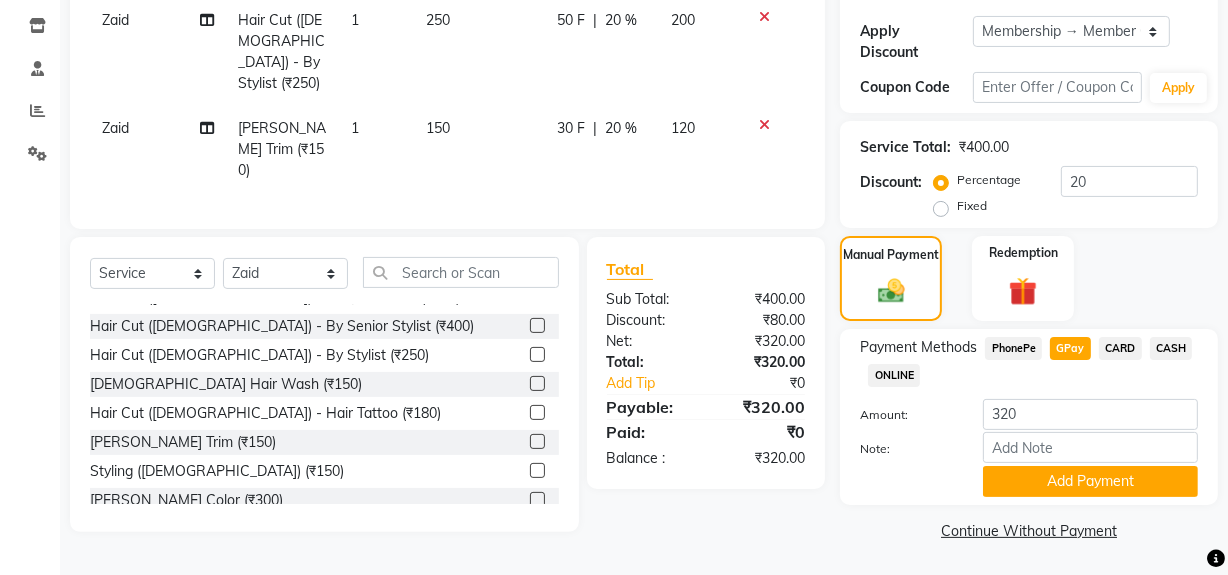 click on "Note:" 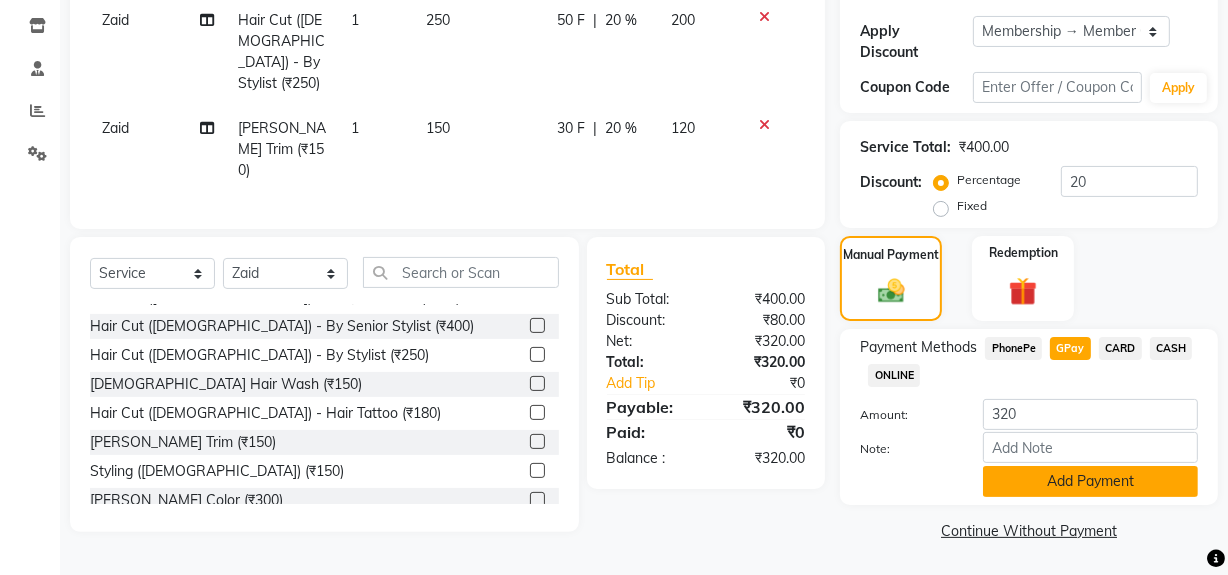 click on "Add Payment" 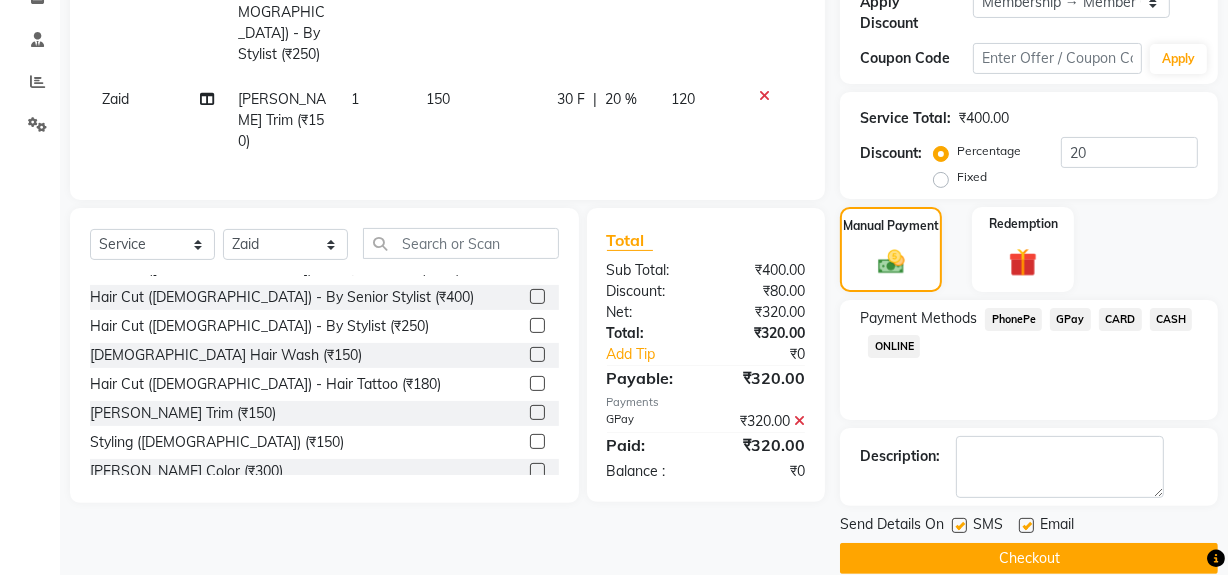 scroll, scrollTop: 389, scrollLeft: 0, axis: vertical 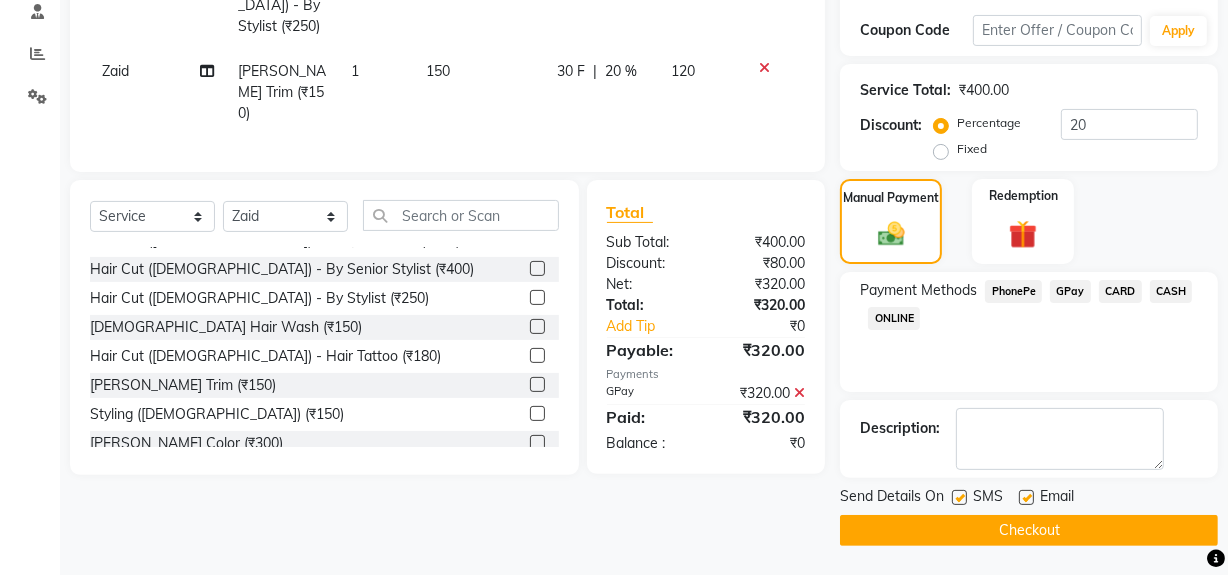 click 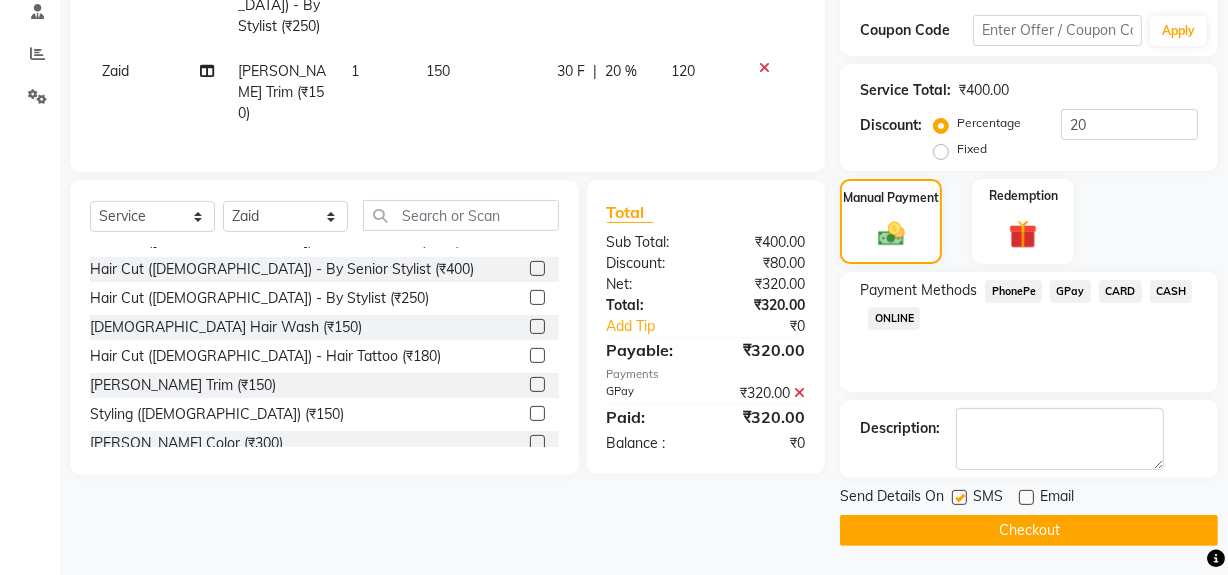 click 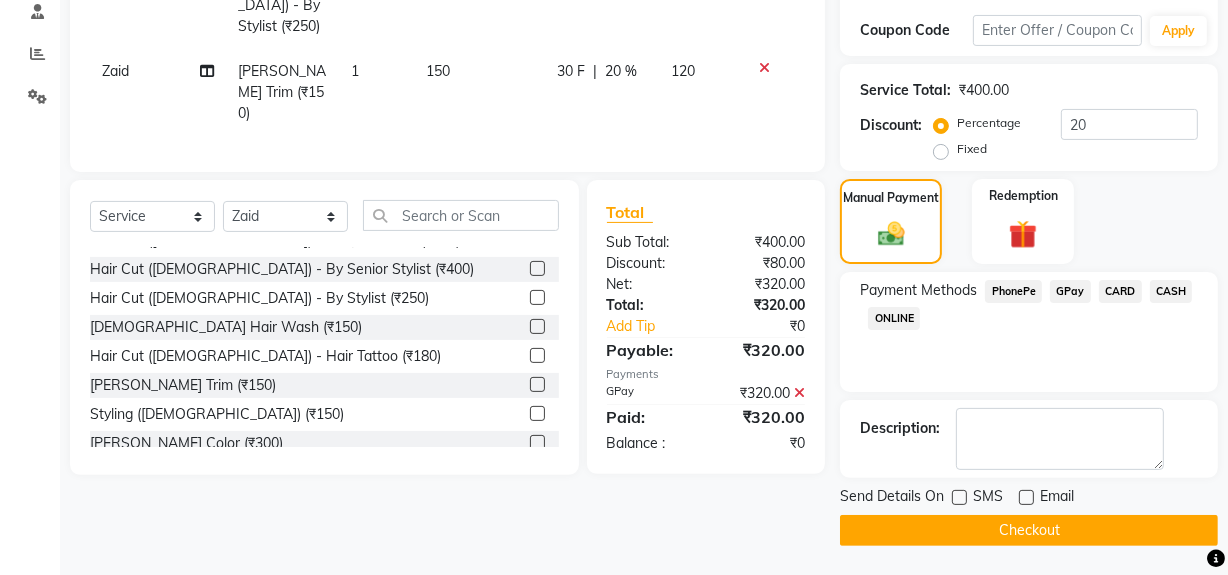 click on "Checkout" 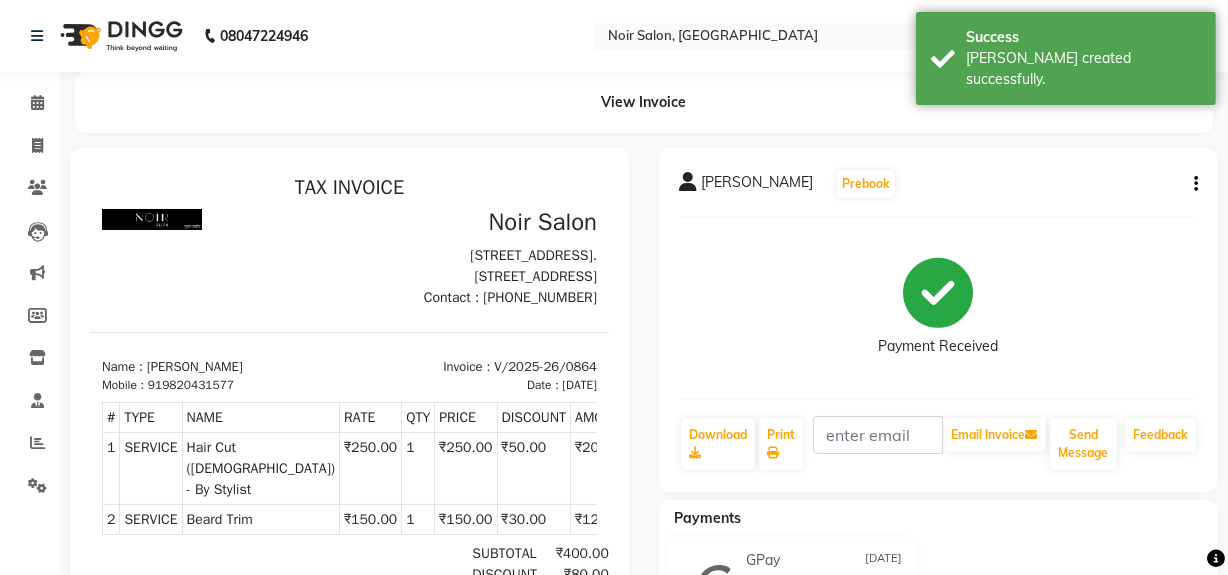scroll, scrollTop: 0, scrollLeft: 0, axis: both 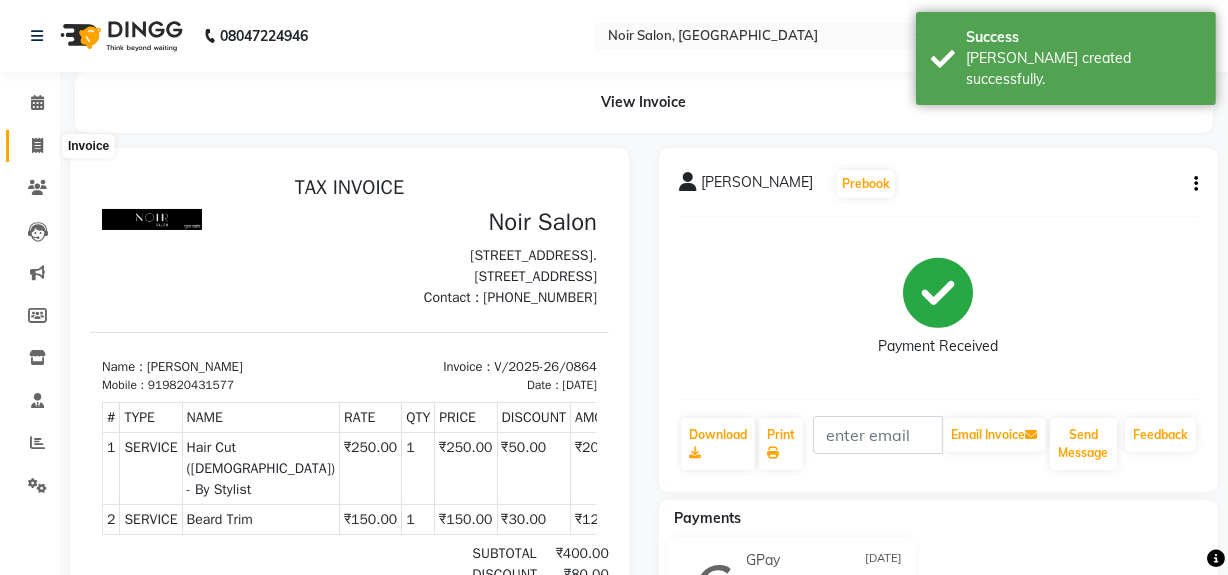 click 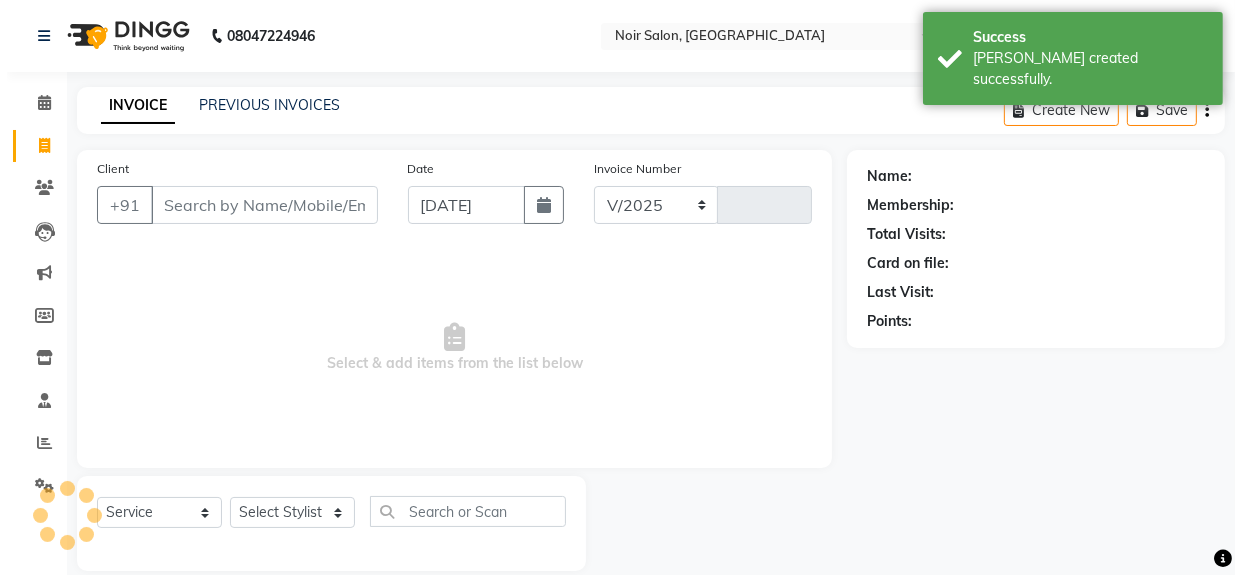 scroll, scrollTop: 26, scrollLeft: 0, axis: vertical 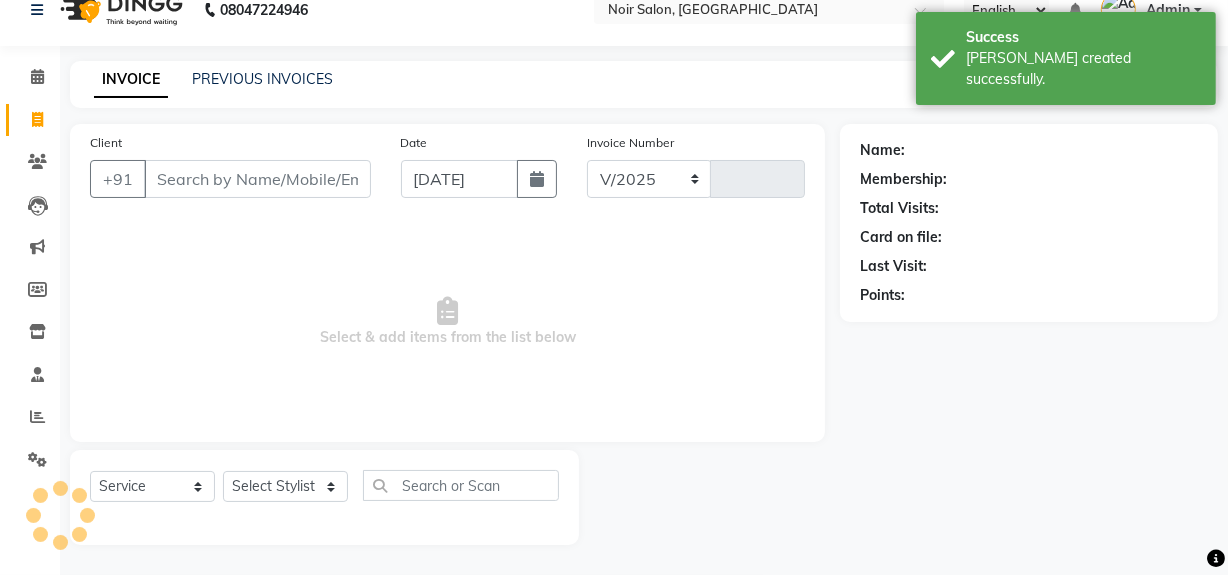 select on "5495" 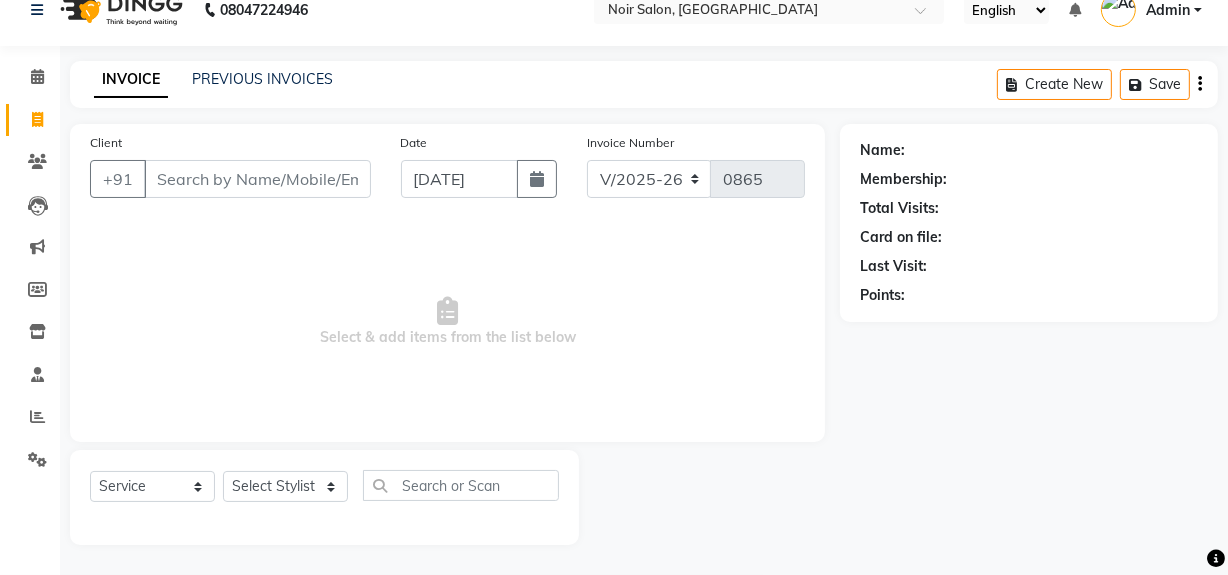 click on "Client" at bounding box center [257, 179] 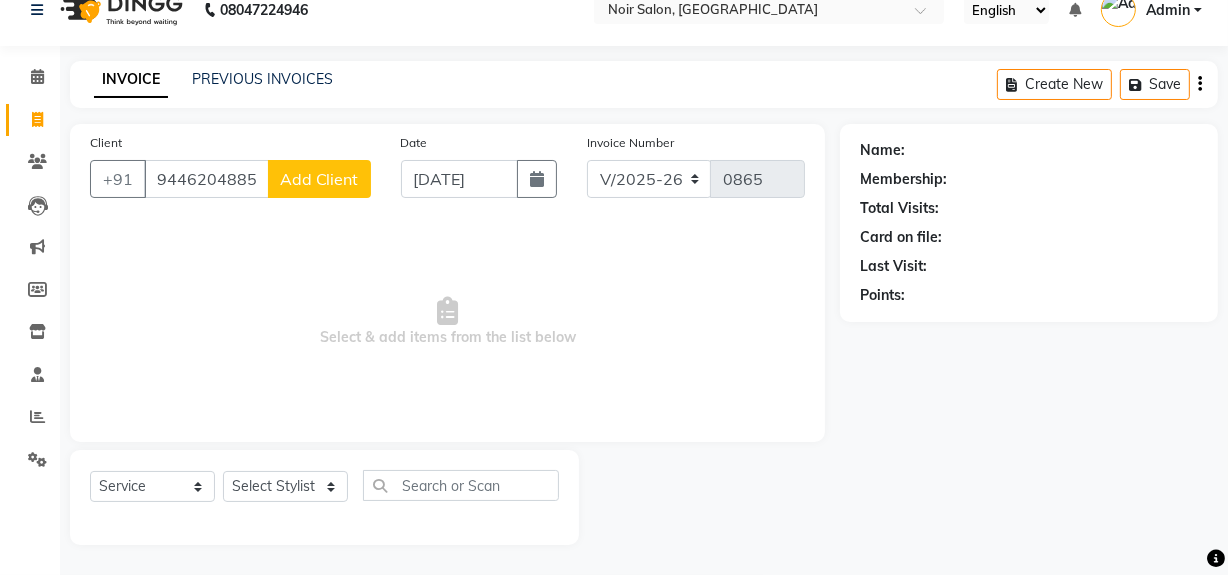 type on "9446204885" 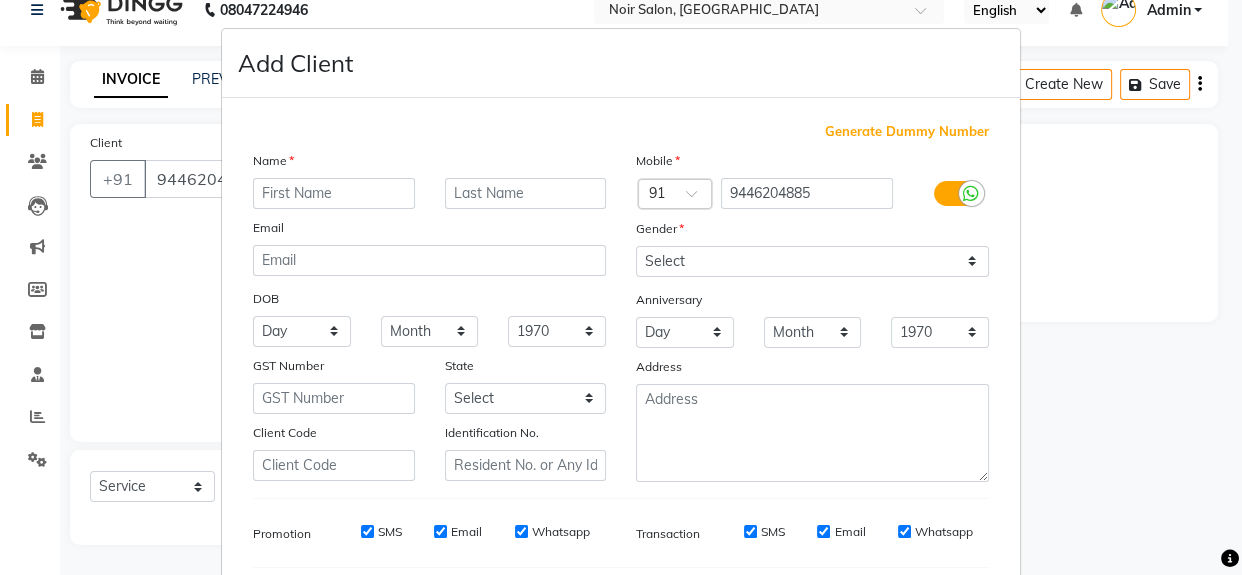 click at bounding box center (334, 193) 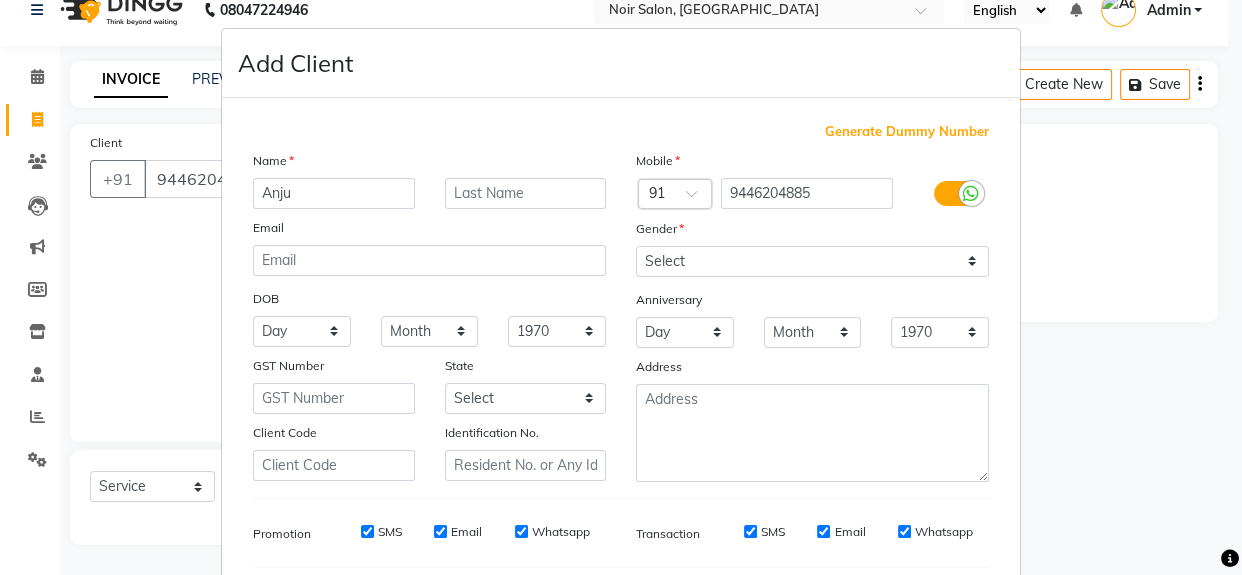type on "Anju" 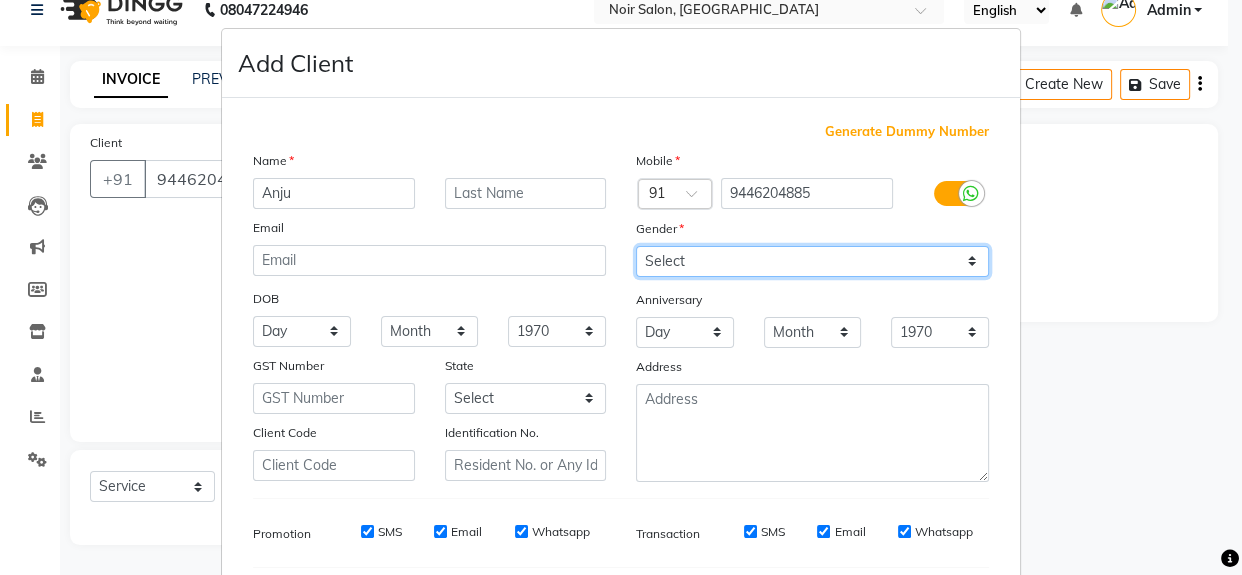 click on "Select Male Female Other Prefer Not To Say" at bounding box center [812, 261] 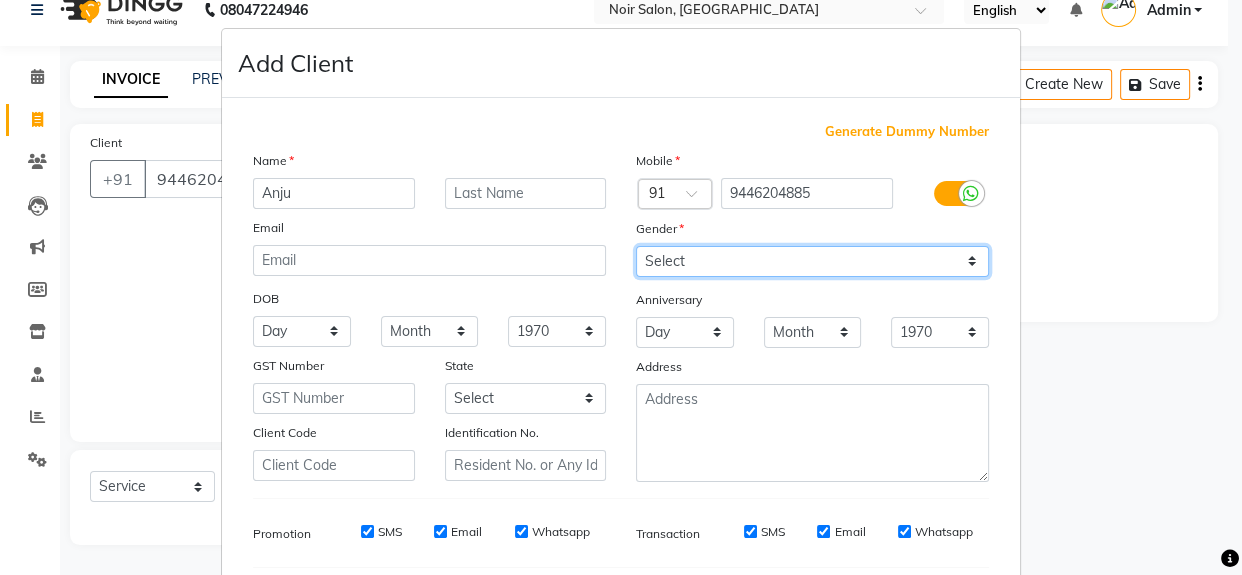 select on "female" 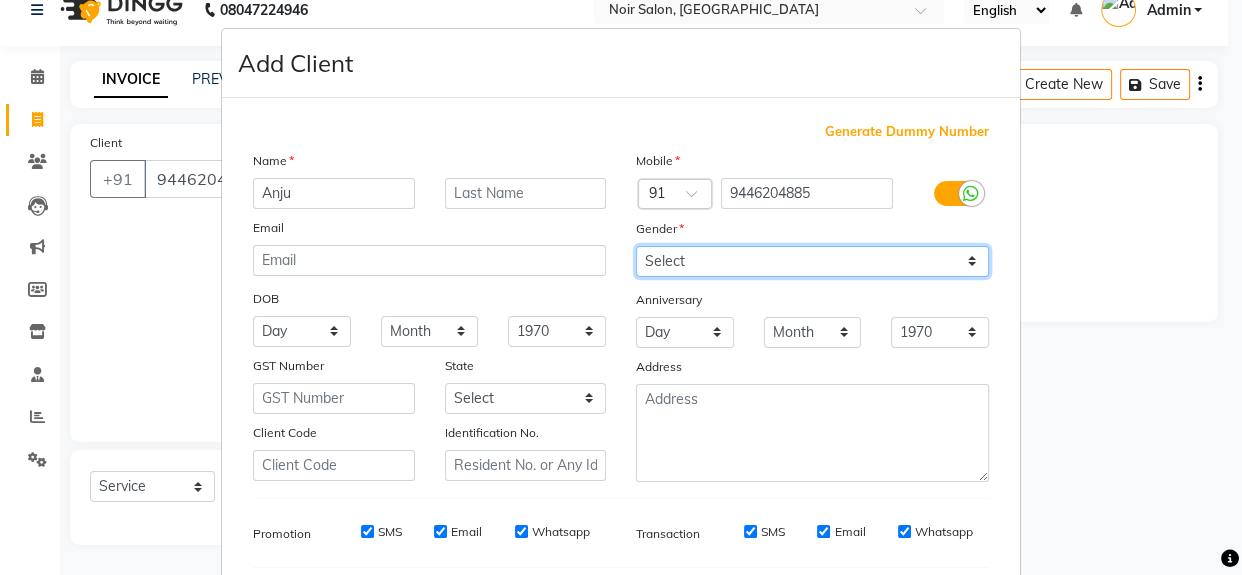 click on "Select Male Female Other Prefer Not To Say" at bounding box center (812, 261) 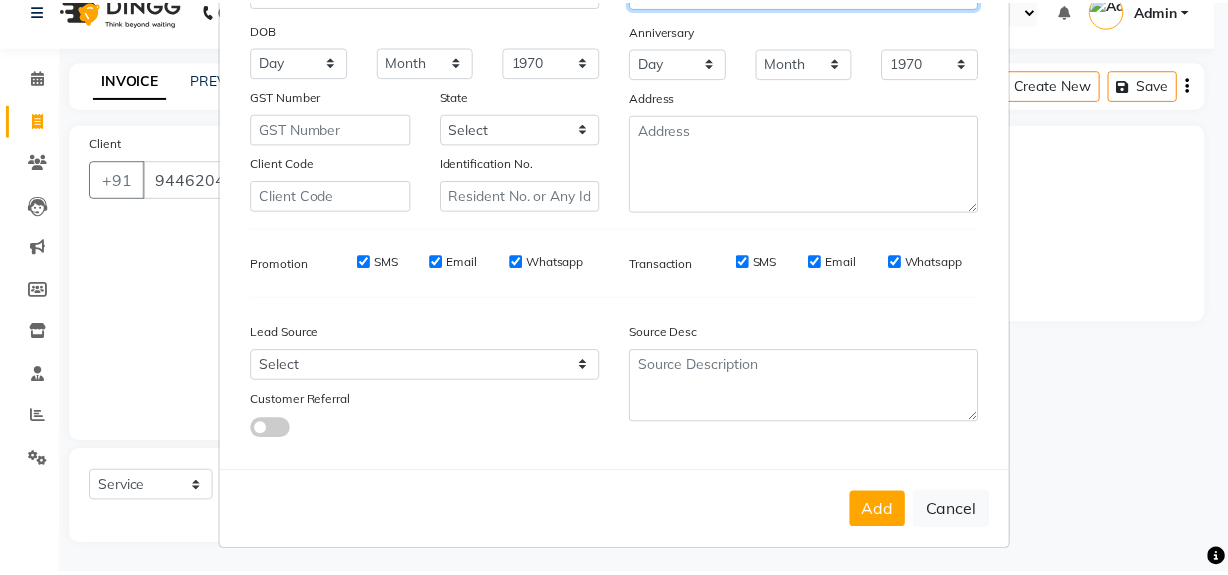 scroll, scrollTop: 278, scrollLeft: 0, axis: vertical 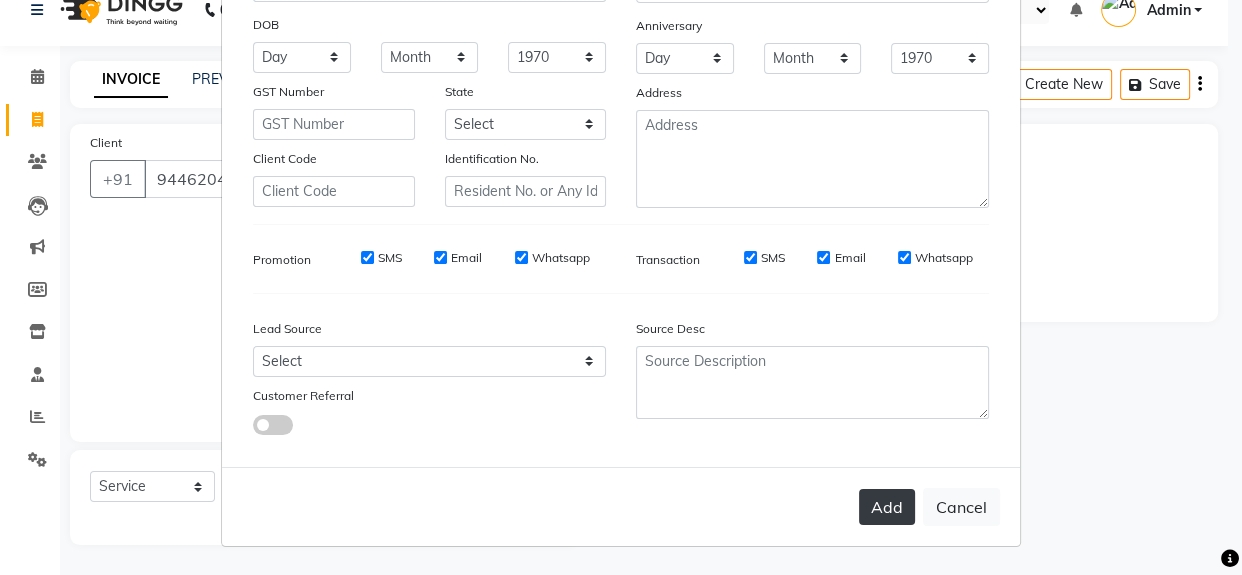 click on "Add" at bounding box center (887, 507) 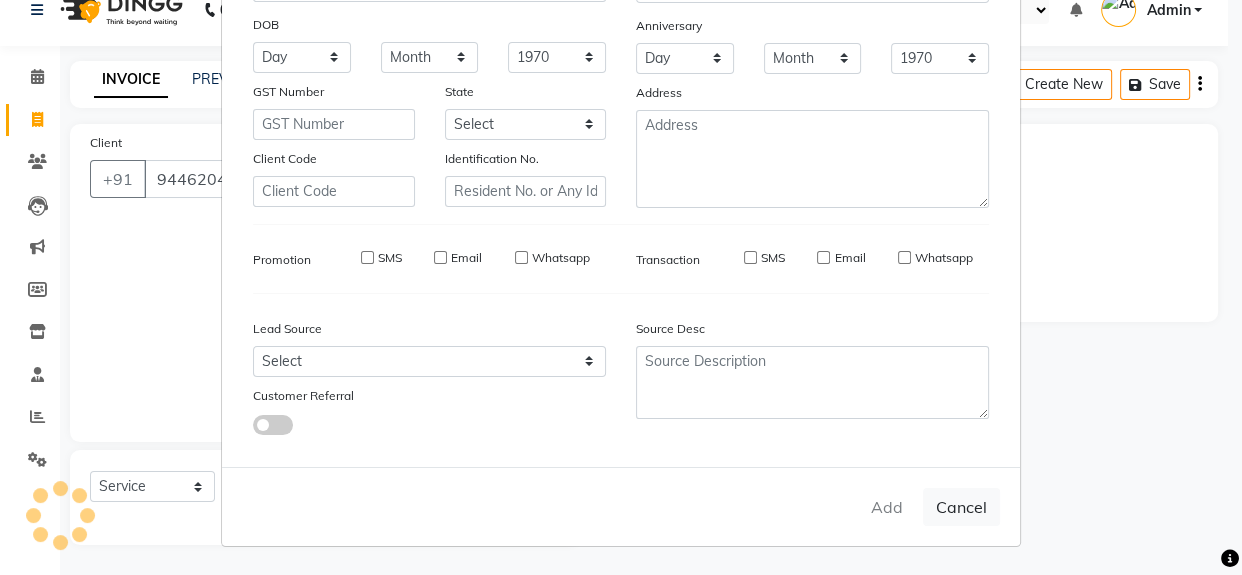 type 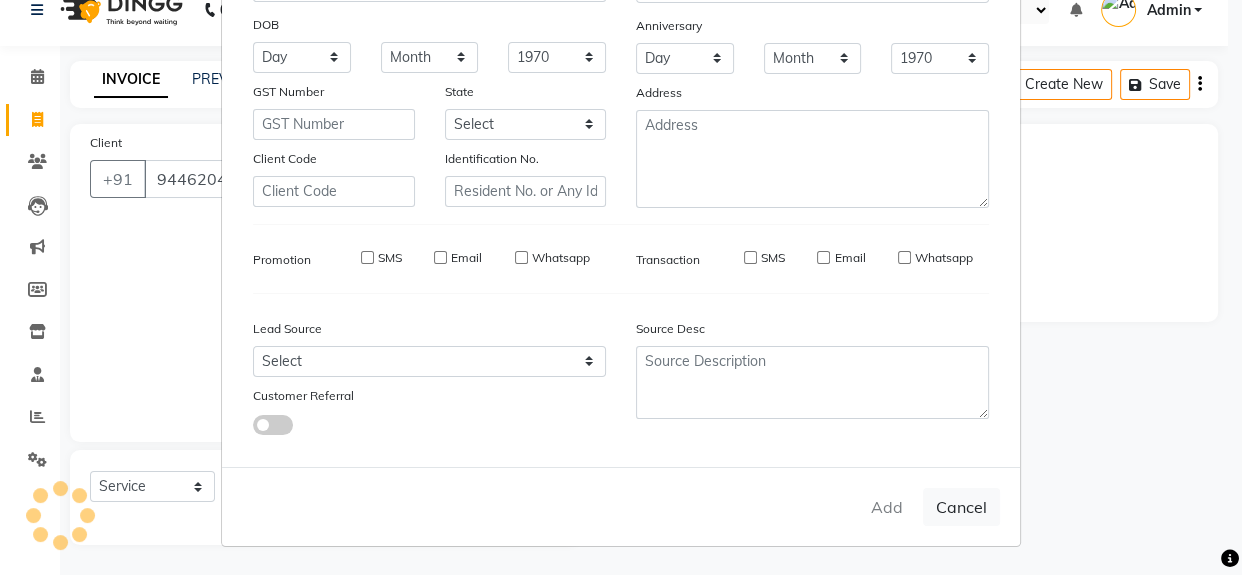 select 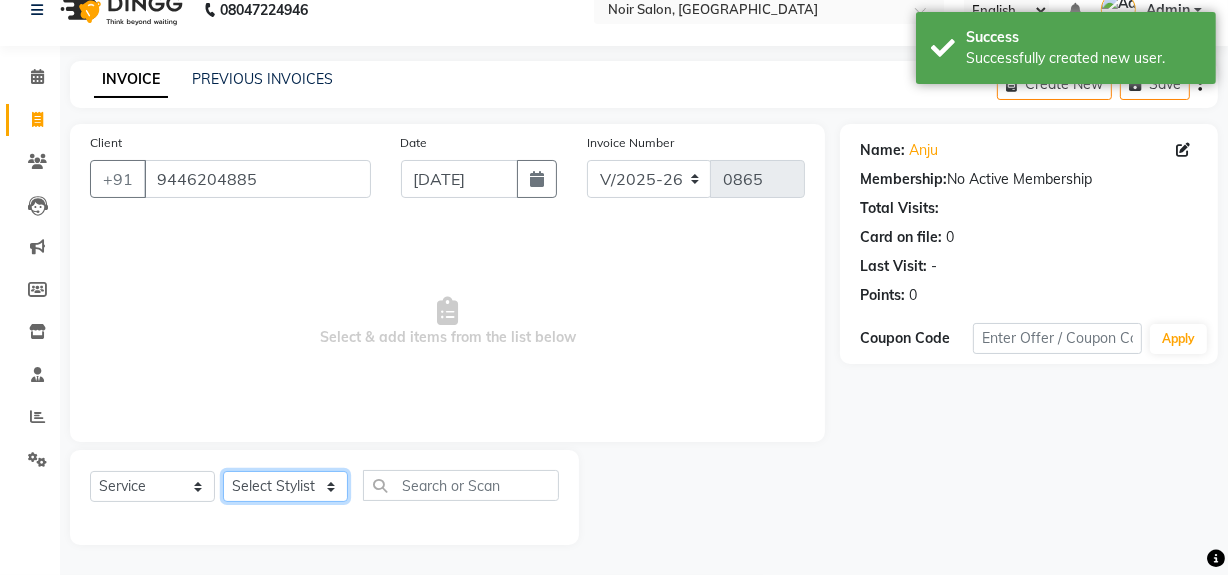 click on "Select Stylist khushbu Mohd Naushad Noir (Login) Sonali  Sumit  Ujwala Patil  Zaid" 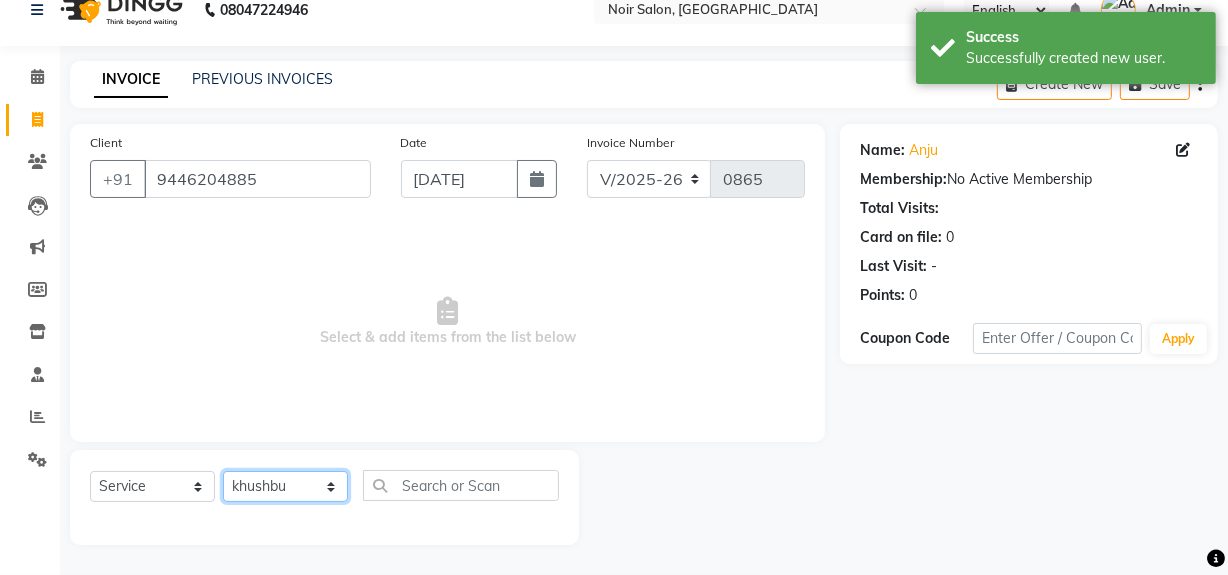 click on "Select Stylist khushbu Mohd Naushad Noir (Login) Sonali  Sumit  Ujwala Patil  Zaid" 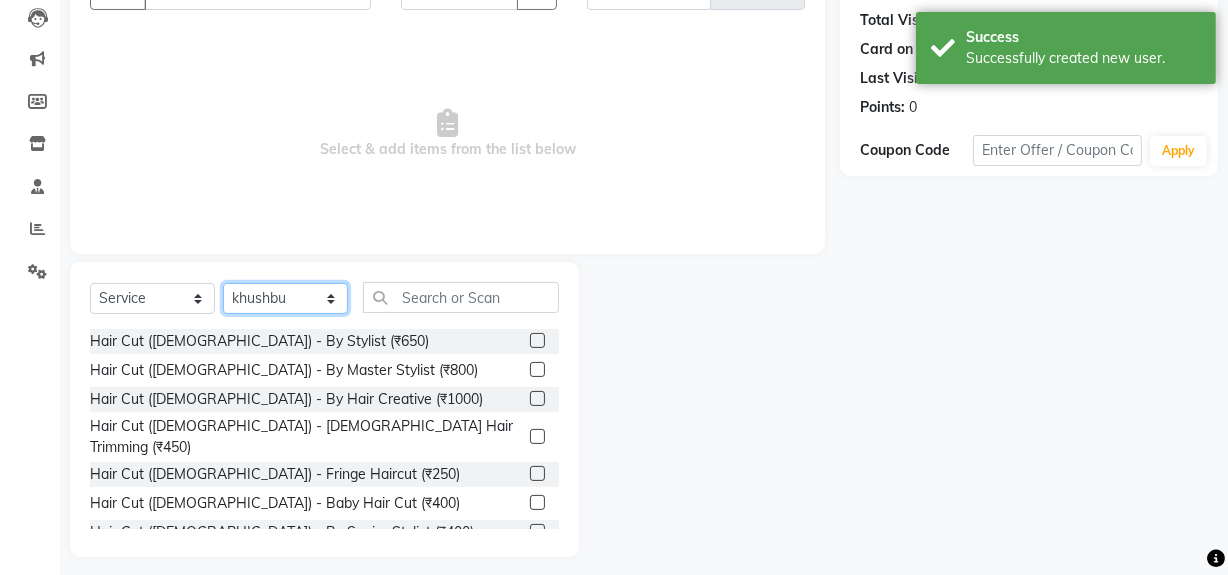 scroll, scrollTop: 226, scrollLeft: 0, axis: vertical 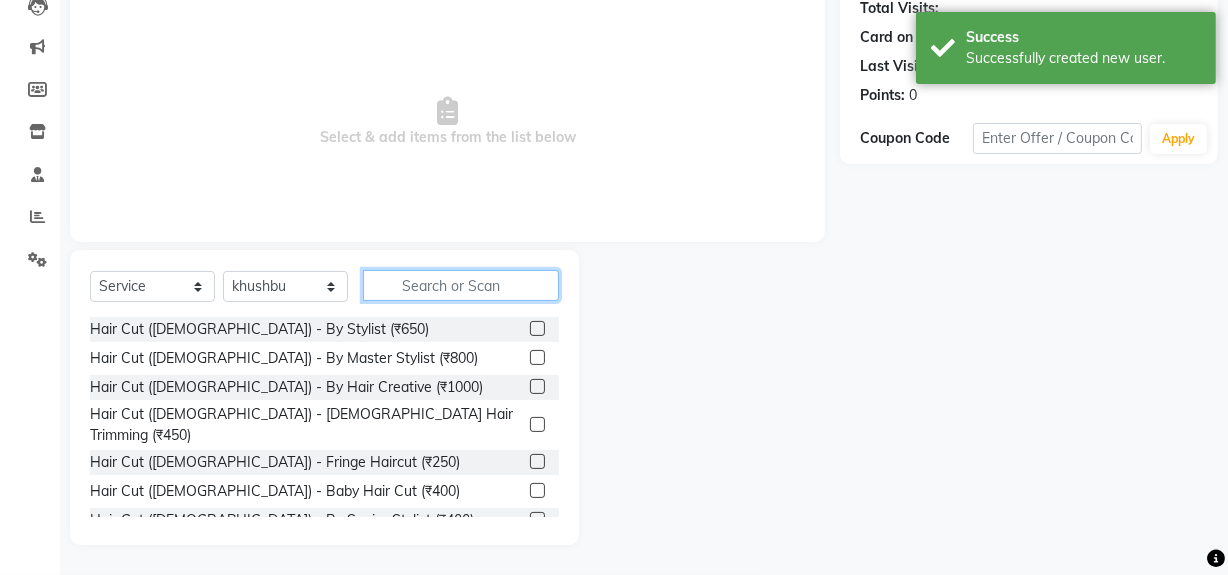 click 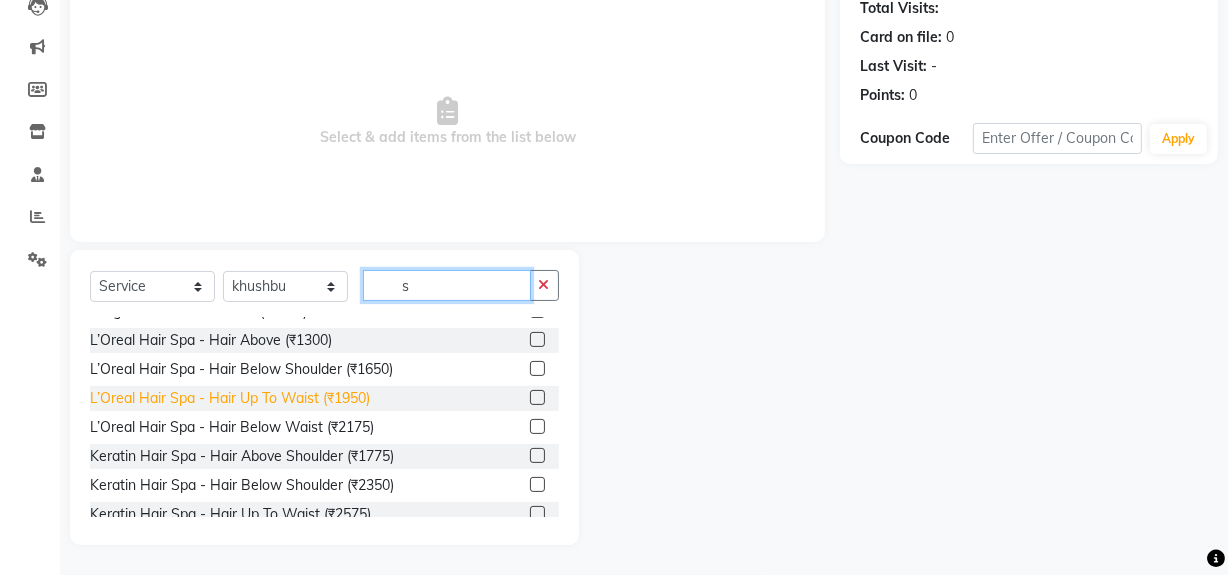 scroll, scrollTop: 1000, scrollLeft: 0, axis: vertical 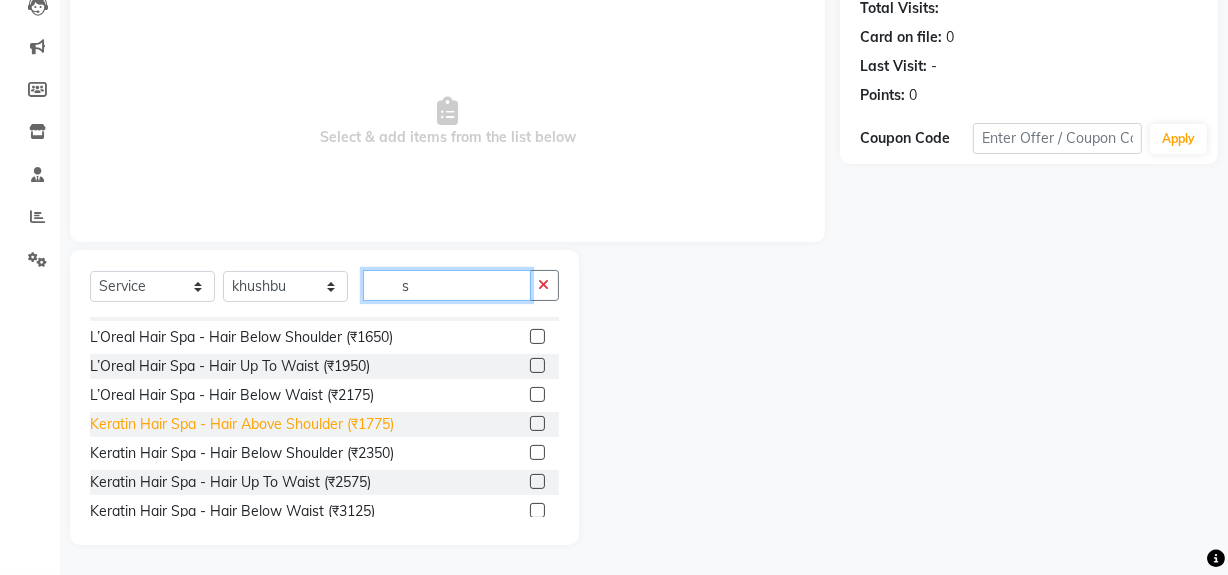 type on "s" 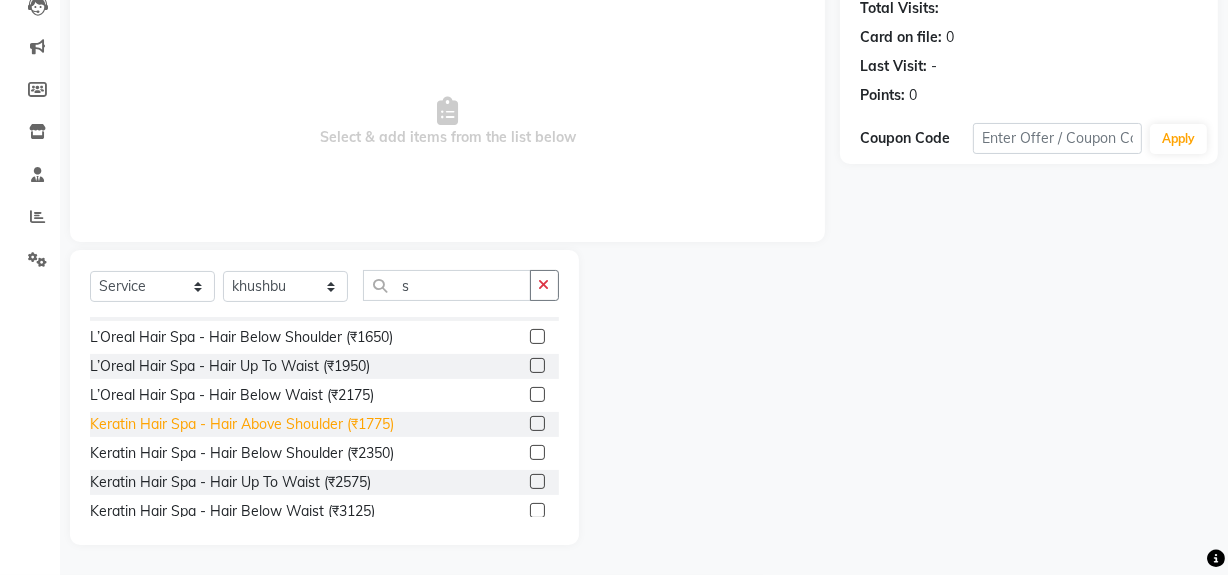 click on "Keratin Hair Spa - Hair Above Shoulder (₹1775)" 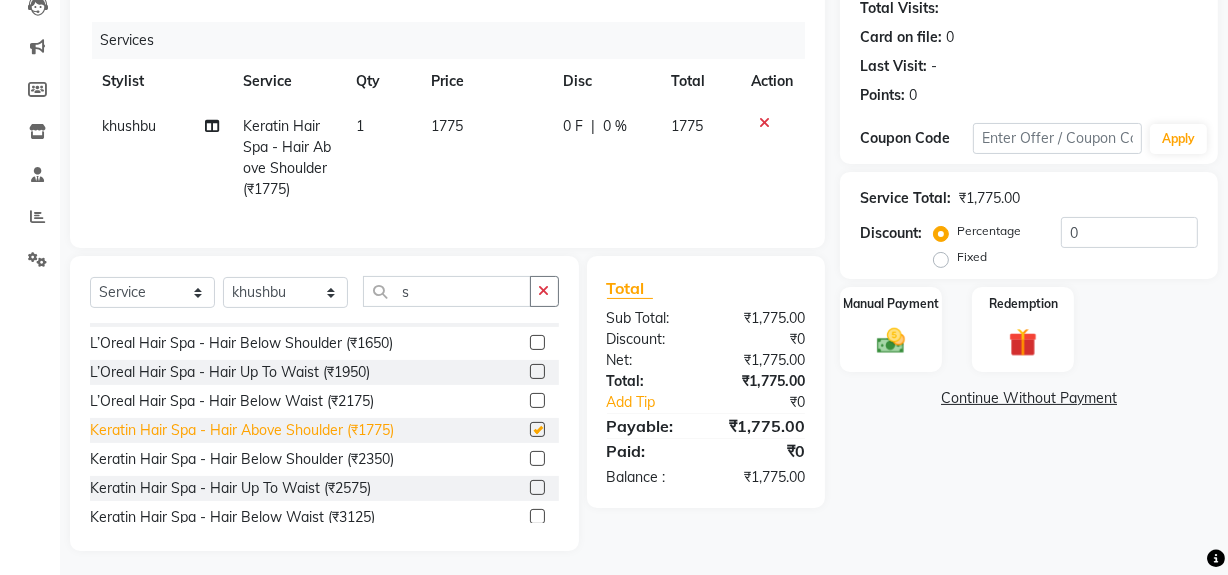 checkbox on "false" 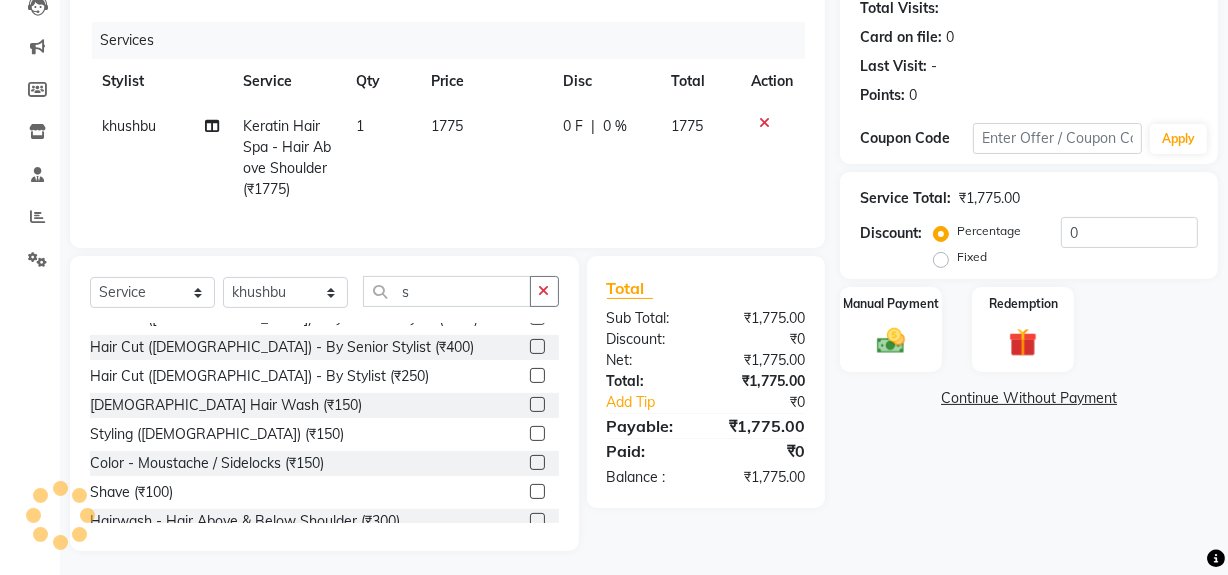 scroll, scrollTop: 0, scrollLeft: 0, axis: both 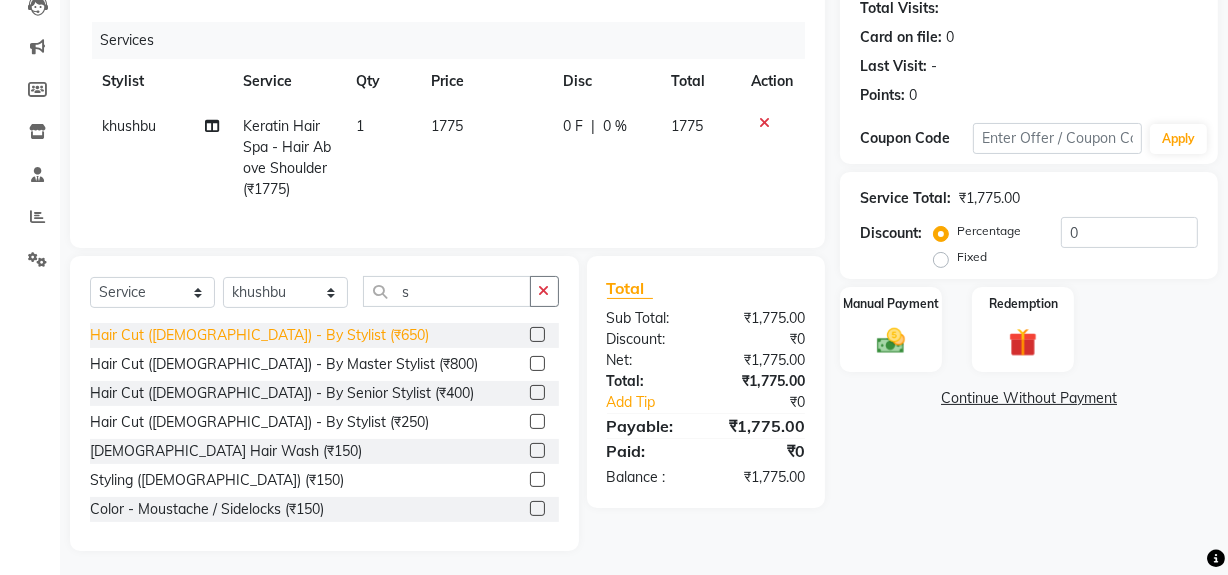 click on "Hair Cut (Female) - By Stylist (₹650)" 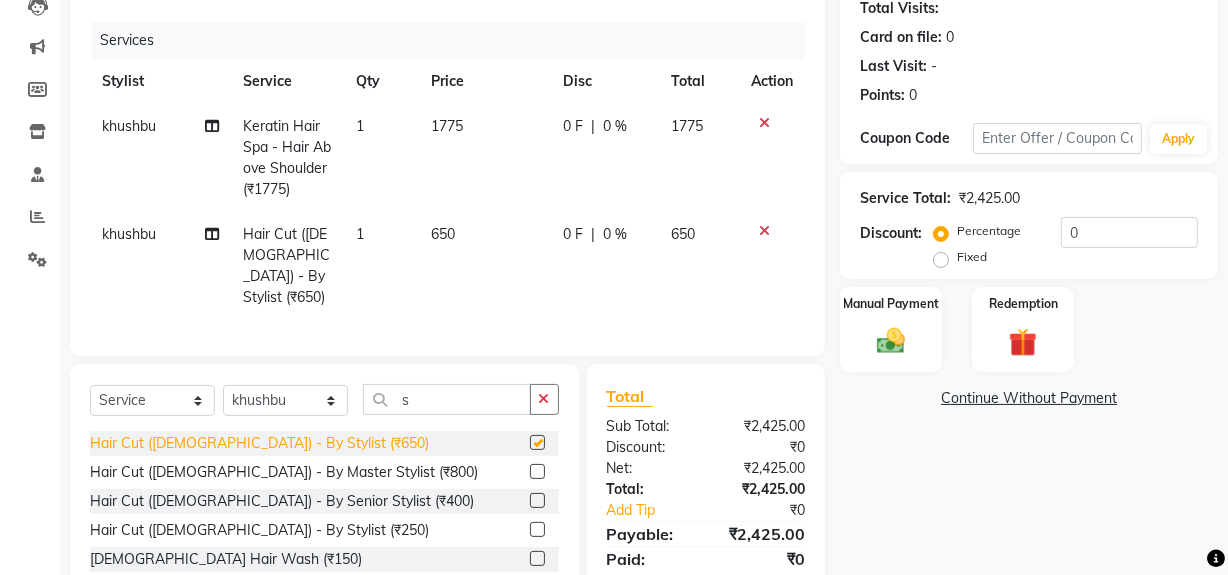 checkbox on "false" 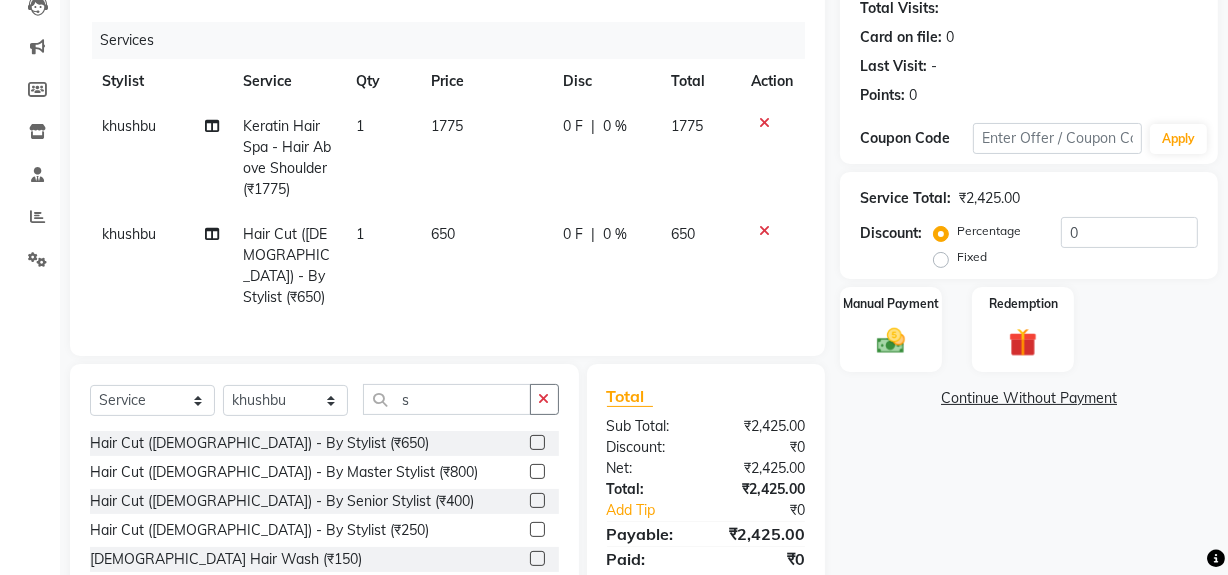 click on "Select  Service  Product  Membership  Package Voucher Prepaid Gift Card  Select Stylist khushbu Mohd Naushad Noir (Login) Sonali  Sumit  Ujwala Patil  Zaid  s Hair Cut (Female) - By Stylist (₹650)  Hair Cut (Female) - By Master Stylist (₹800)  Hair Cut (Male) - By Senior Stylist (₹400)  Hair Cut (Male) - By Stylist (₹250)  Male Hair Wash  (₹150)  Styling  (Male)  (₹150)  Color - Moustache / Sidelocks (₹150)  Shave (₹100)  Hairwash  - Hair Above & Below Shoulder (₹300)  Hairwash  - Hair Upto Waist (₹450)  Hairwash  - Hair Below Waist (₹650)  Sulphate Free Shampoo Wash - Hair Above & Below Shoulder (₹400)  Sulphate Free Shampoo Wash - Hair Upto Waist (₹650)  Sulphate Free Shampoo Wash - Hair Below Waist (₹700)  Global Color (Male) - Short (₹700)  Inoa Ammonia Free Global Color (Male) - Short (₹900)  Highlights (Male) - Medium (₹1999)  Highlights (Male) - Long (₹2550)  Male- Head Massage (₹300)  Male- L’Oreal Hair Spa (₹850)  Male- Keratin Hair Spa (₹1250)" 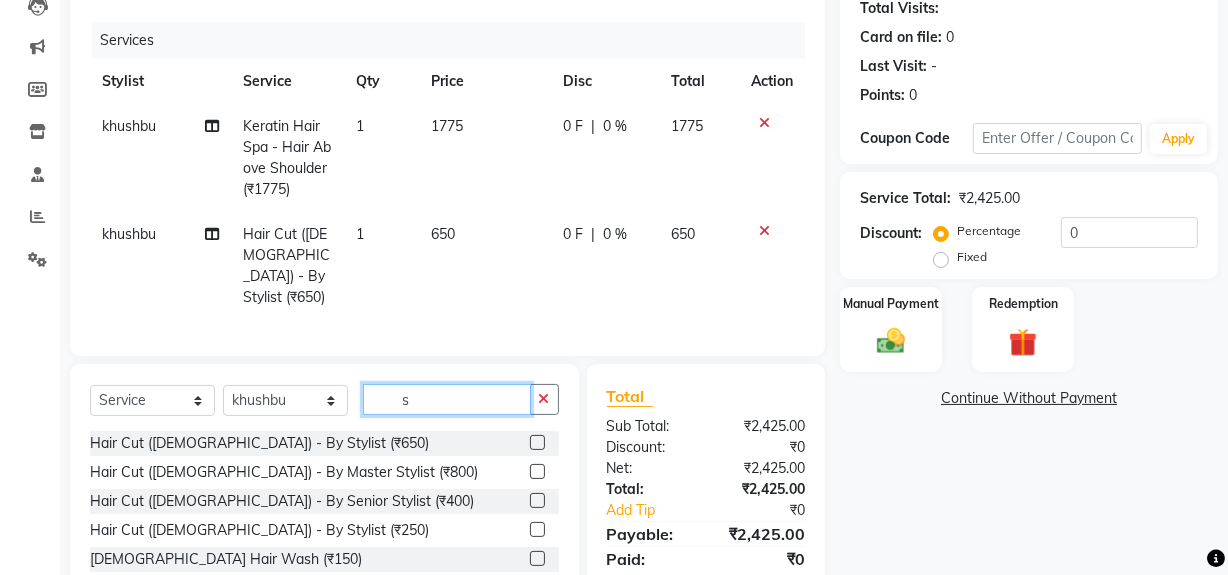 click on "s" 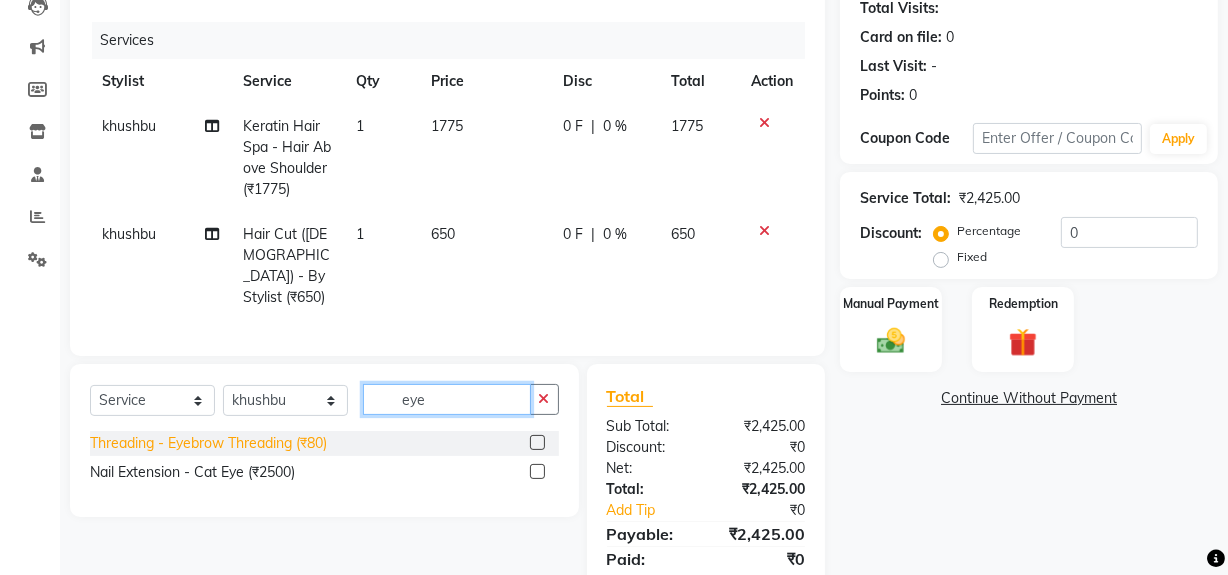type on "eye" 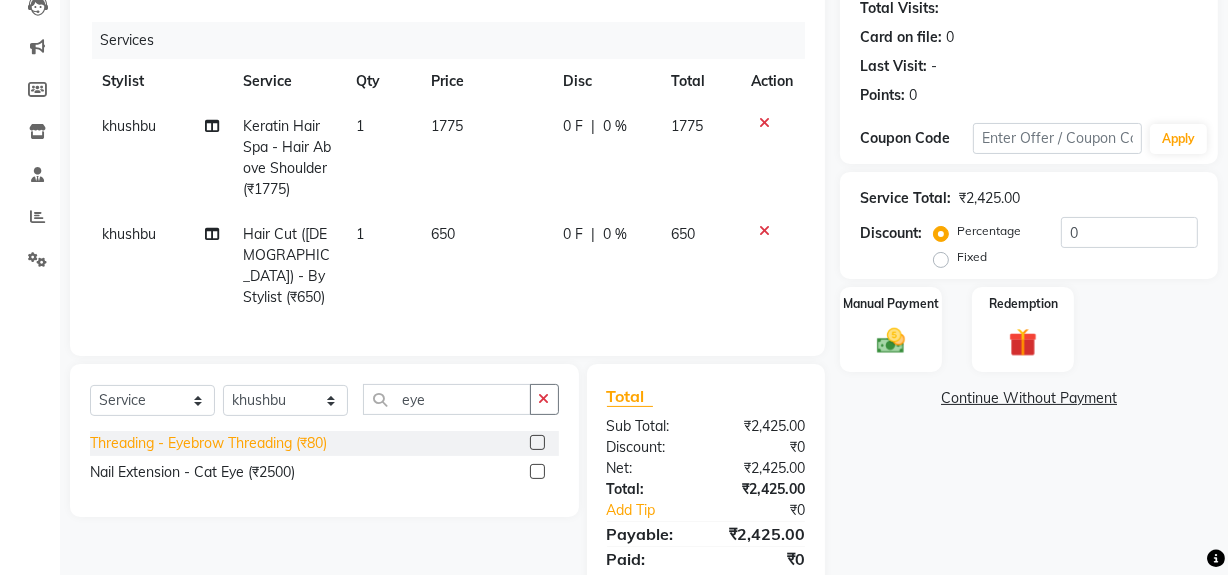 click on "Threading - Eyebrow Threading (₹80)" 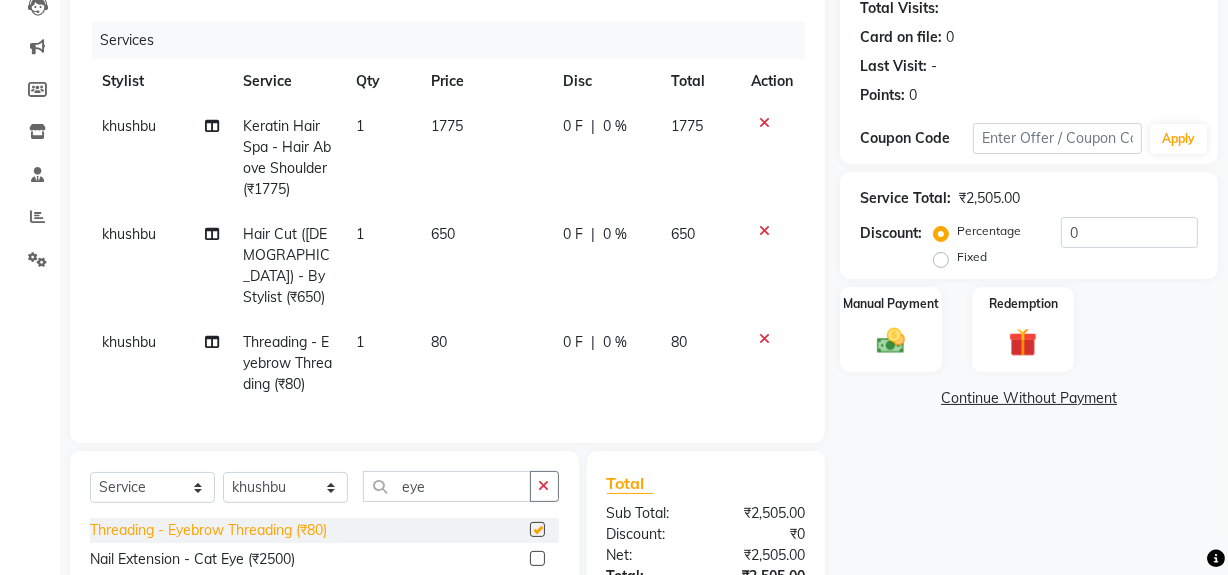 checkbox on "false" 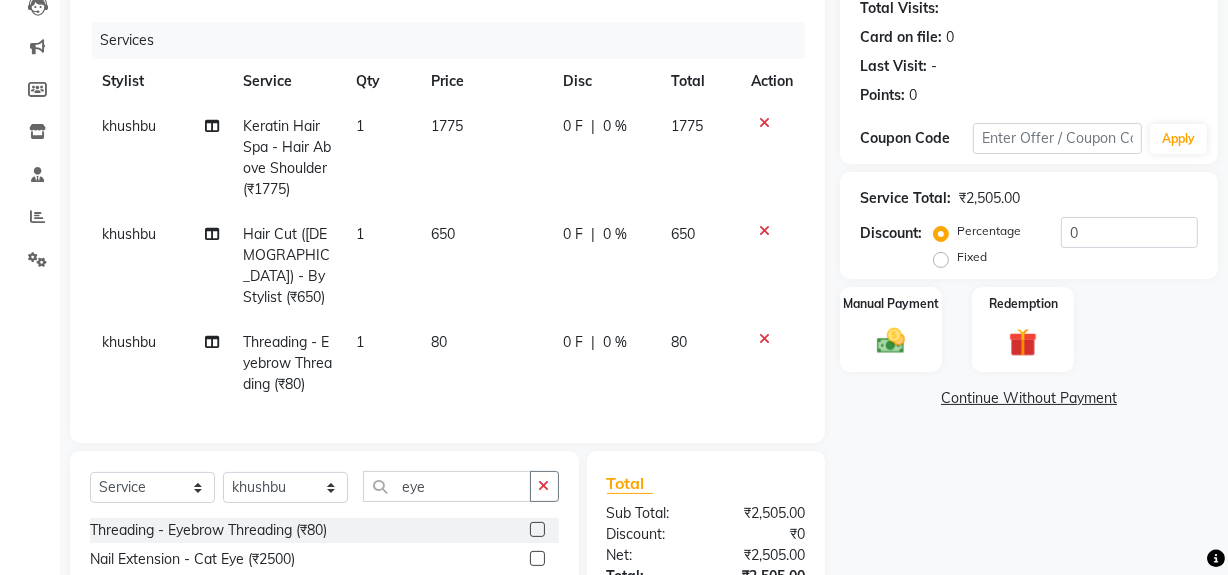 drag, startPoint x: 461, startPoint y: 310, endPoint x: 447, endPoint y: 318, distance: 16.124516 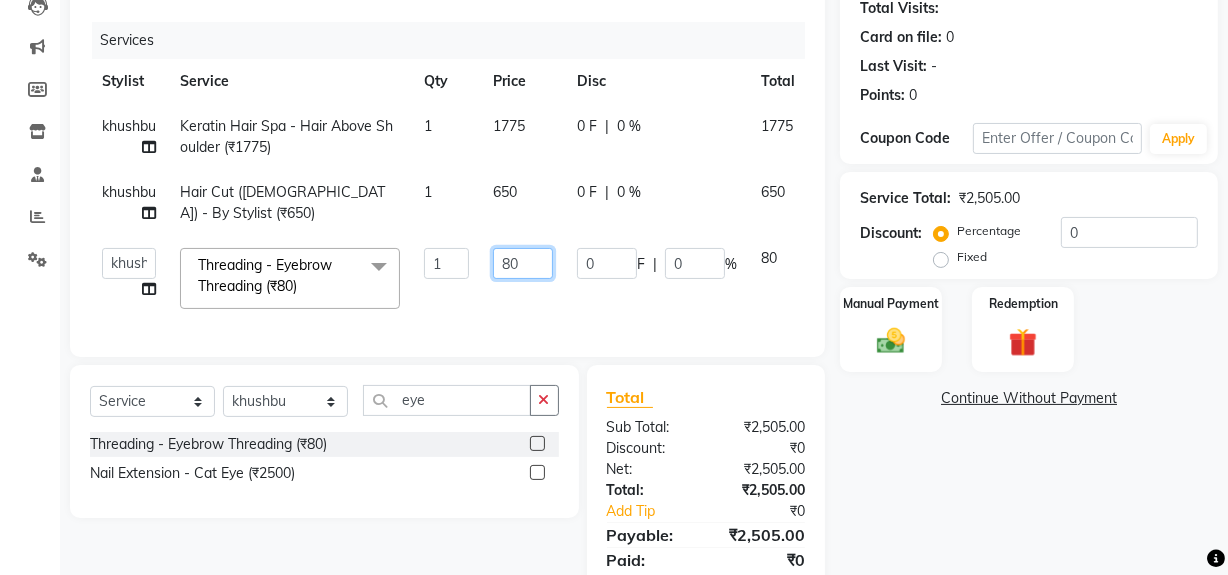 click on "80" 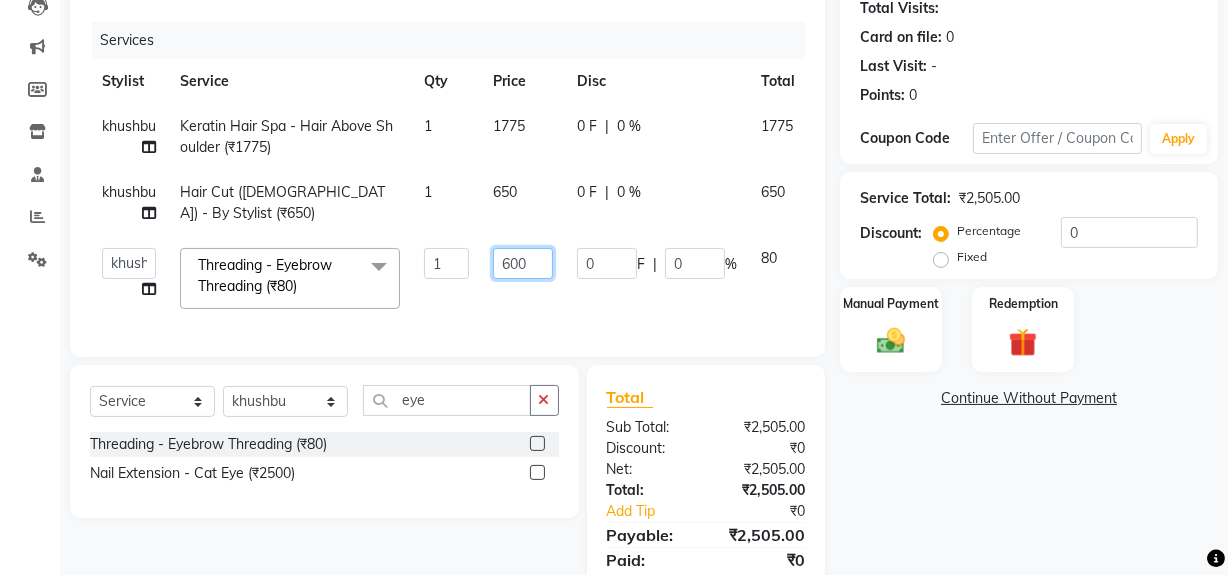 type on "60" 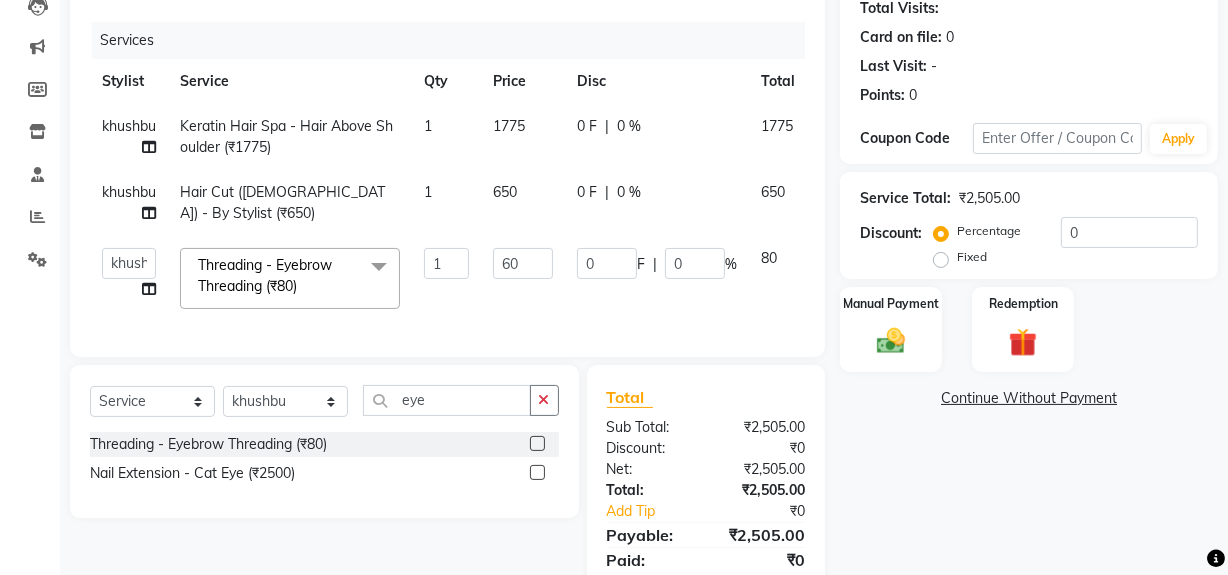 click on "khushbu Keratin Hair Spa - Hair Above Shoulder (₹1775) 1 1775 0 F | 0 % 1775 khushbu Hair Cut (Female) - By Stylist (₹650) 1 650 0 F | 0 % 650  khushbu   Mohd Naushad   Noir (Login)   Sonali    Sumit    Ujwala Patil    Zaid   Threading - Eyebrow Threading (₹80)  x Hair Cut (Female) - By Stylist (₹650) Hair Cut (Female) - By Master Stylist (₹800) Hair Cut (Female) - By Hair Creative (₹1000) Hair Cut (Female) - Female Hair Trimming (₹450) Hair Cut (Female) - Fringe Haircut (₹250) Hair Cut (Female) - Baby Hair Cut (₹400) Hair Cut (Male) - By Senior Stylist (₹400) Hair Cut (Male) - By Stylist (₹250) Male Hair Wash  (₹150) Hair Cut (Male) - Hair Tattoo (₹180) Beard Trim (₹150) Styling  (Male)  (₹150) Beard Color (₹300) Color - Moustache / Sidelocks (₹150) Shave (₹100) Hairwash  - Hair Above & Below Shoulder (₹300) Hairwash  - Hair Upto Waist (₹450) Hairwash  - Hair Below Waist (₹650) Sulphate Free Shampoo Wash - Hair Above & Below Shoulder (₹400) Botox - Crown (₹2800)" 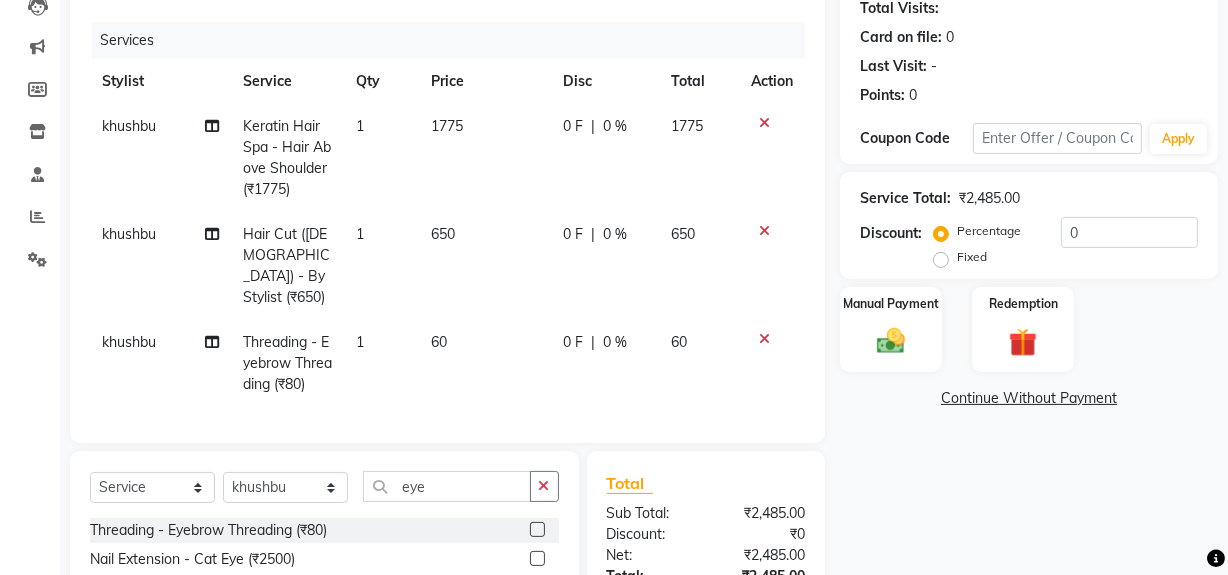 click on "1775" 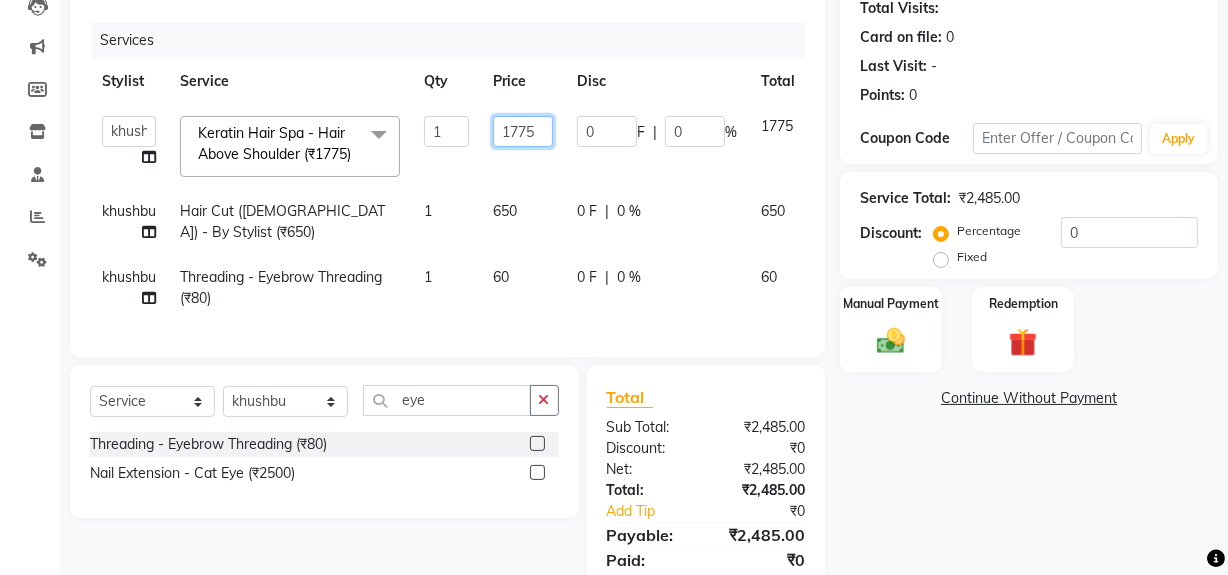 drag, startPoint x: 544, startPoint y: 120, endPoint x: 533, endPoint y: 121, distance: 11.045361 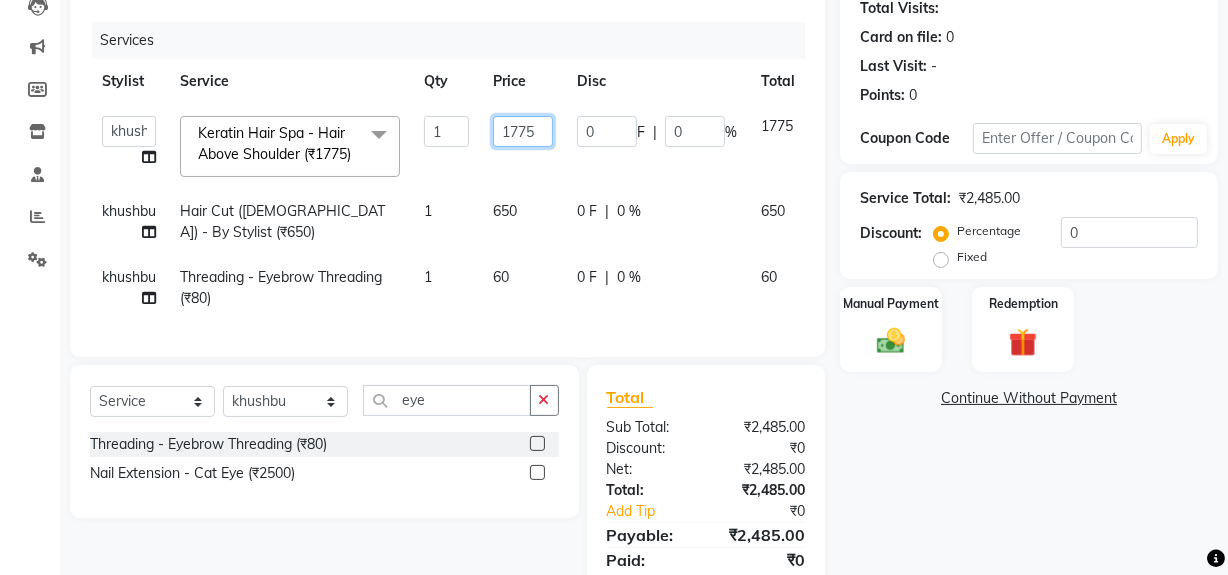 click on "1775" 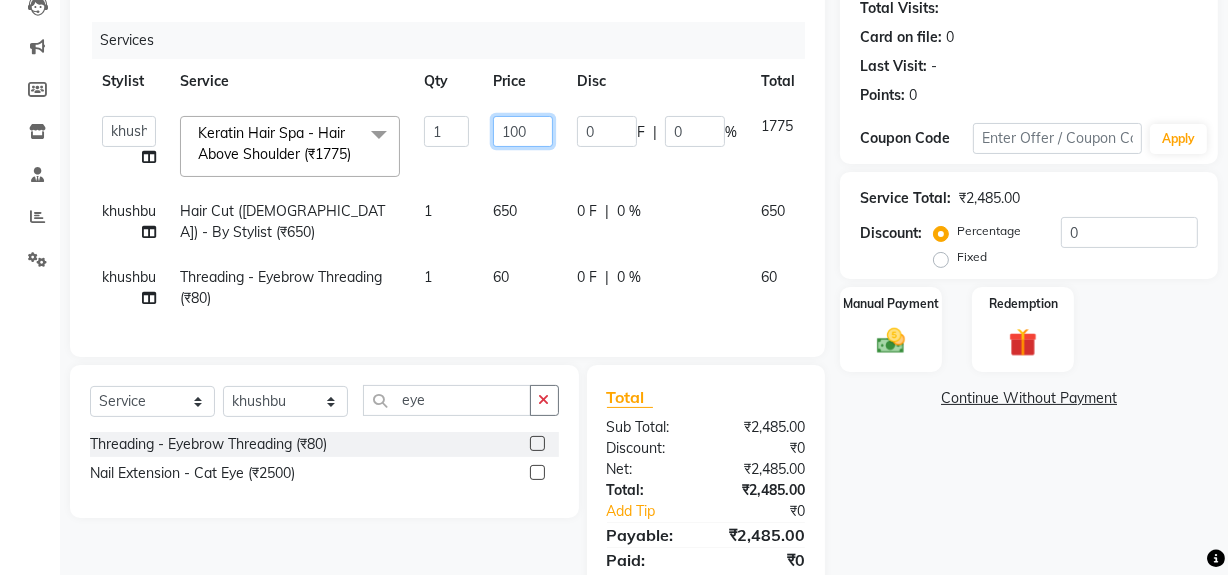 type on "1000" 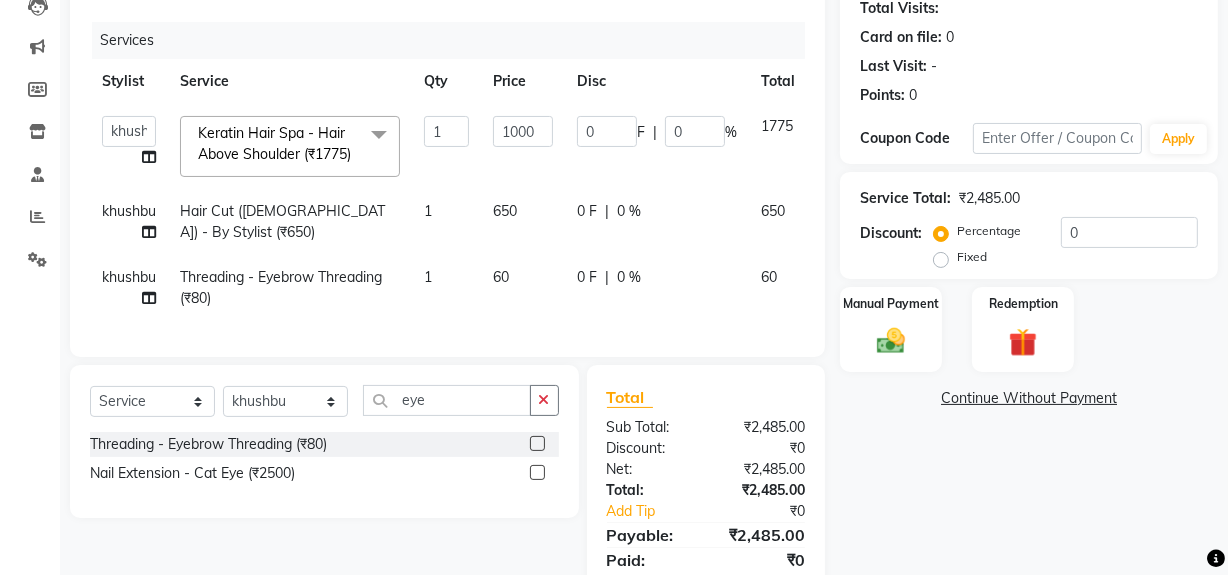 click on "650" 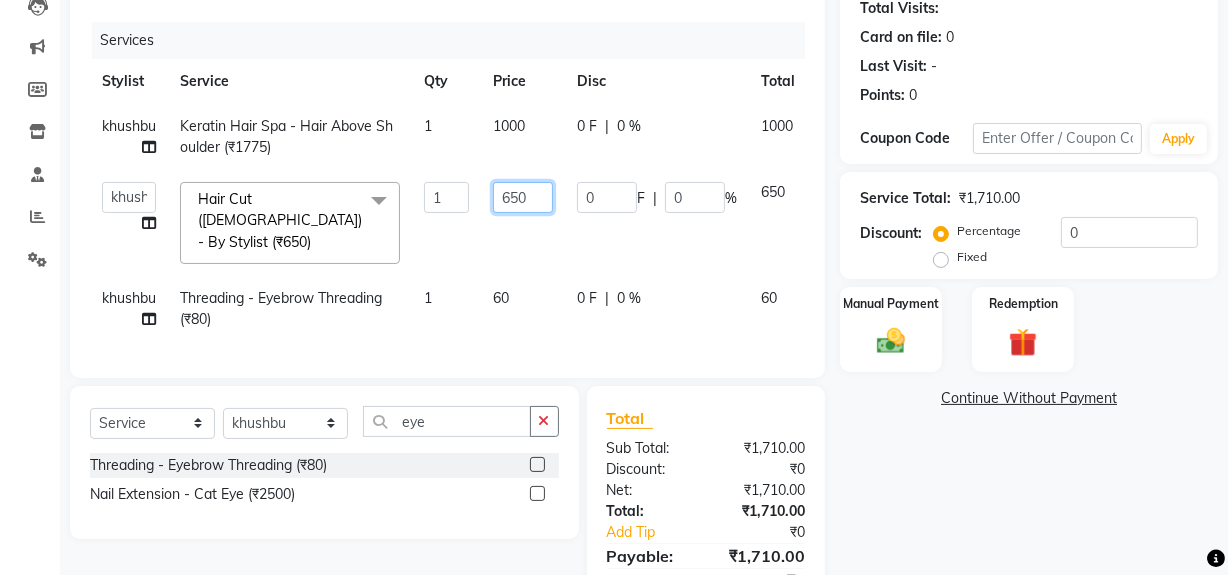 click on "650" 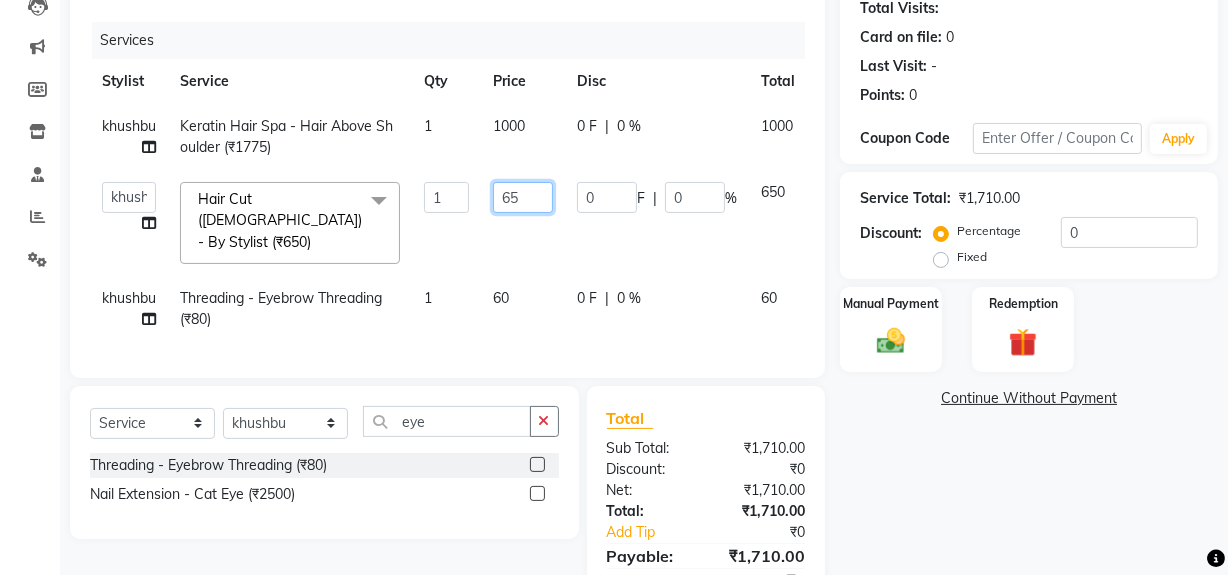 type on "6" 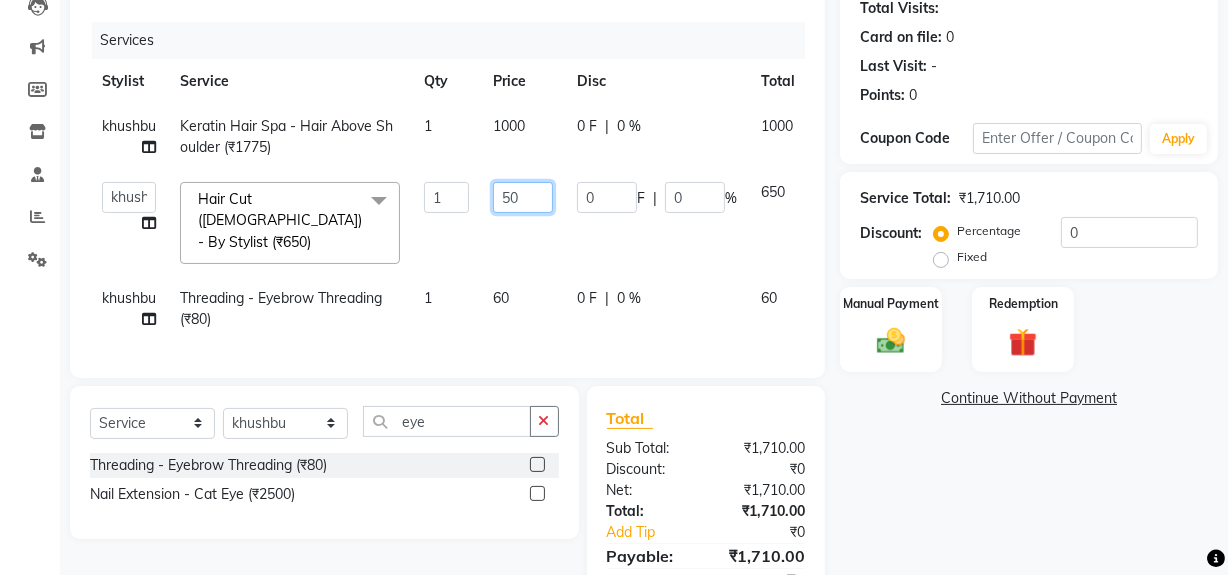 type on "500" 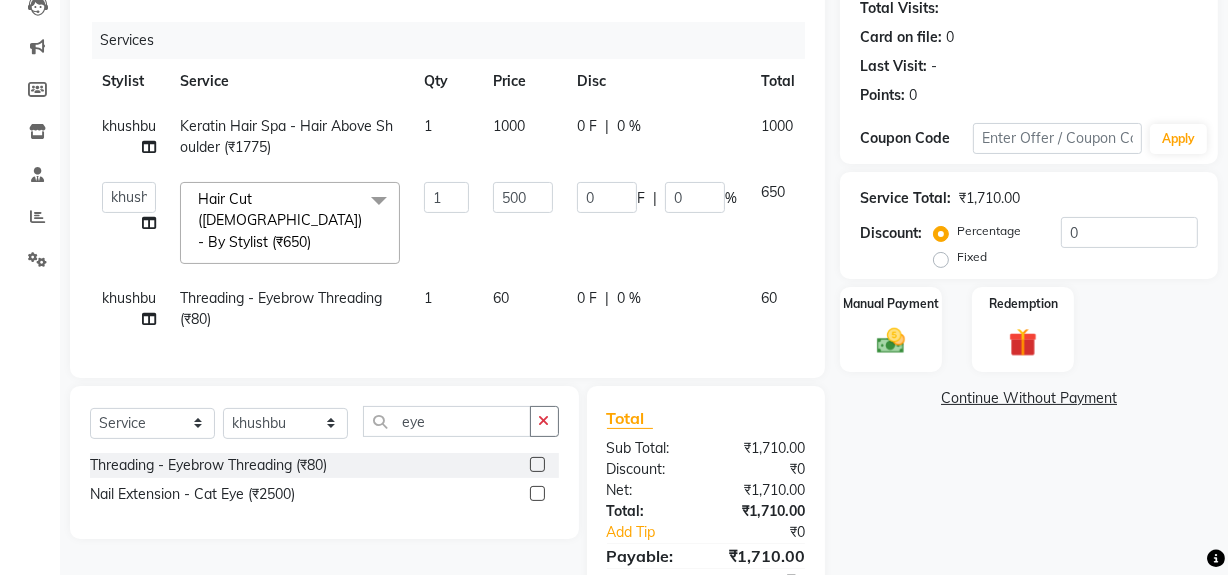 click on "khushbu Keratin Hair Spa - Hair Above Shoulder (₹1775) 1 1000 0 F | 0 % 1000  khushbu   Mohd Naushad   Noir (Login)   Sonali    Sumit    Ujwala Patil    Zaid   Hair Cut (Female) - By Stylist (₹650)  x Hair Cut (Female) - By Stylist (₹650) Hair Cut (Female) - By Master Stylist (₹800) Hair Cut (Female) - By Hair Creative (₹1000) Hair Cut (Female) - Female Hair Trimming (₹450) Hair Cut (Female) - Fringe Haircut (₹250) Hair Cut (Female) - Baby Hair Cut (₹400) Hair Cut (Male) - By Senior Stylist (₹400) Hair Cut (Male) - By Stylist (₹250) Male Hair Wash  (₹150) Hair Cut (Male) - Hair Tattoo (₹180) Beard Trim (₹150) Styling  (Male)  (₹150) Beard Color (₹300) Color - Moustache / Sidelocks (₹150) Shave (₹100) Hairwash  - Hair Above & Below Shoulder (₹300) Hairwash  - Hair Upto Waist (₹450) Hairwash  - Hair Below Waist (₹650) Sulphate Free Shampoo Wash - Hair Above & Below Shoulder (₹400) Sulphate Free Shampoo Wash - Hair Upto Waist (₹650) Highlights (Male) - Long (₹2550)" 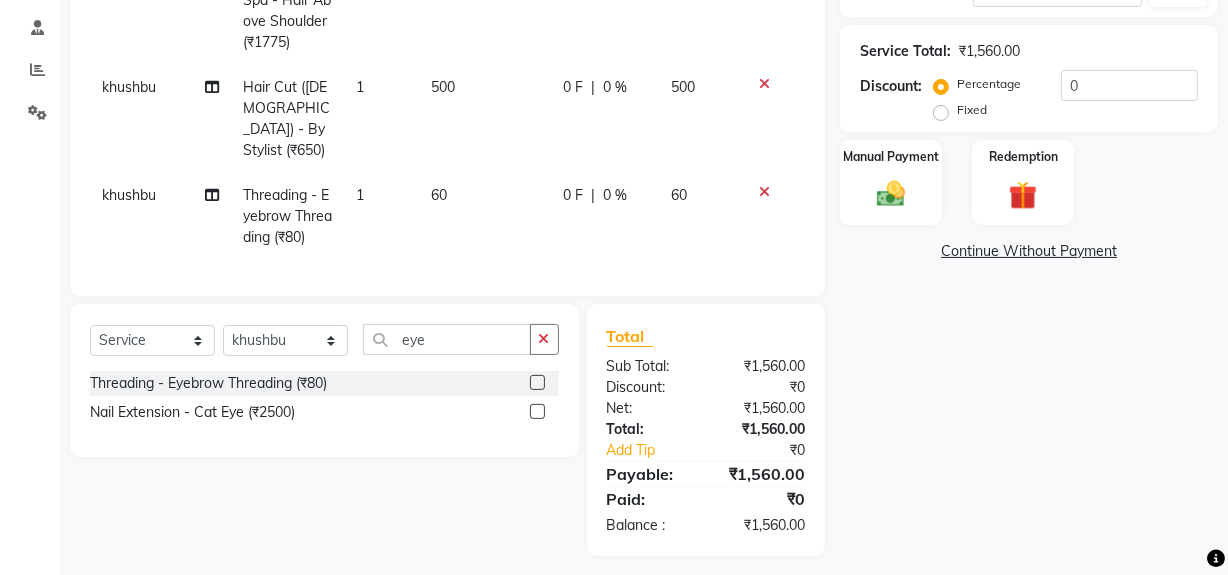 scroll, scrollTop: 376, scrollLeft: 0, axis: vertical 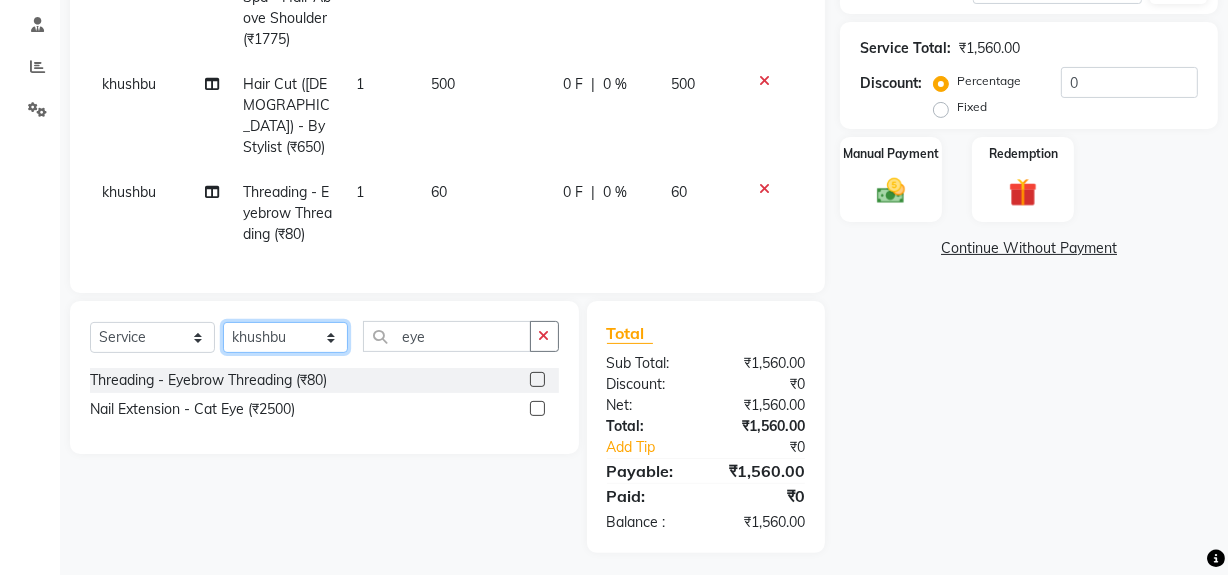 click on "Select Stylist khushbu Mohd Naushad Noir (Login) Sonali  Sumit  Ujwala Patil  Zaid" 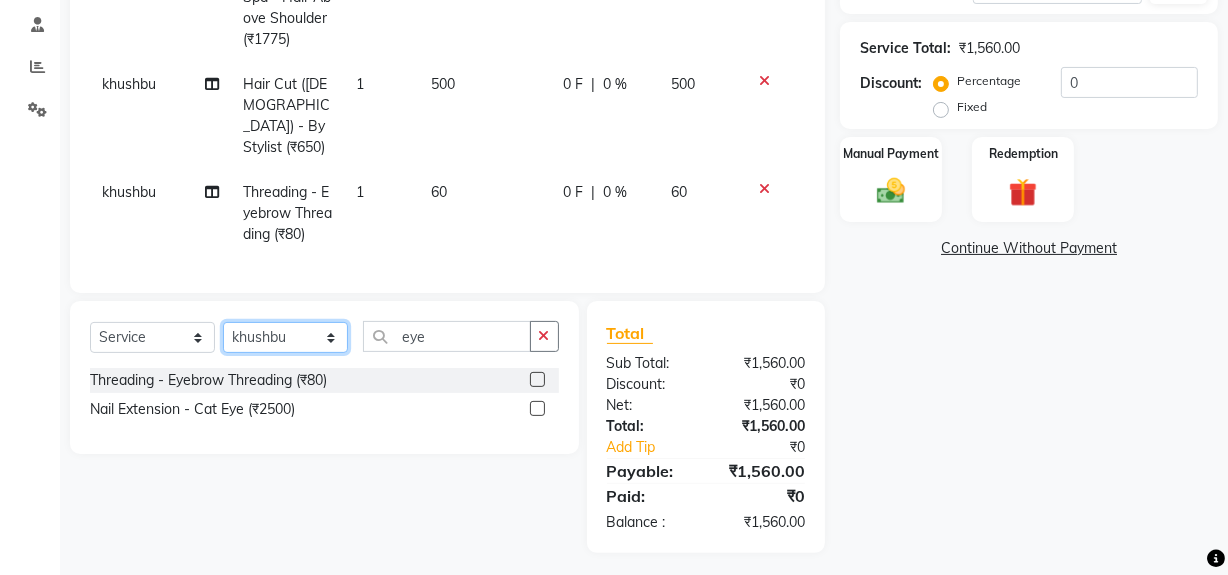 select on "85833" 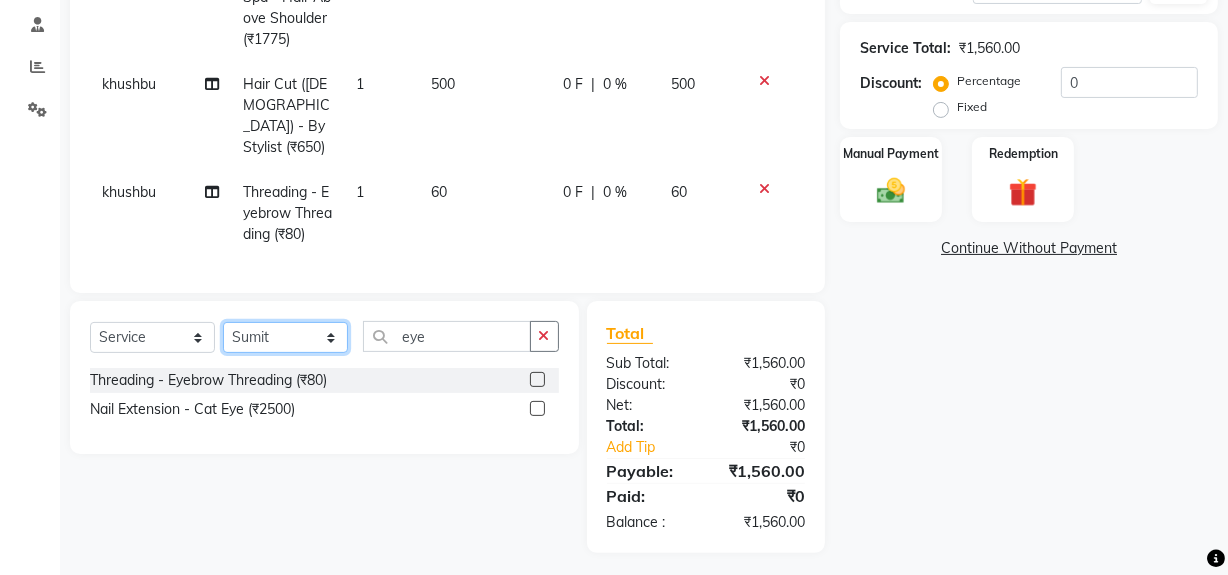 click on "Select Stylist khushbu Mohd Naushad Noir (Login) Sonali  Sumit  Ujwala Patil  Zaid" 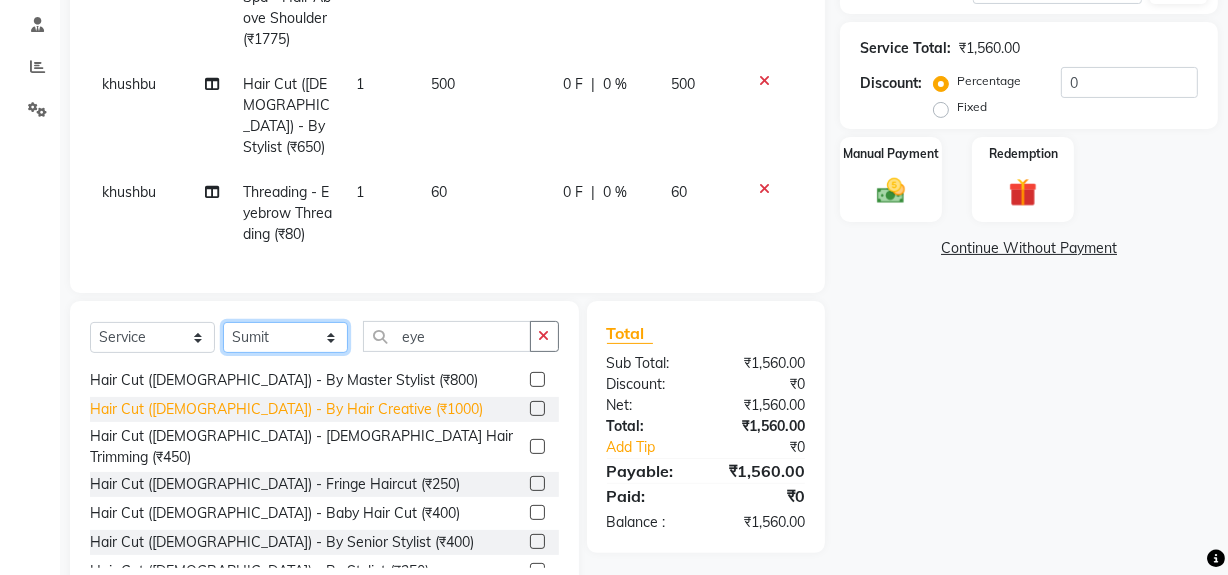 scroll, scrollTop: 0, scrollLeft: 0, axis: both 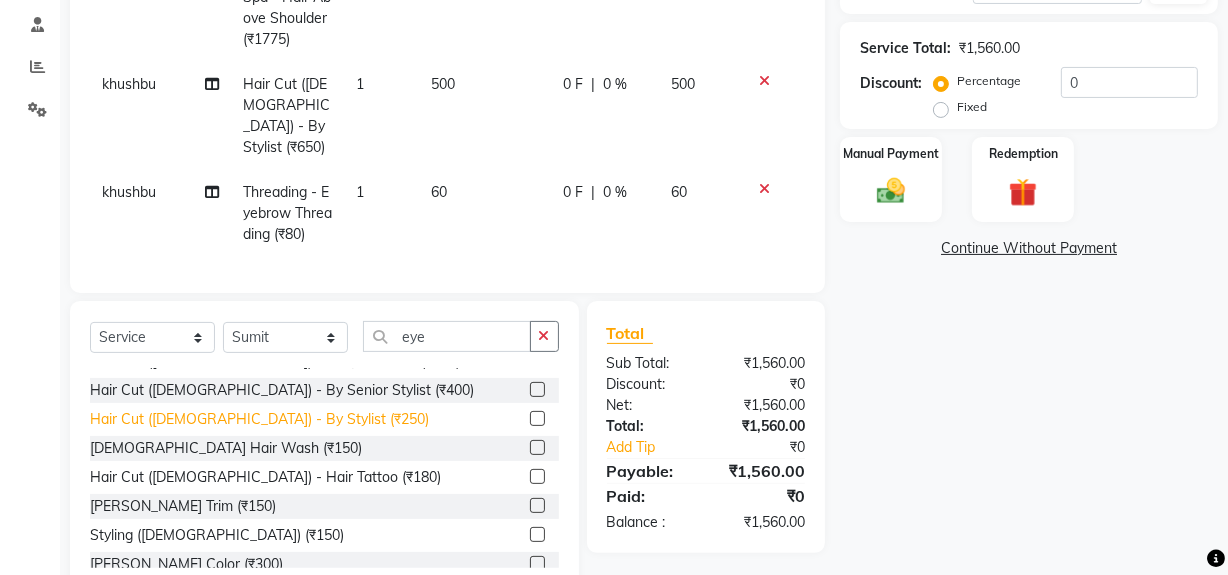 click on "Hair Cut (Male) - By Stylist (₹250)" 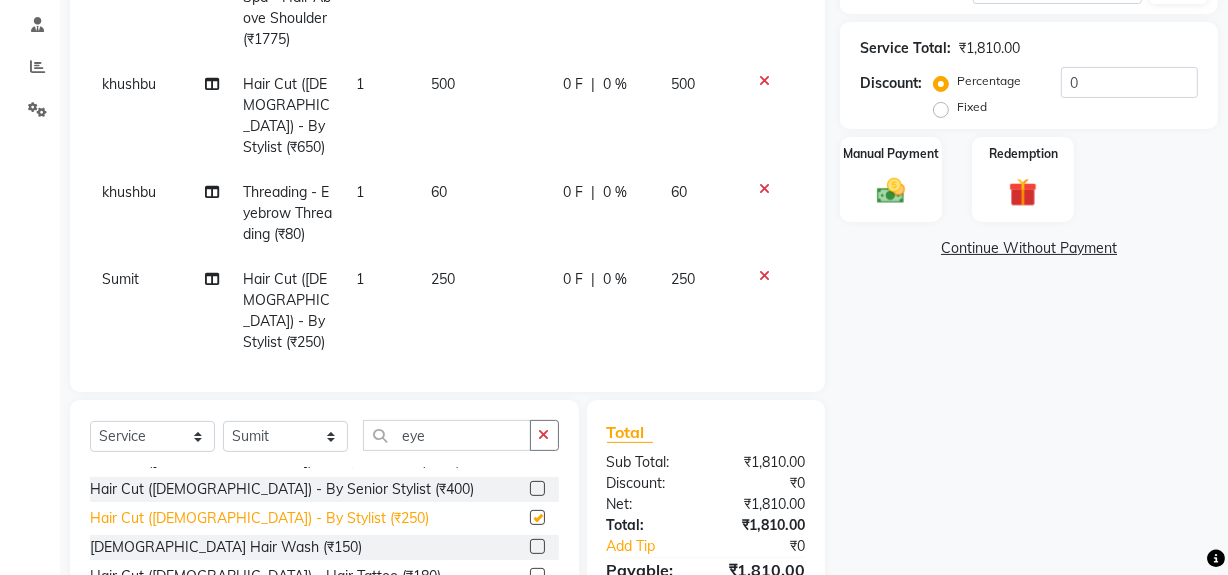 checkbox on "false" 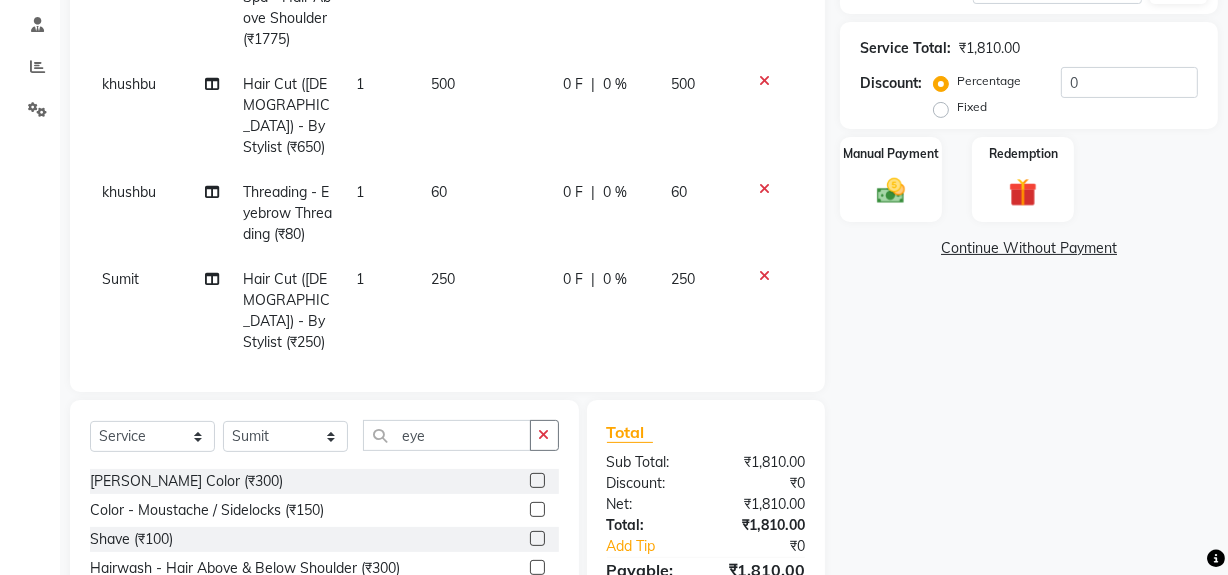 scroll, scrollTop: 272, scrollLeft: 0, axis: vertical 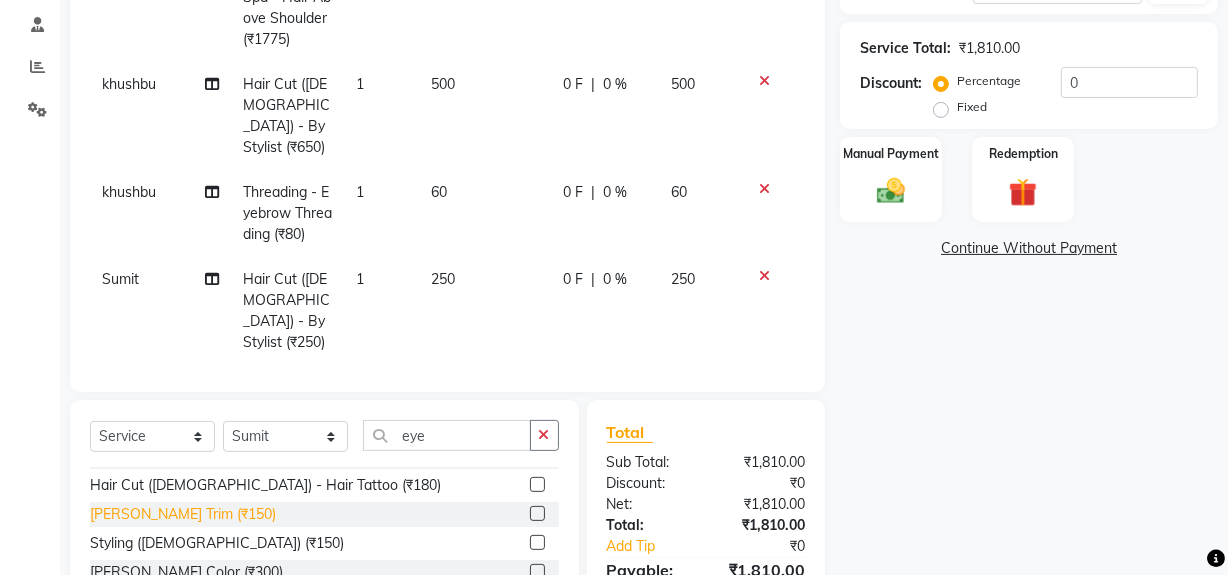 click on "Beard Trim (₹150)" 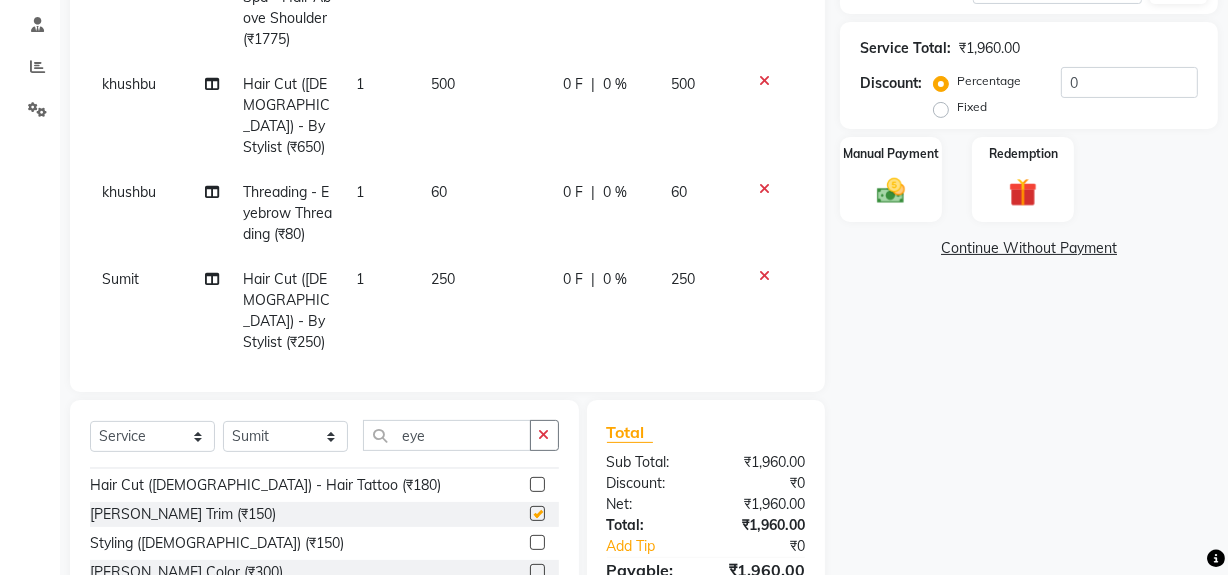 checkbox on "false" 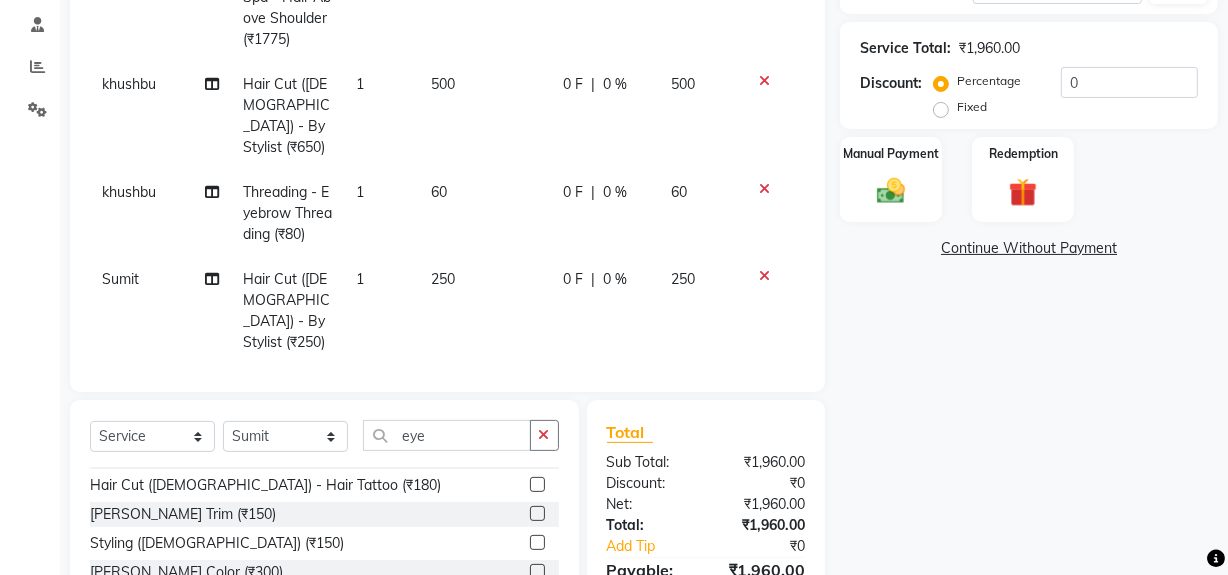 click on "250" 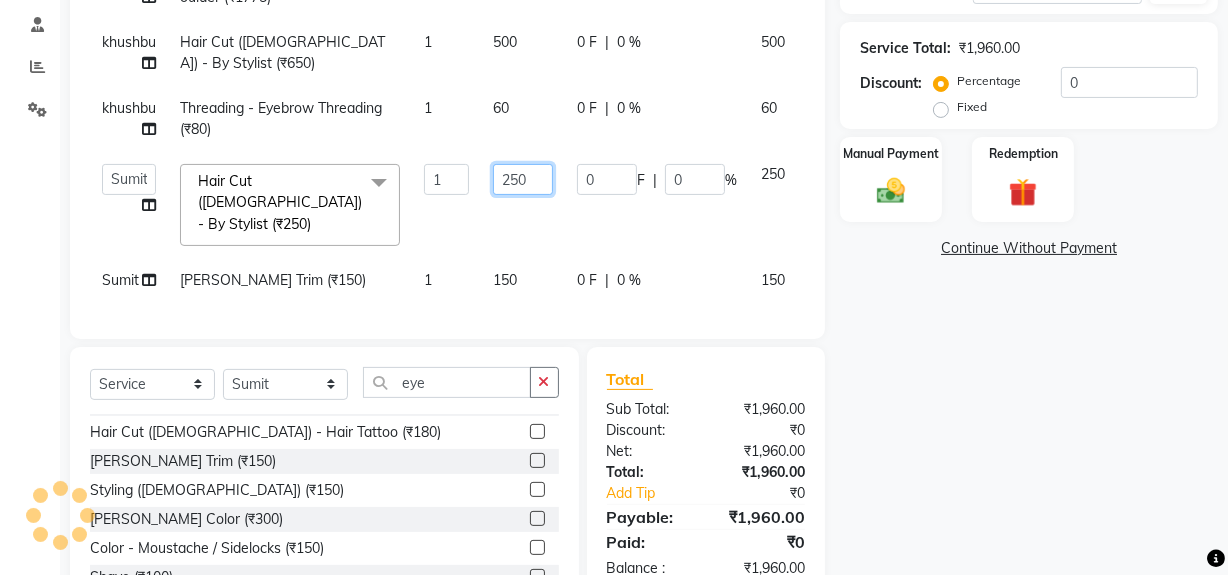 click on "250" 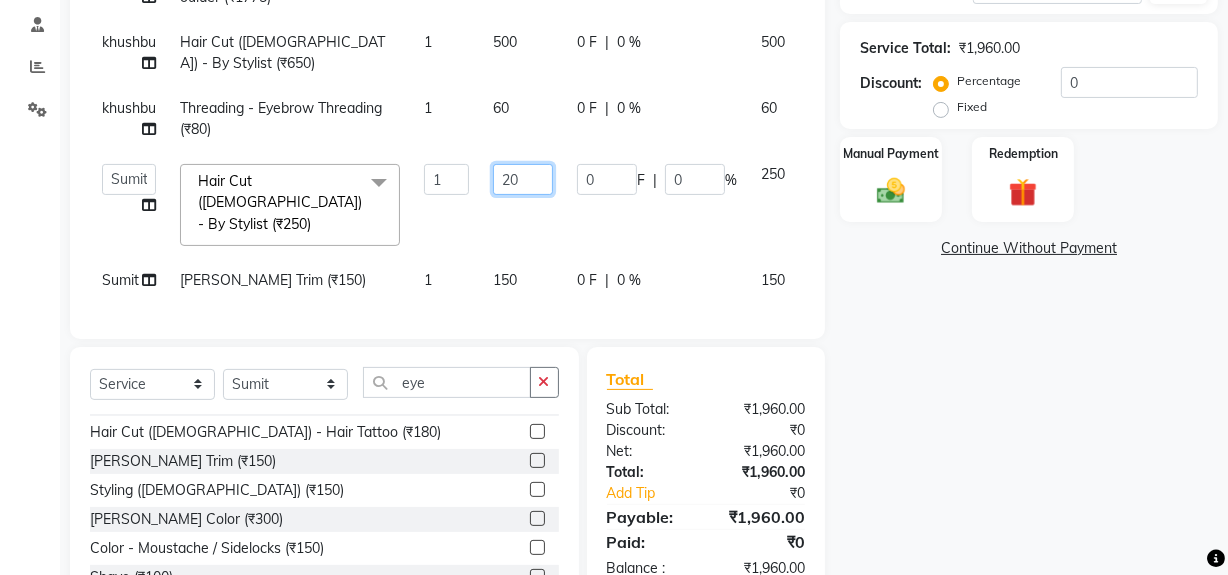 type on "200" 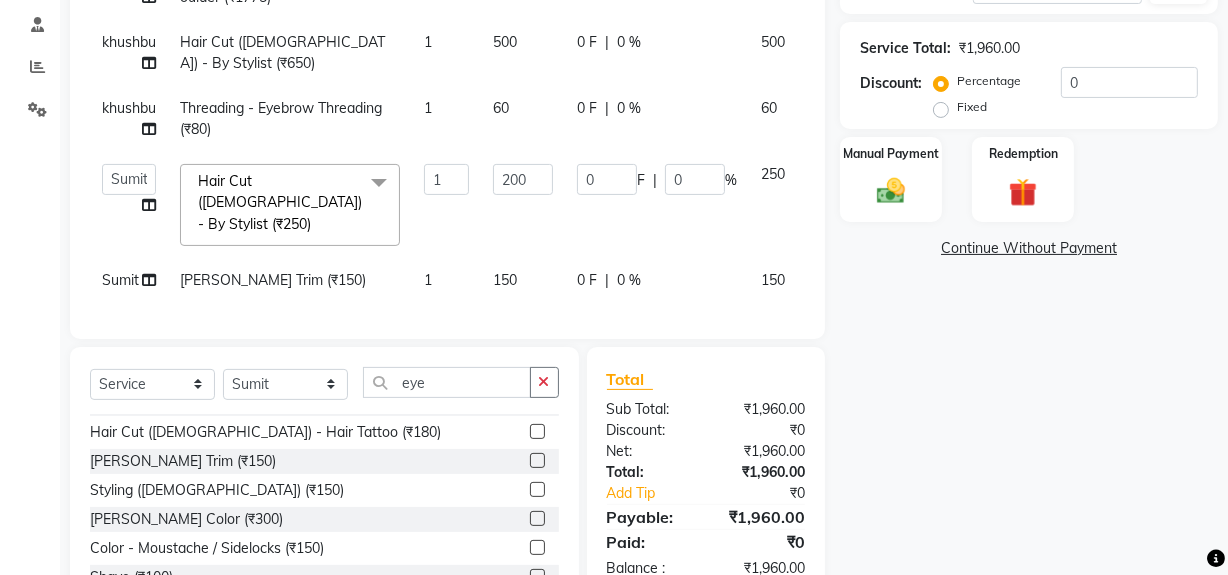 click on "Name: Anju  Membership:  No Active Membership  Total Visits:   Card on file:  0 Last Visit:   - Points:   0  Coupon Code Apply Service Total:  ₹1,960.00  Discount:  Percentage   Fixed  0 Manual Payment Redemption  Continue Without Payment" 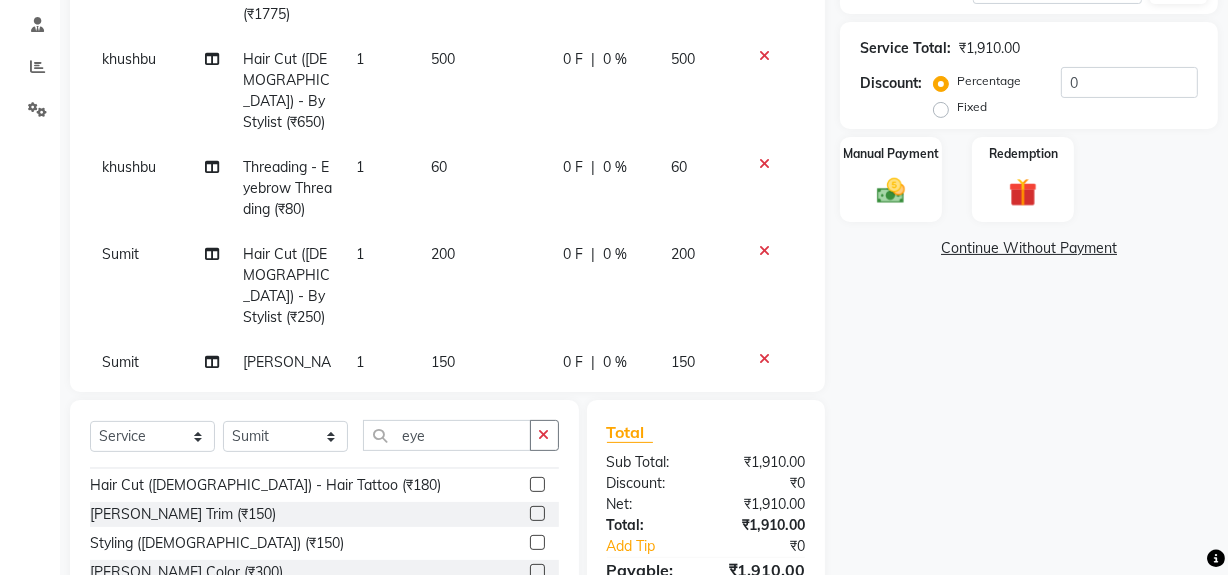 scroll, scrollTop: 46, scrollLeft: 0, axis: vertical 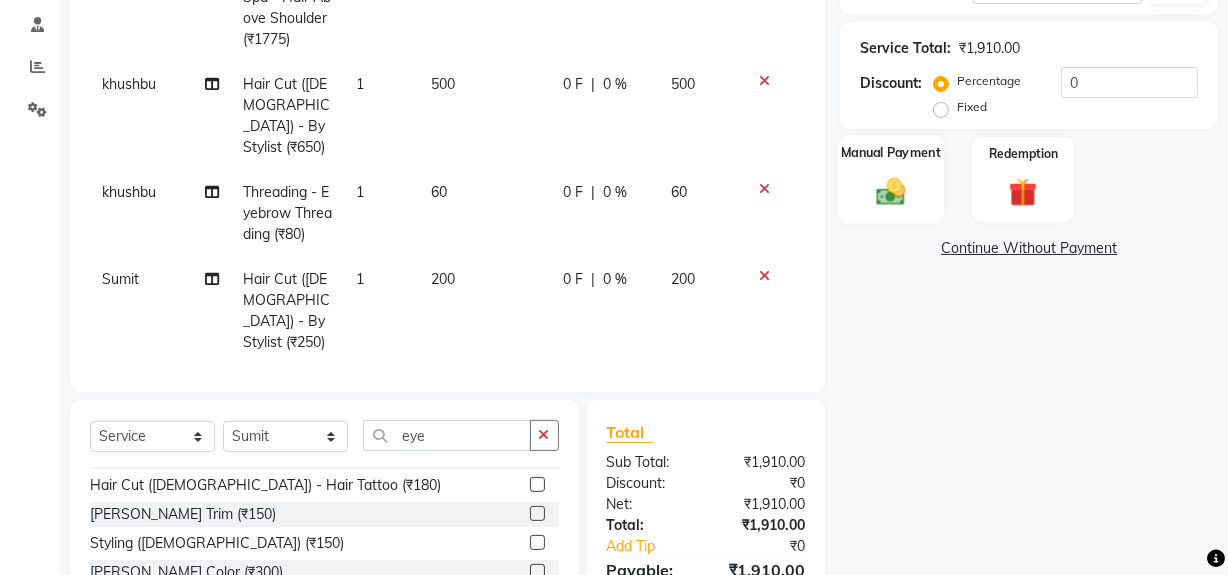 click 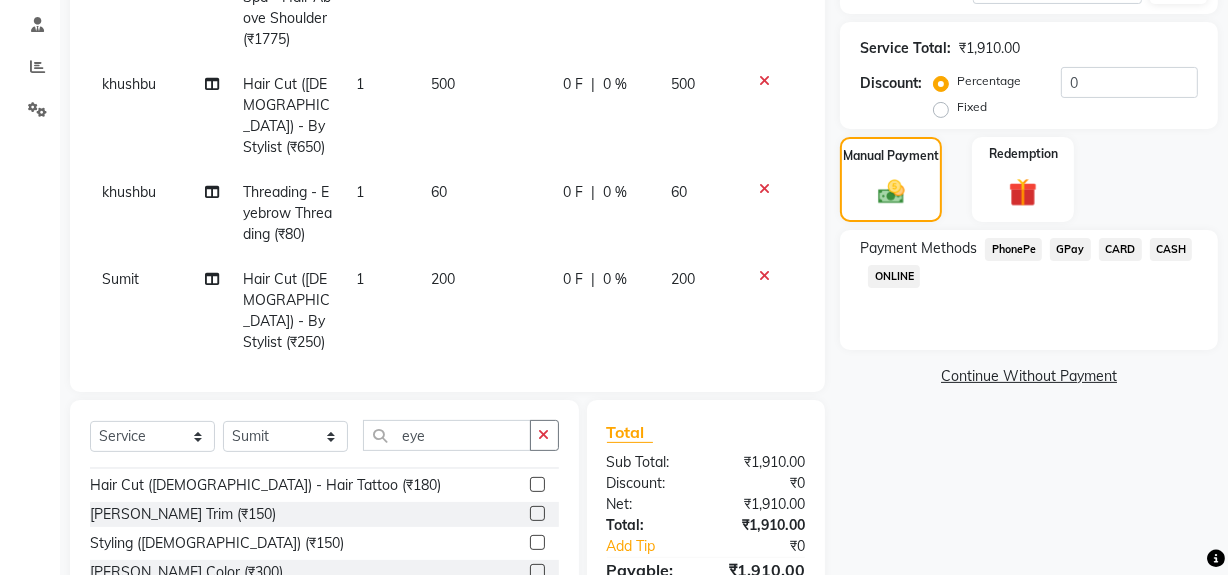 click on "GPay" 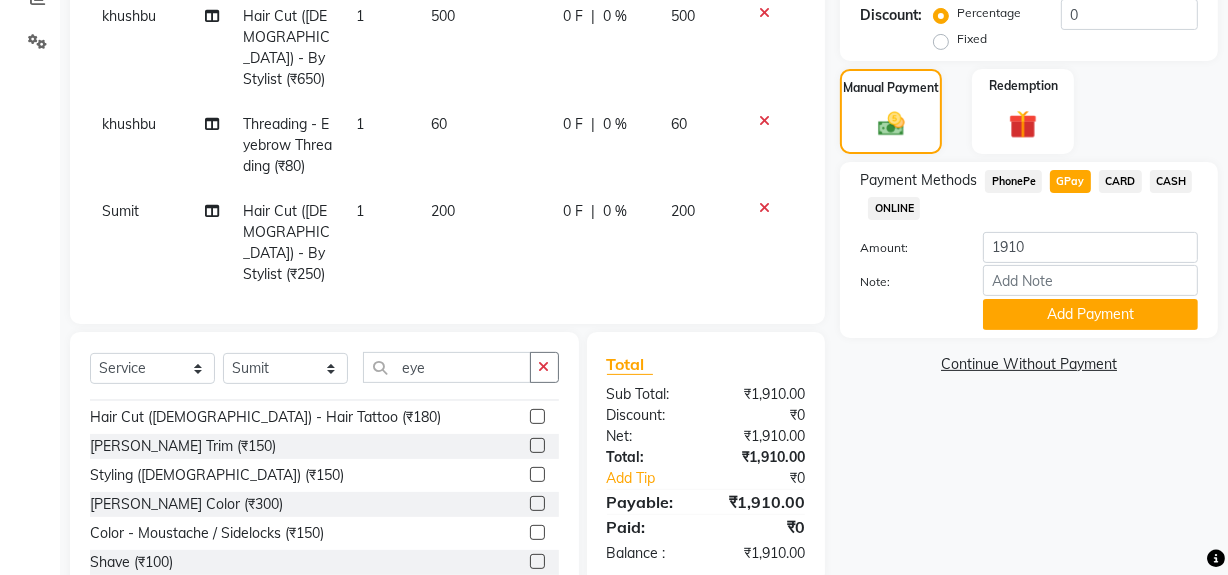 scroll, scrollTop: 526, scrollLeft: 0, axis: vertical 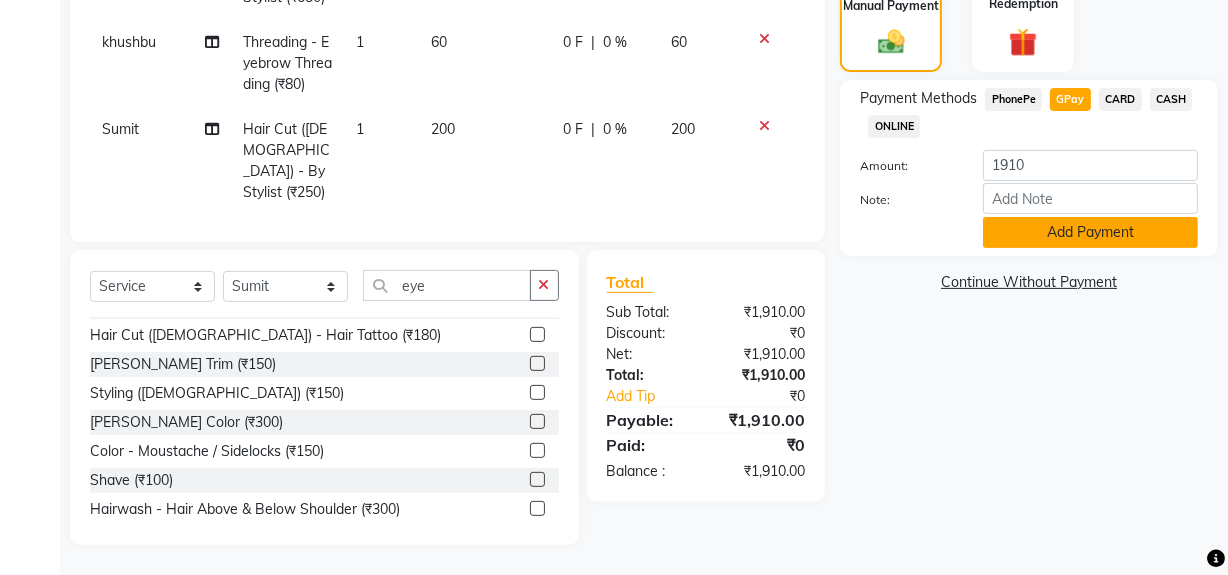 click on "Add Payment" 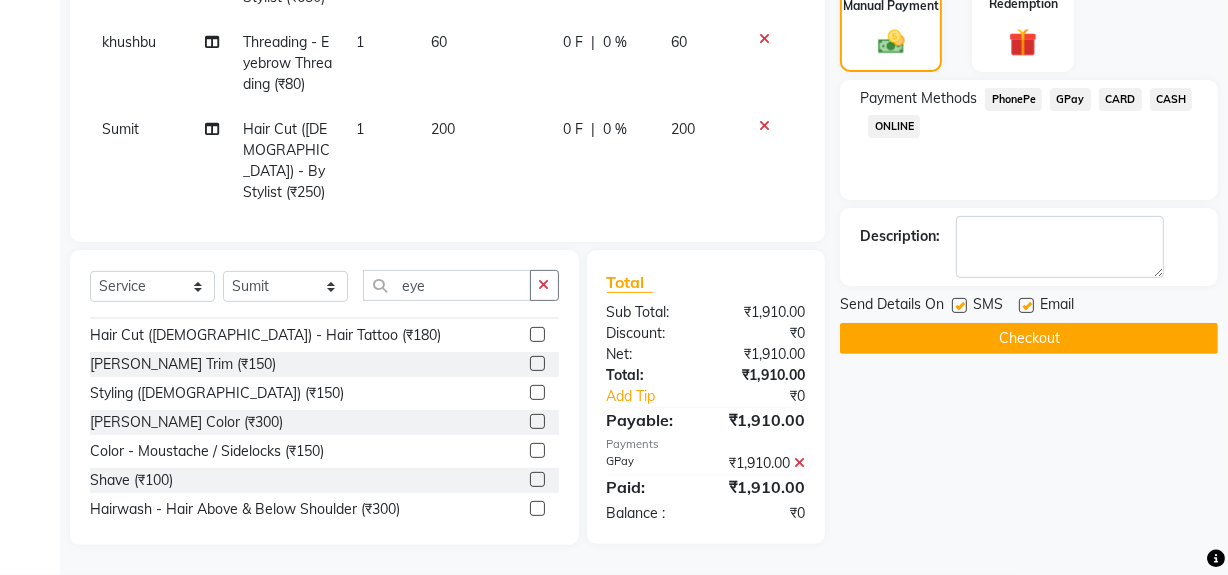 click 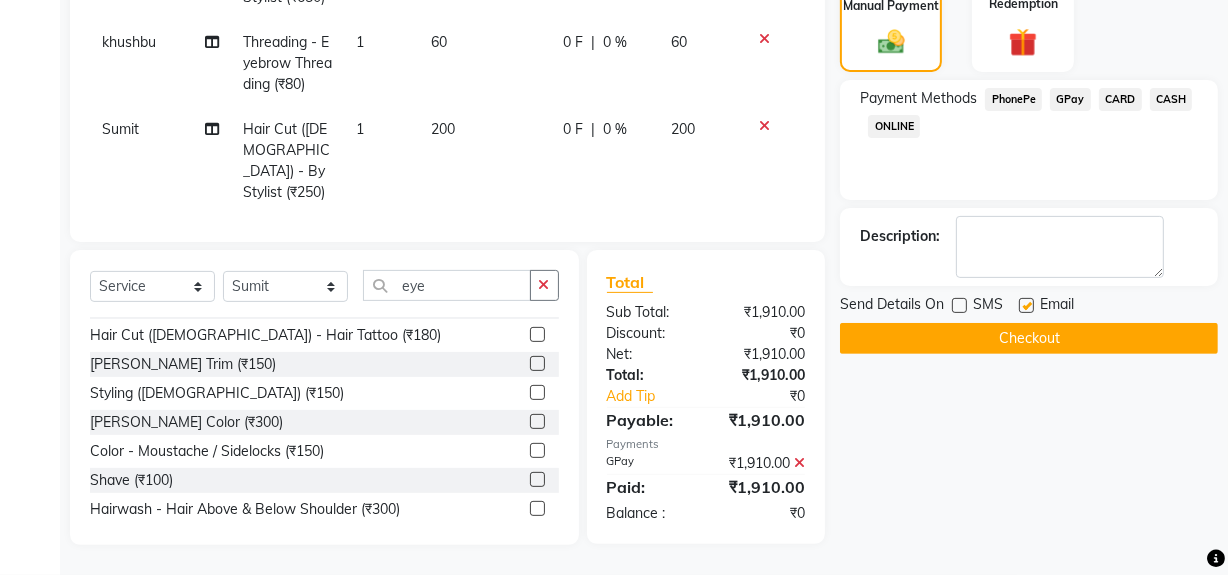 click on "Email" 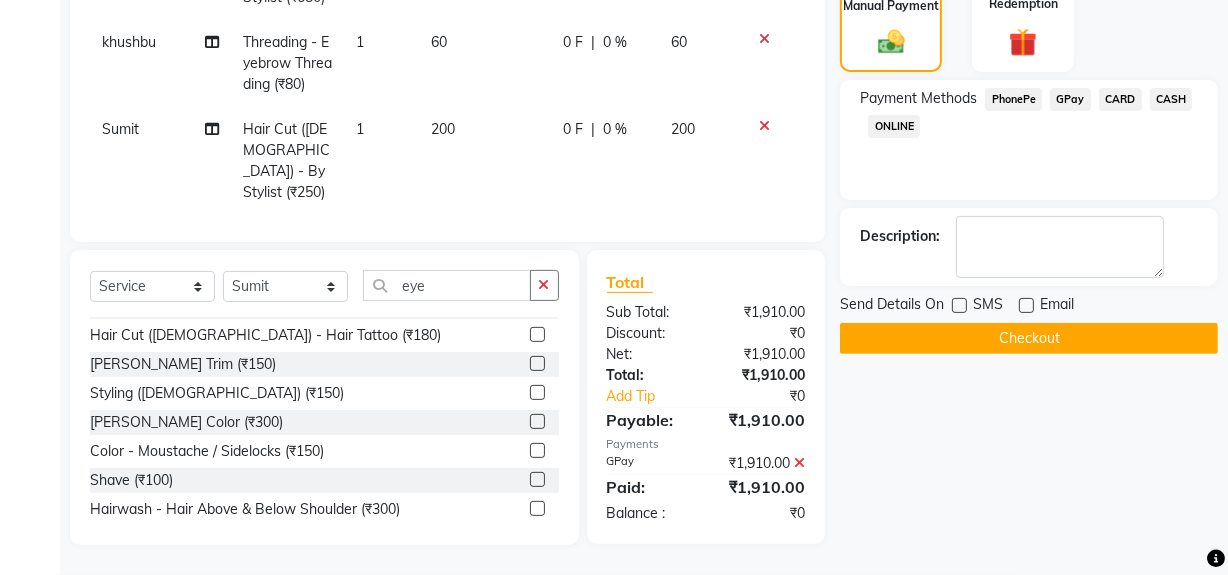 click on "Checkout" 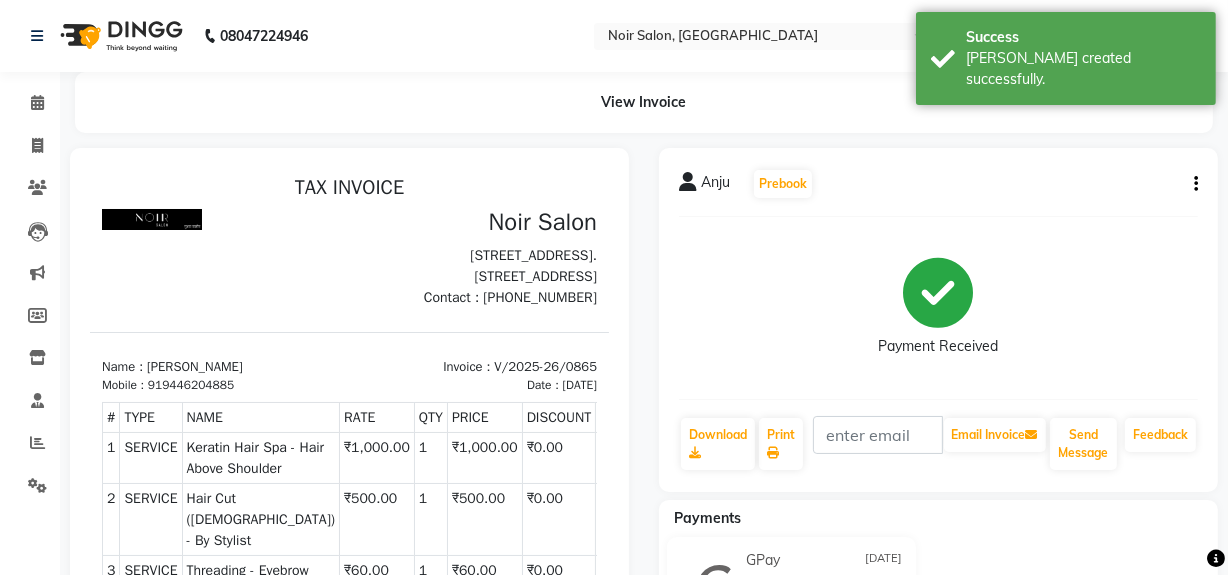 scroll, scrollTop: 0, scrollLeft: 0, axis: both 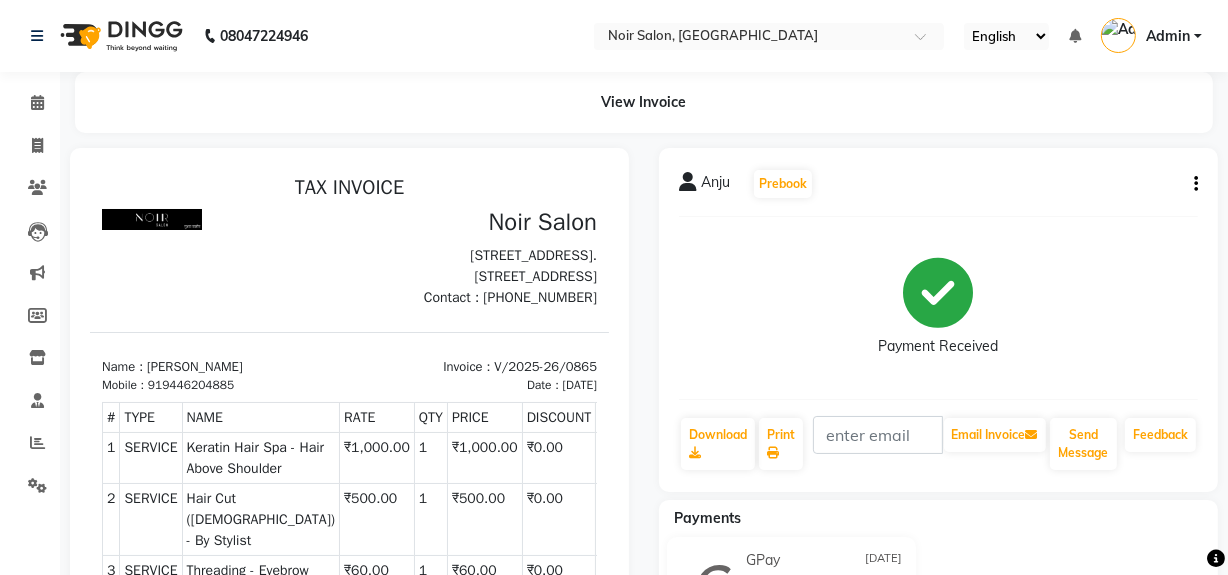 click on "Payments" 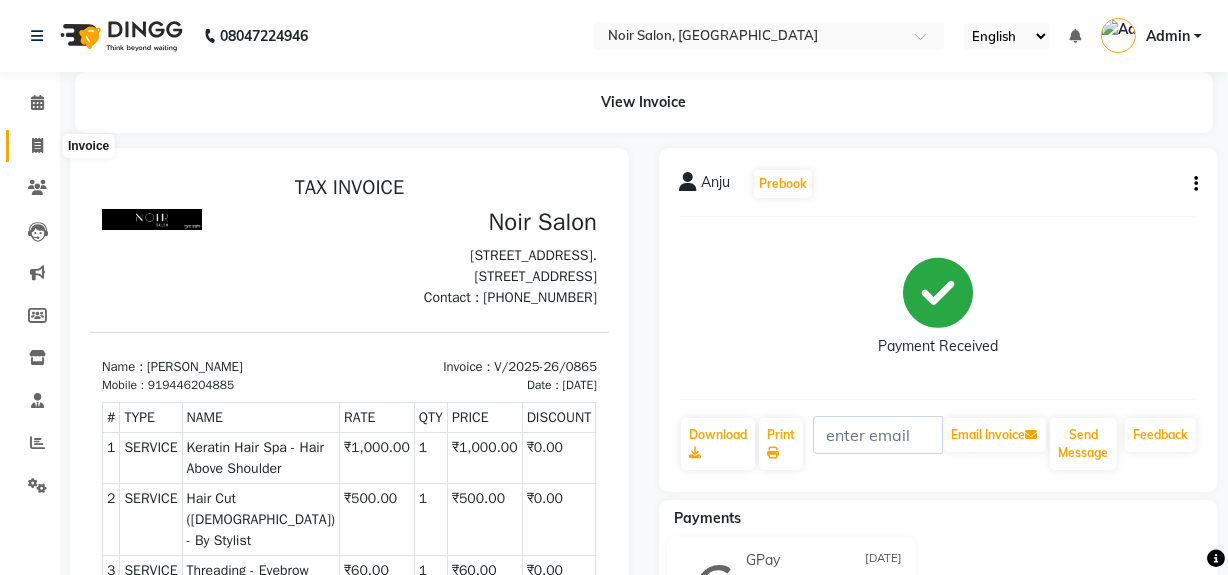 click 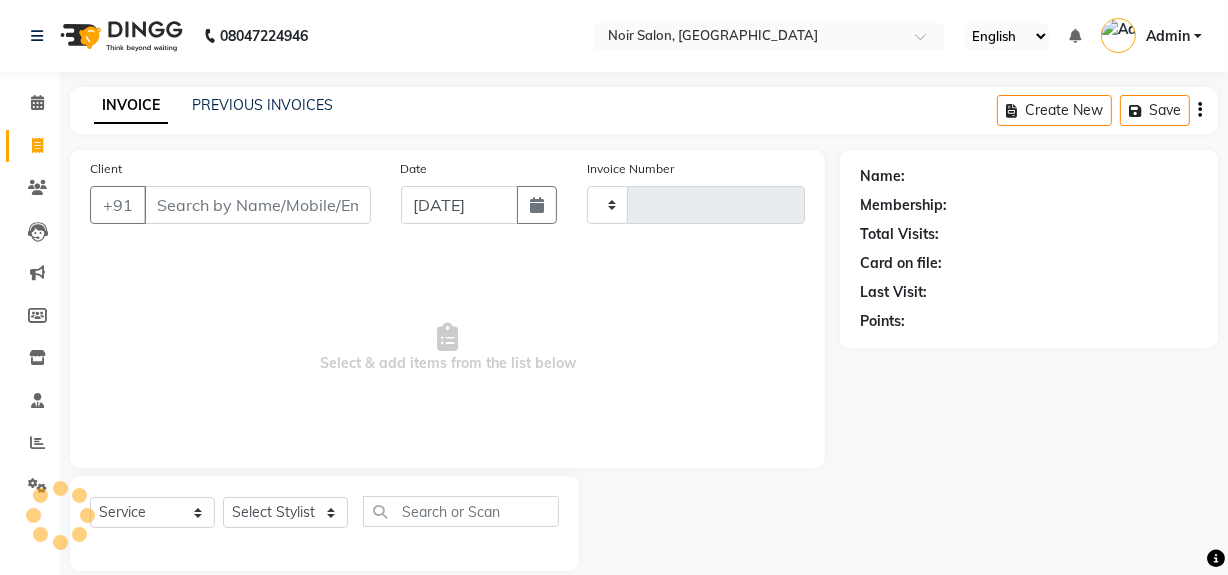 scroll, scrollTop: 26, scrollLeft: 0, axis: vertical 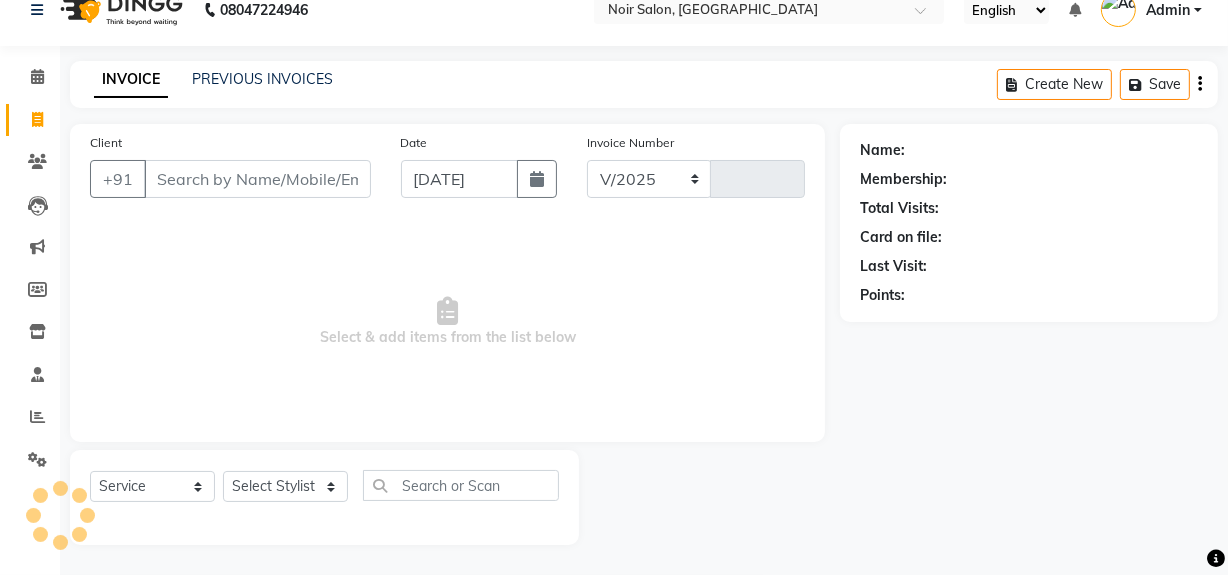 select on "5495" 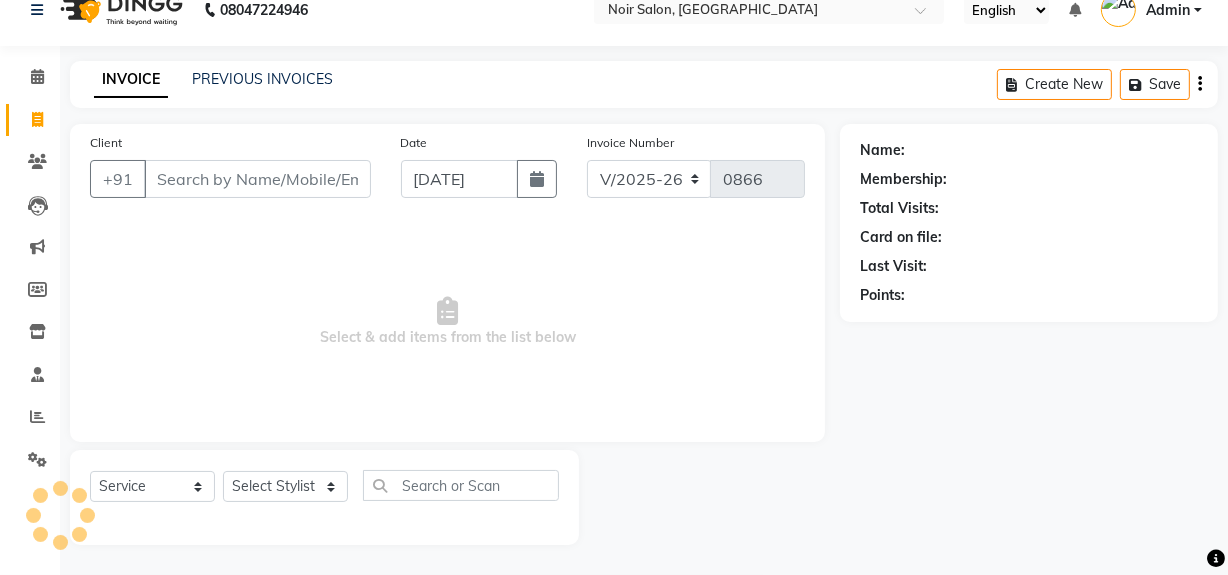 click on "Client" at bounding box center (257, 179) 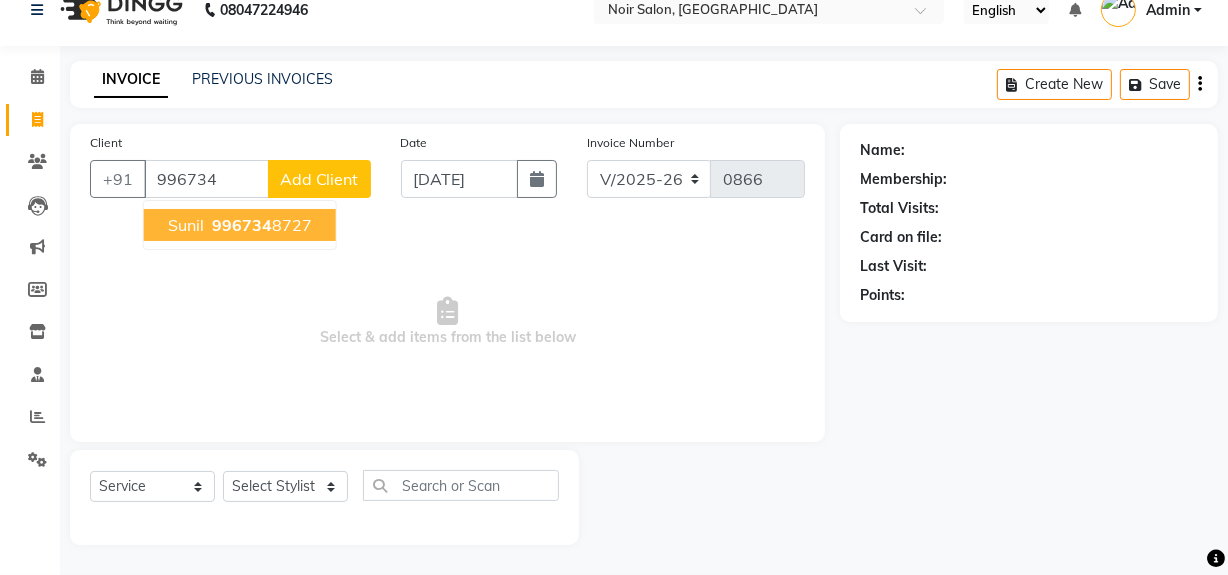 click on "Sunil   996734 8727" at bounding box center [240, 225] 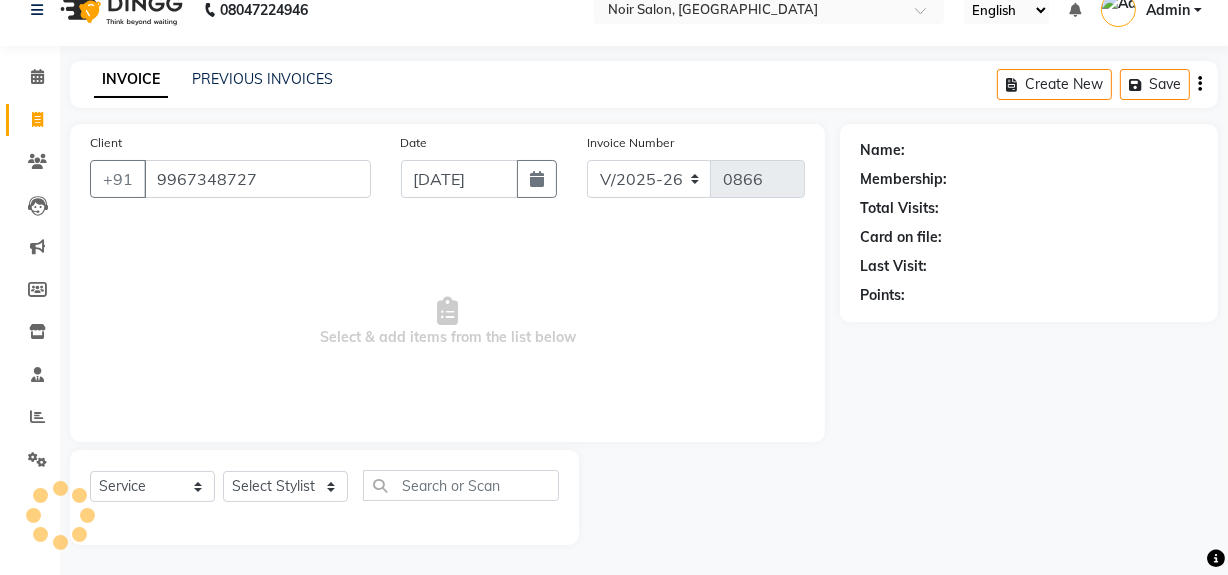 type on "9967348727" 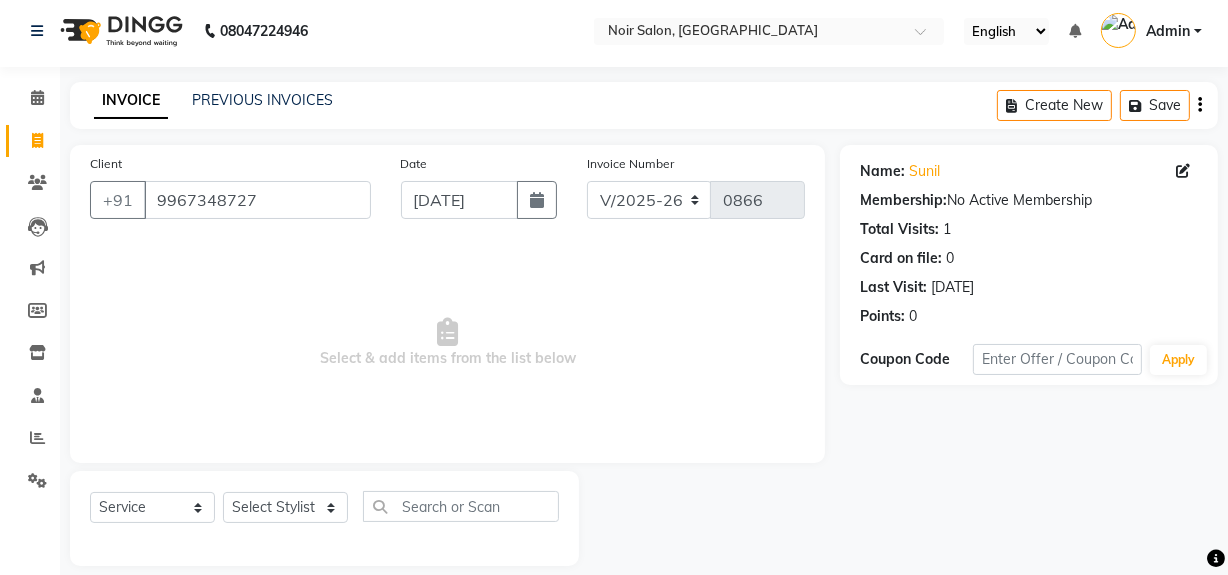 scroll, scrollTop: 0, scrollLeft: 0, axis: both 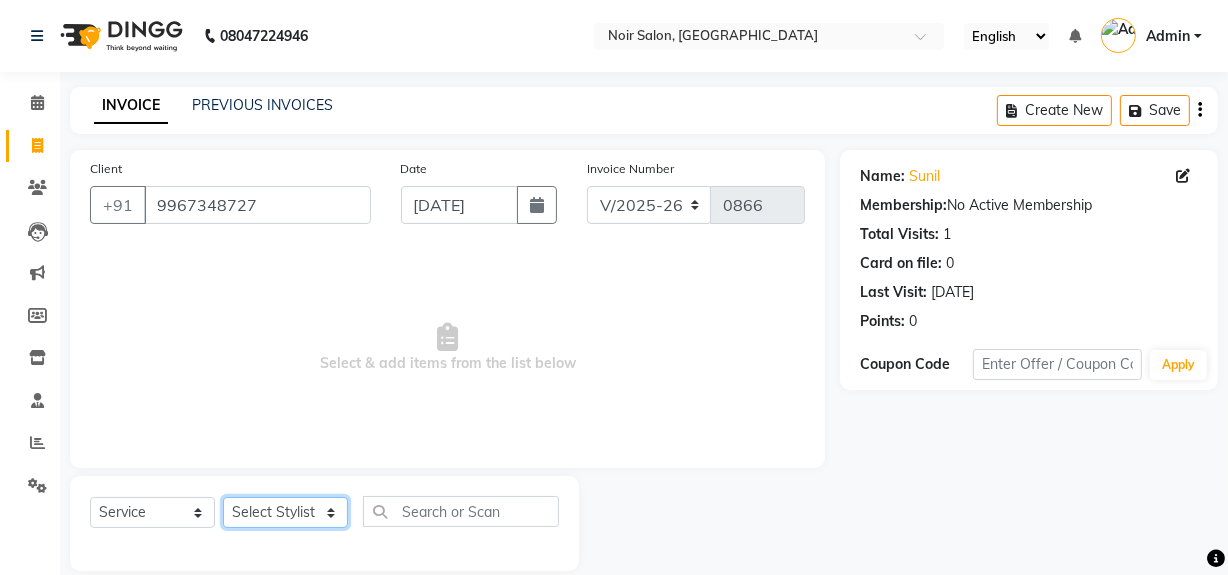 click on "Select Stylist khushbu Mohd Naushad Noir (Login) Sonali  Sumit  Ujwala Patil  Zaid" 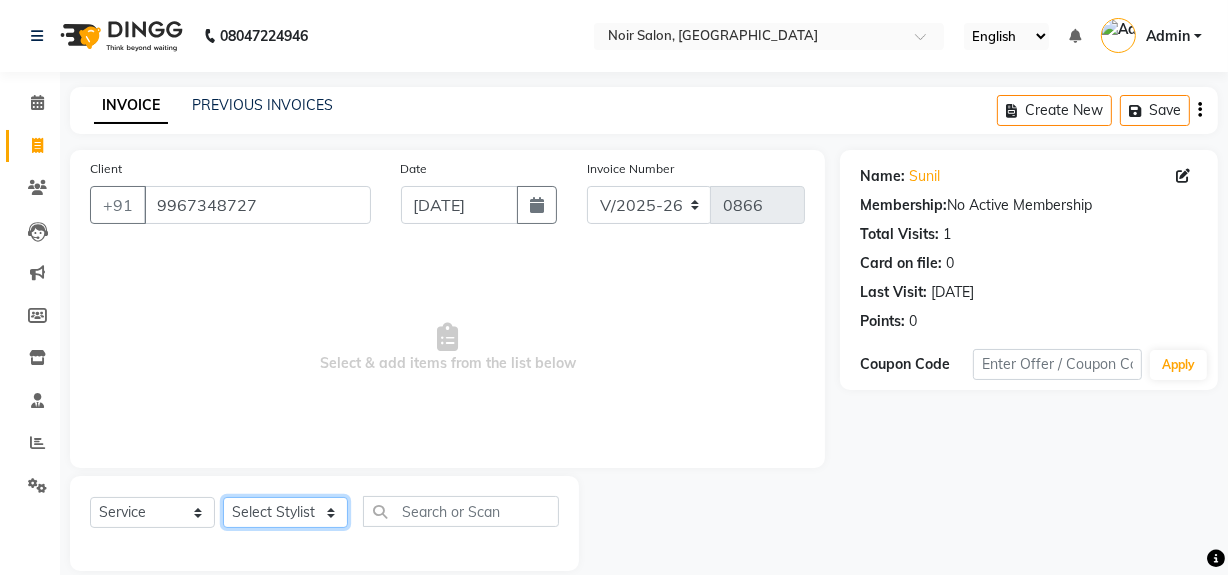 select on "85833" 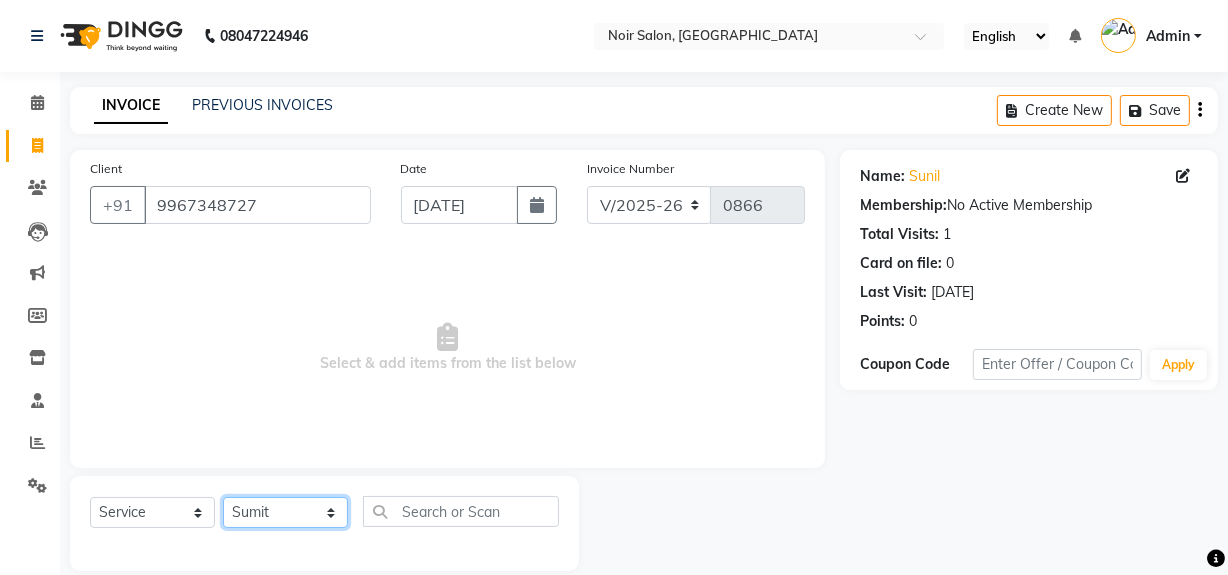 click on "Select Stylist khushbu Mohd Naushad Noir (Login) Sonali  Sumit  Ujwala Patil  Zaid" 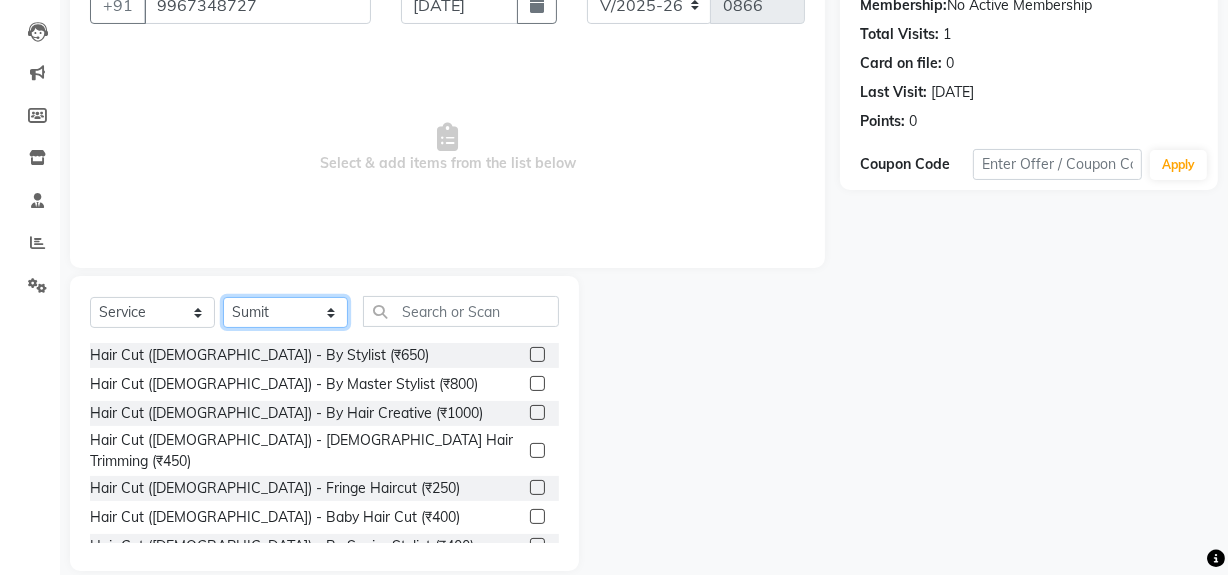 scroll, scrollTop: 226, scrollLeft: 0, axis: vertical 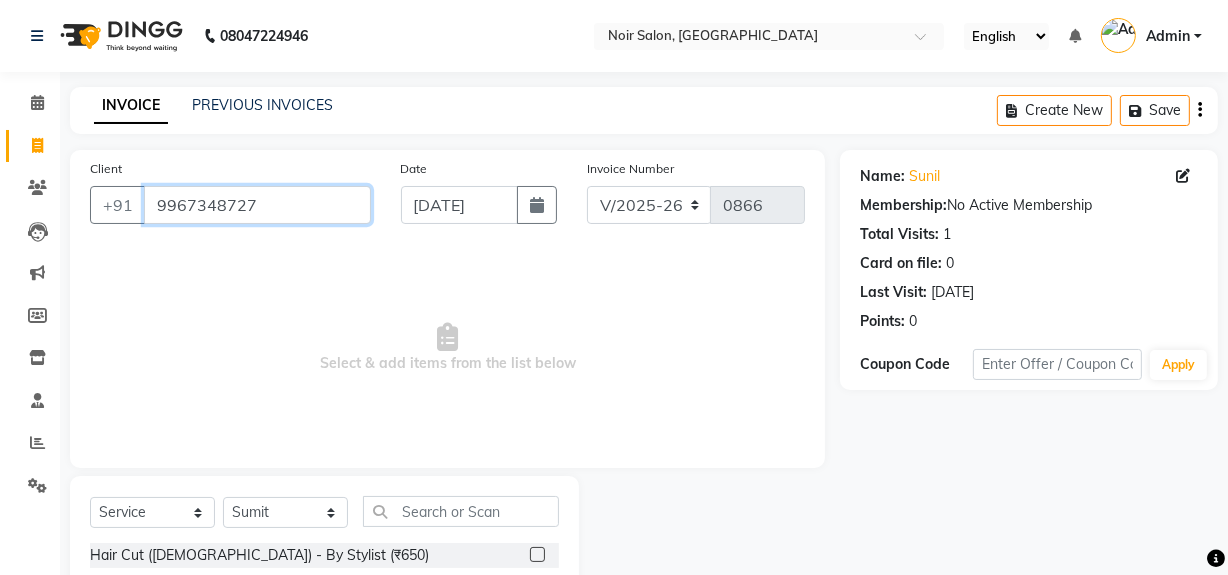 click on "9967348727" at bounding box center (257, 205) 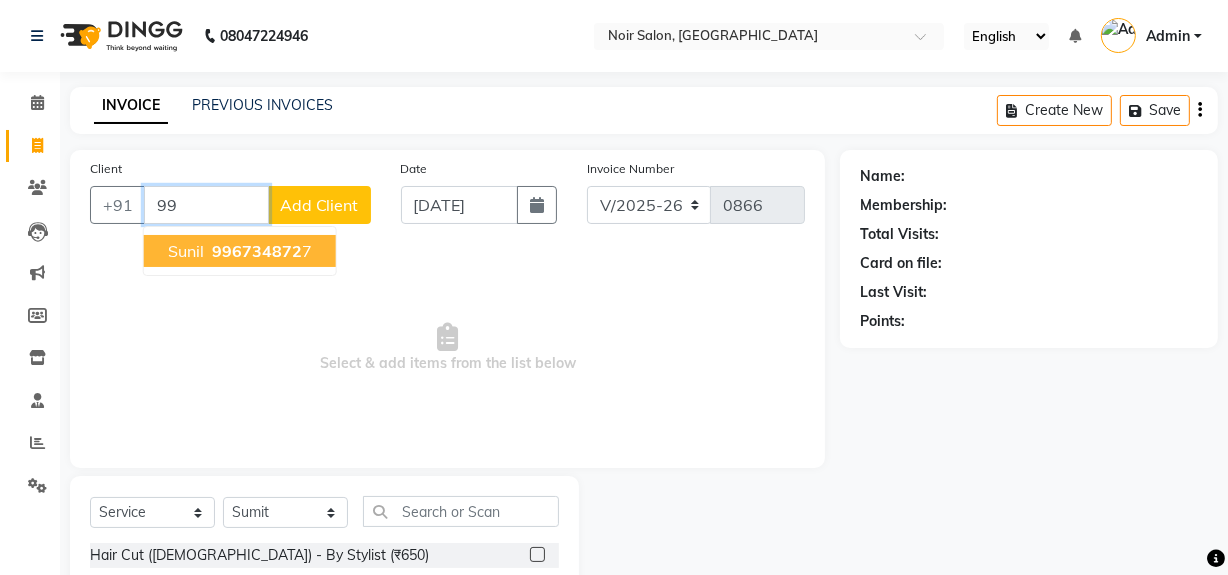 type on "9" 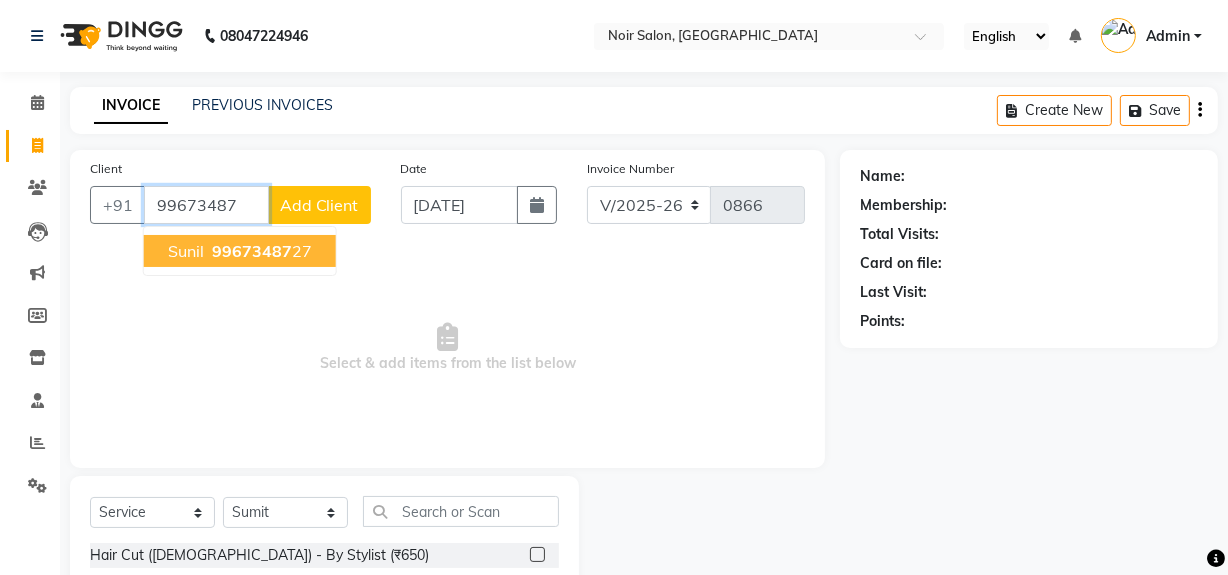 click on "99673487" at bounding box center (252, 251) 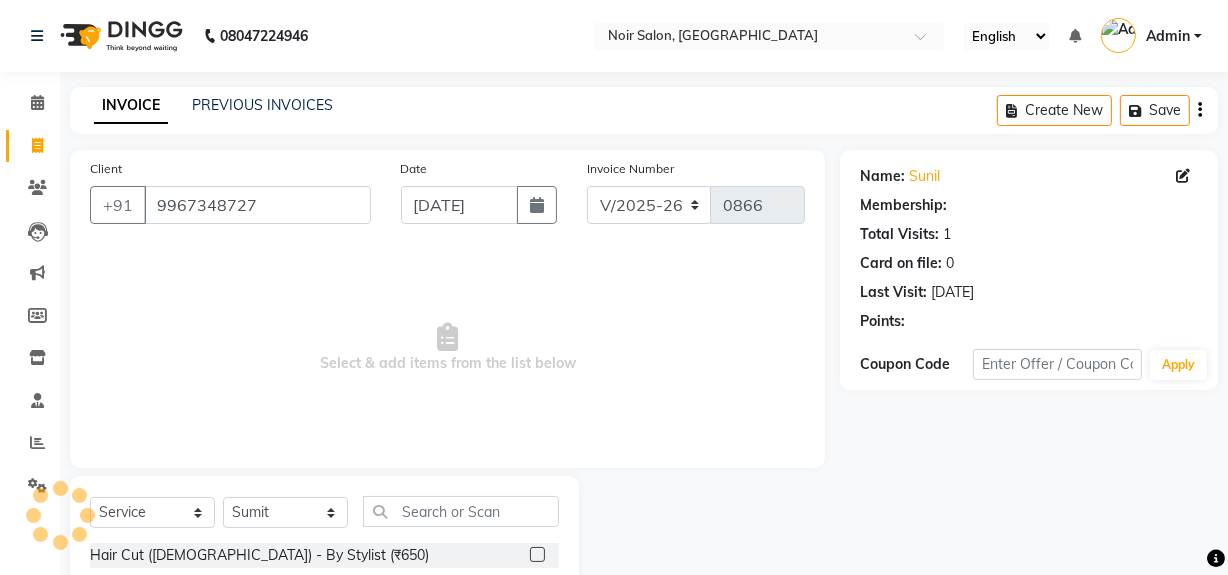 scroll, scrollTop: 226, scrollLeft: 0, axis: vertical 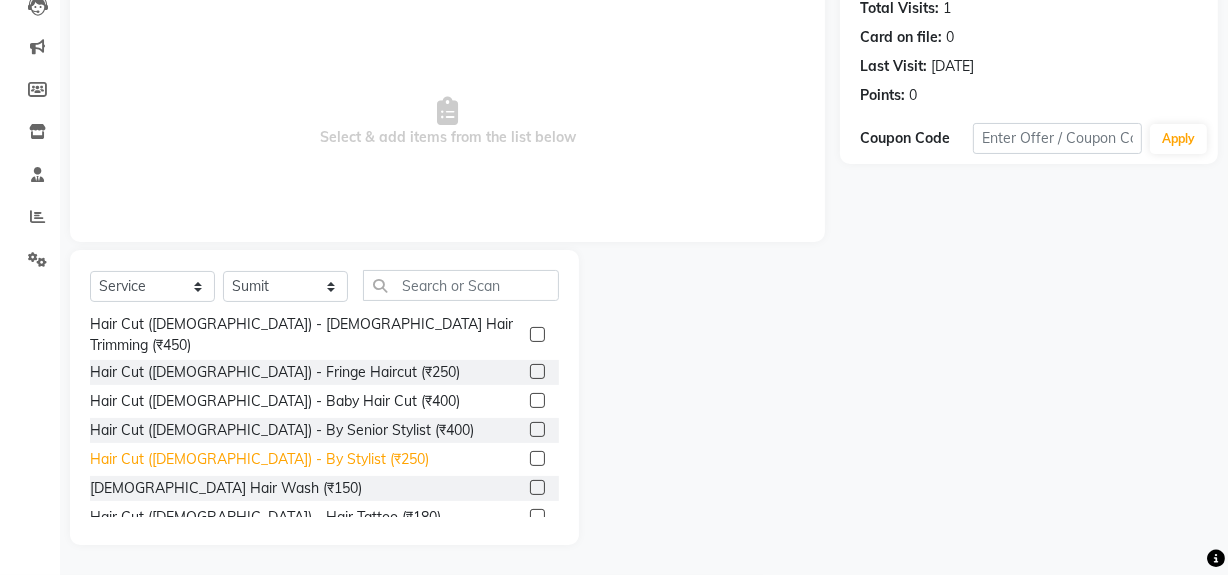 click on "Hair Cut (Male) - By Stylist (₹250)" 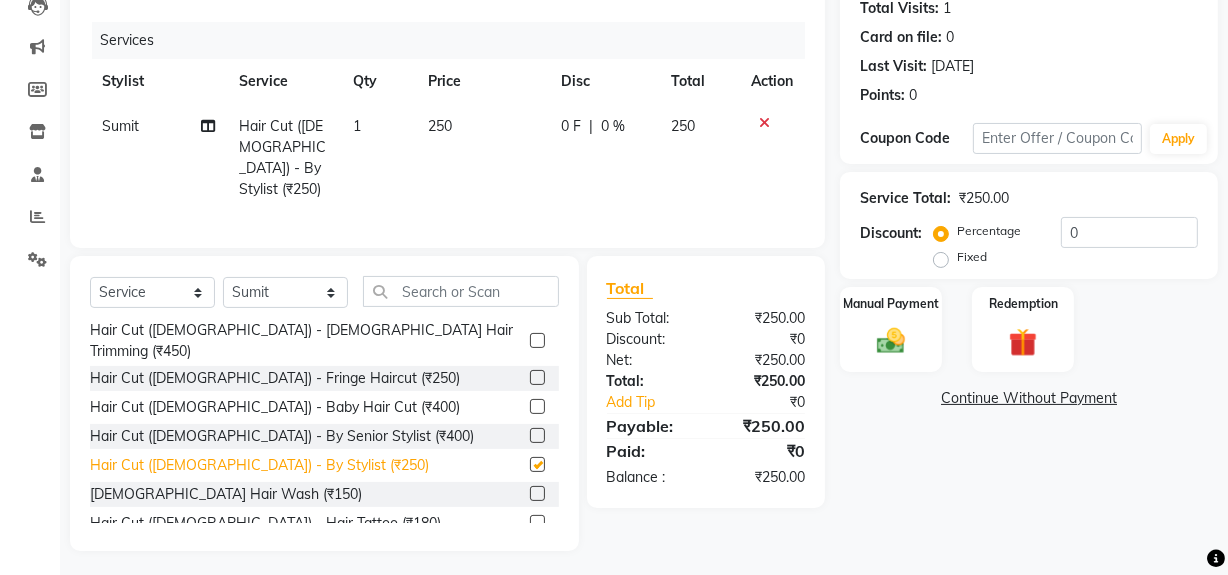 checkbox on "false" 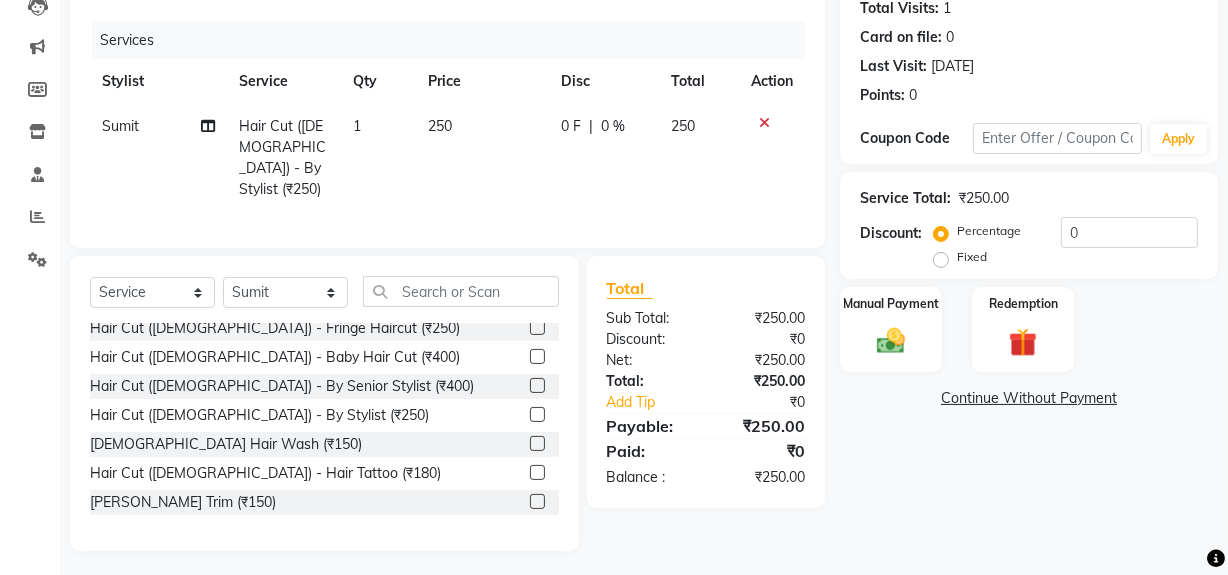scroll, scrollTop: 181, scrollLeft: 0, axis: vertical 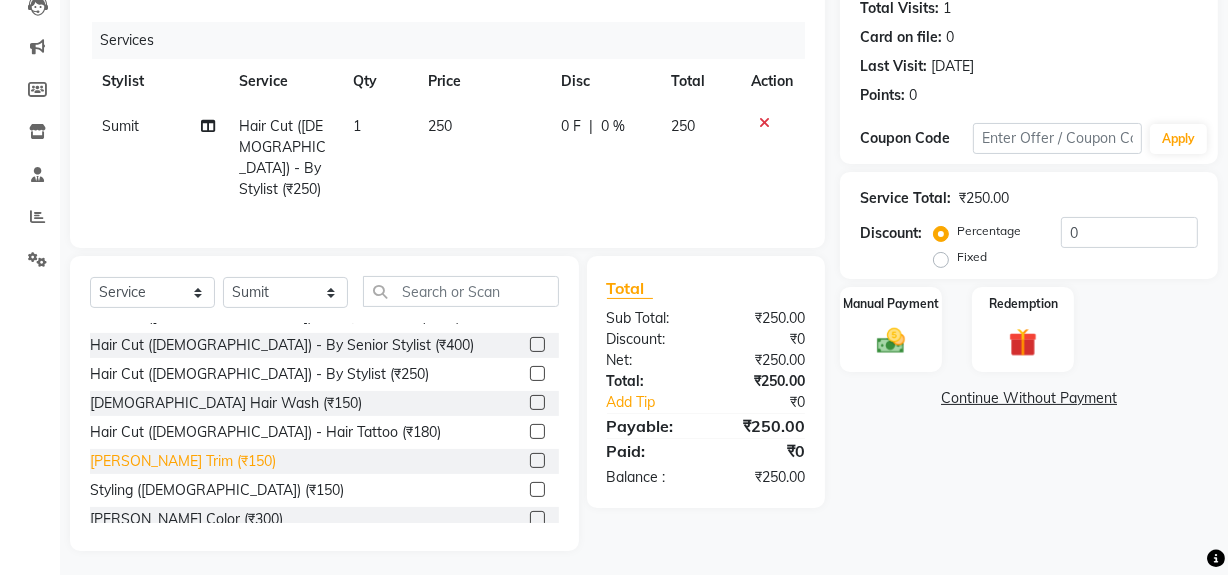 click on "Beard Trim (₹150)" 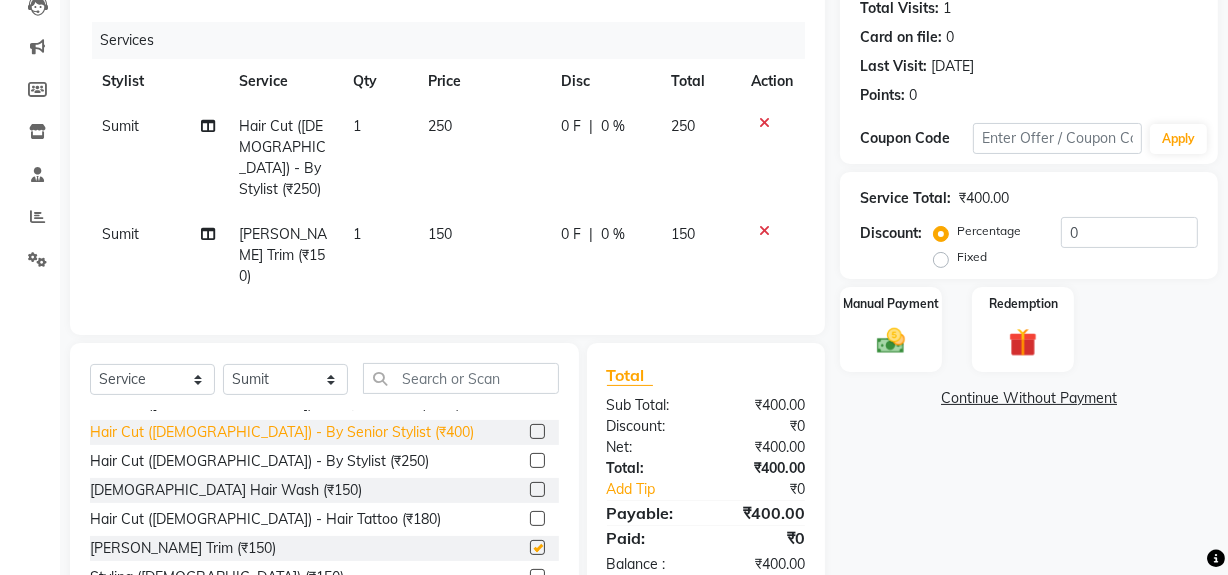 checkbox on "false" 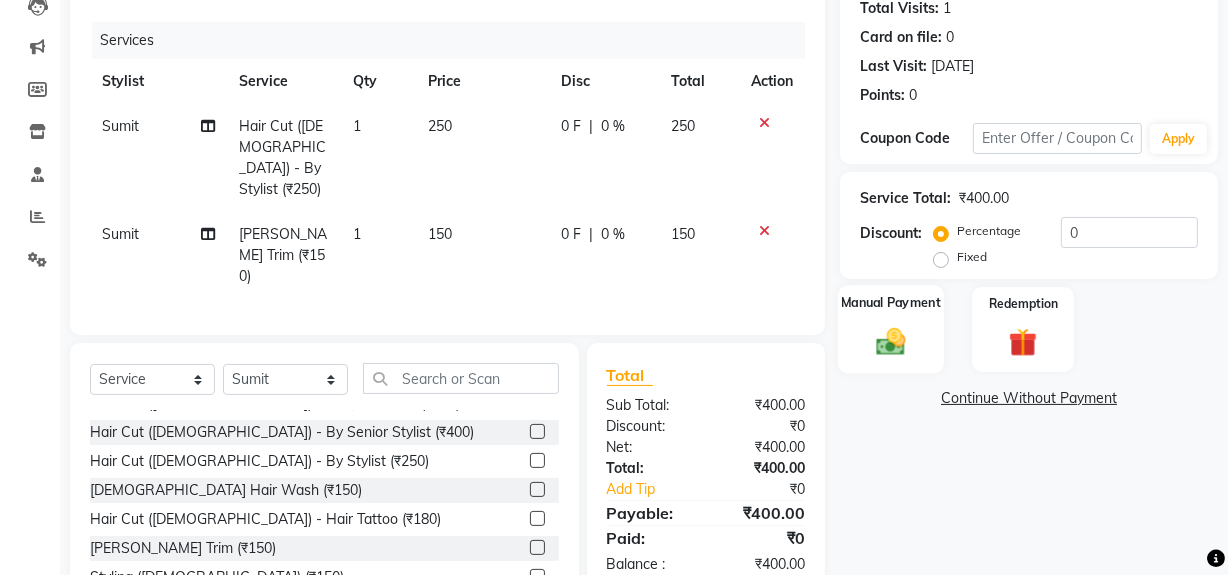 click 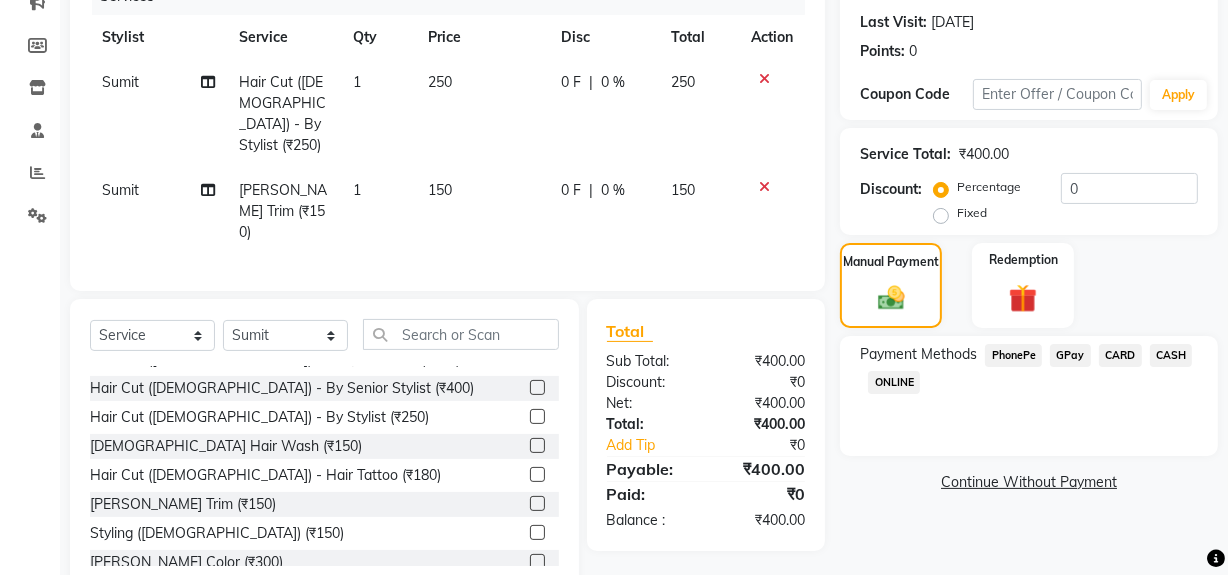 scroll, scrollTop: 290, scrollLeft: 0, axis: vertical 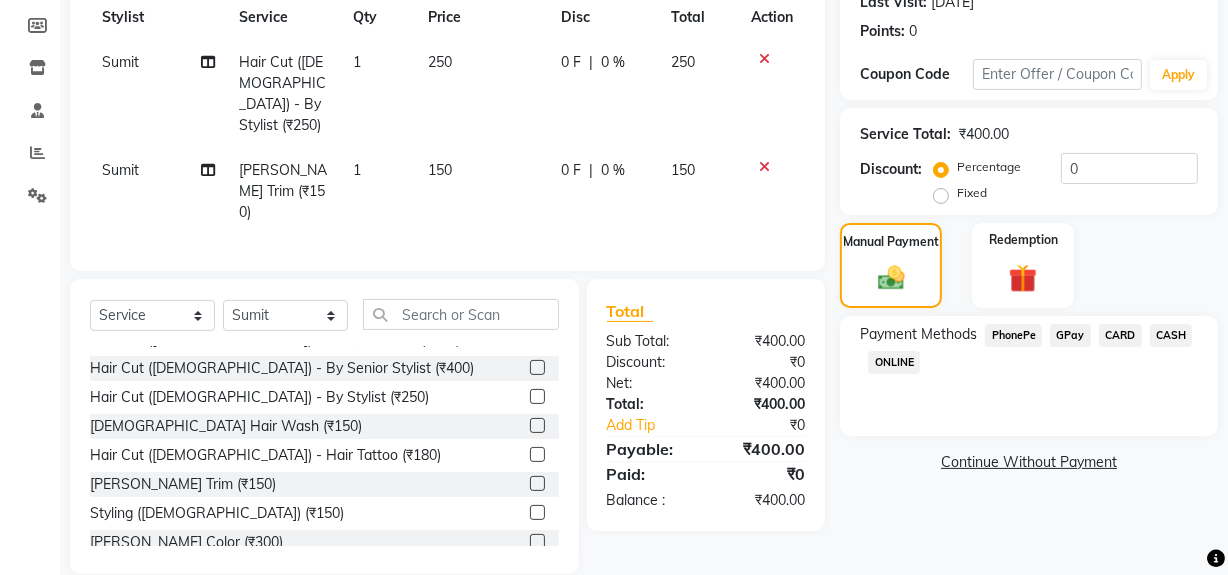 click on "GPay" 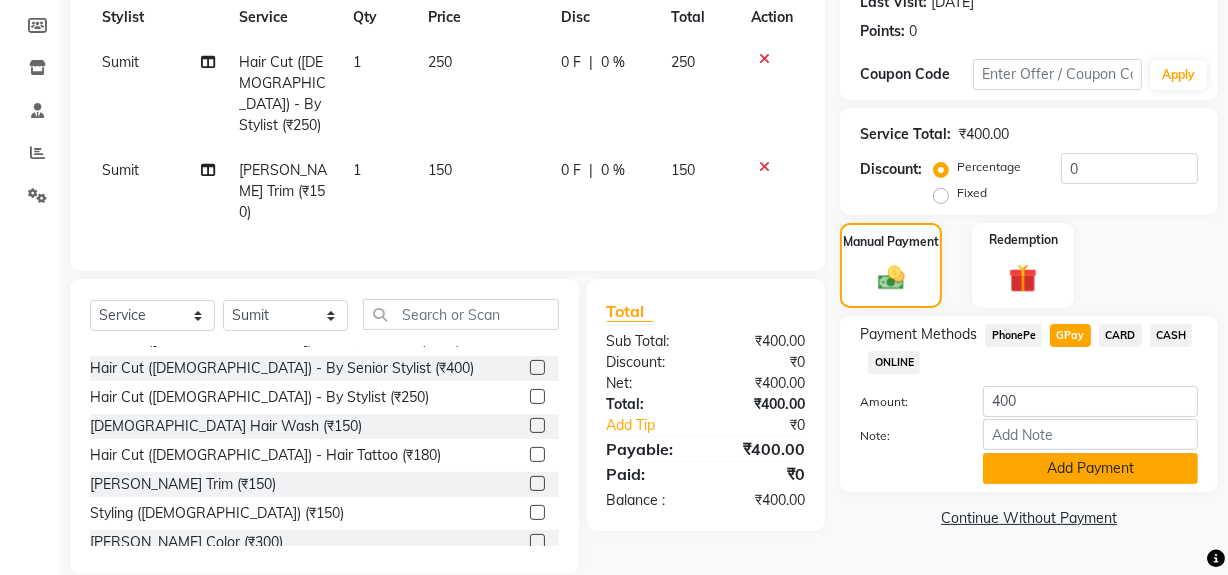 click on "Add Payment" 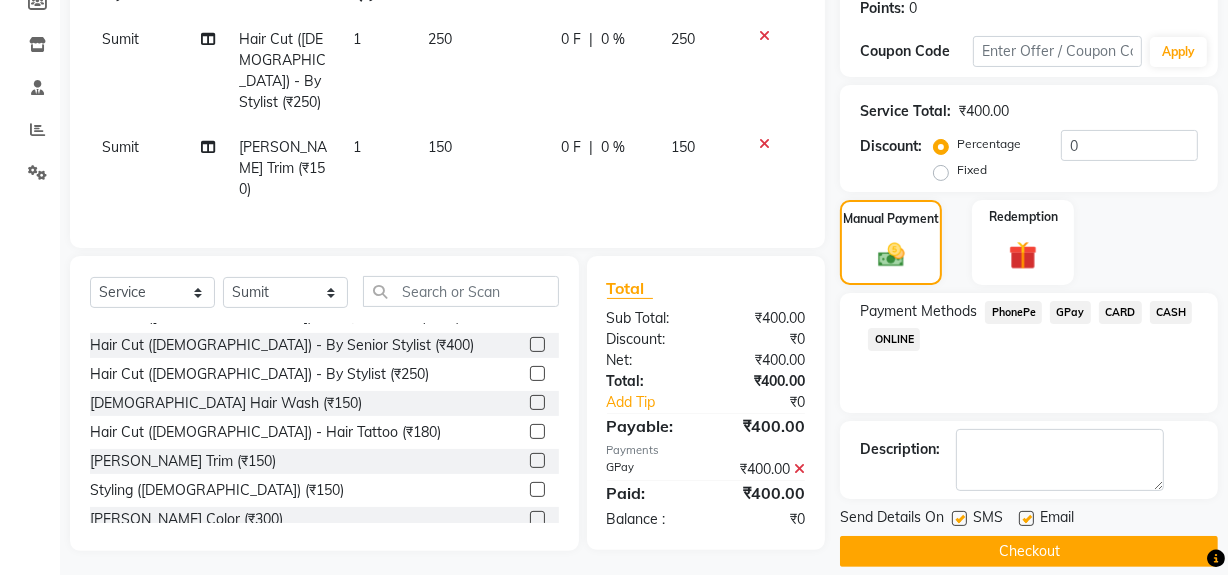 scroll, scrollTop: 333, scrollLeft: 0, axis: vertical 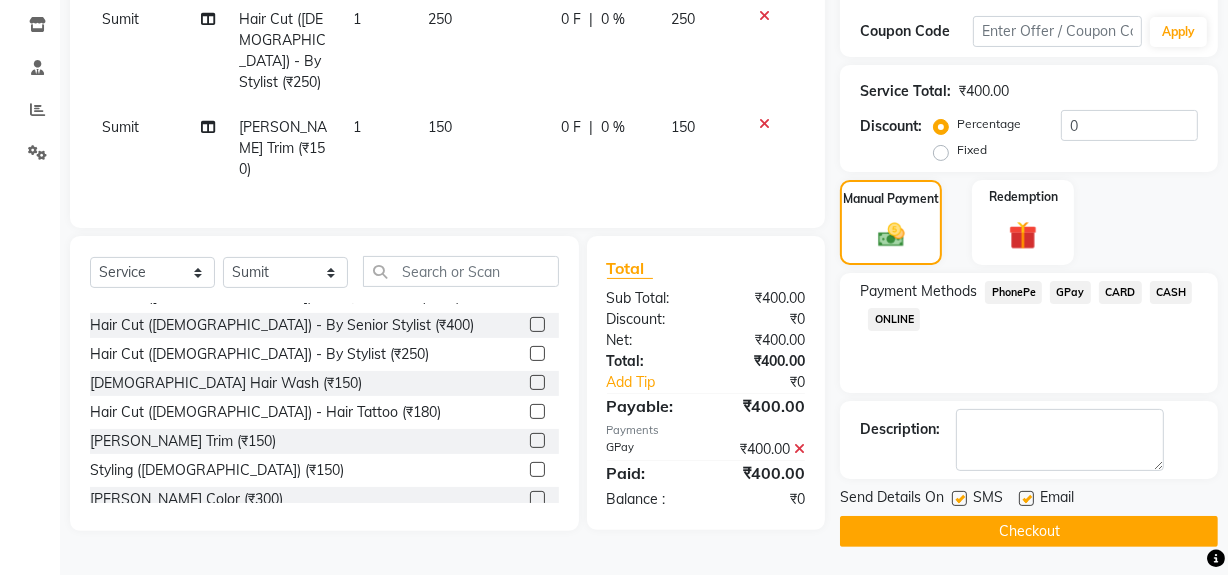click 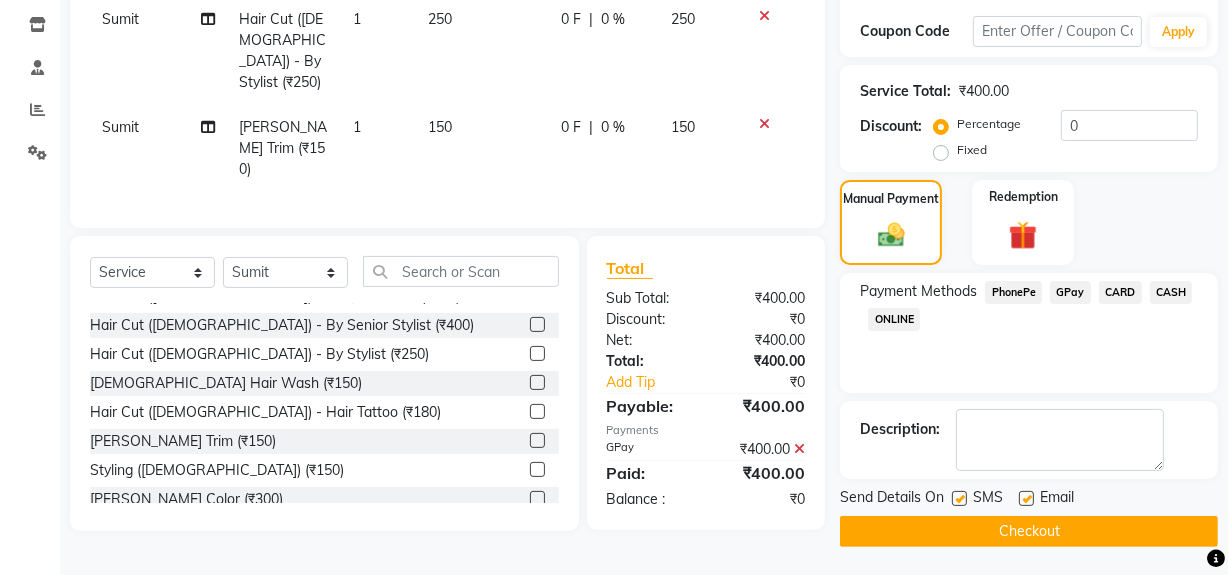 click at bounding box center [958, 499] 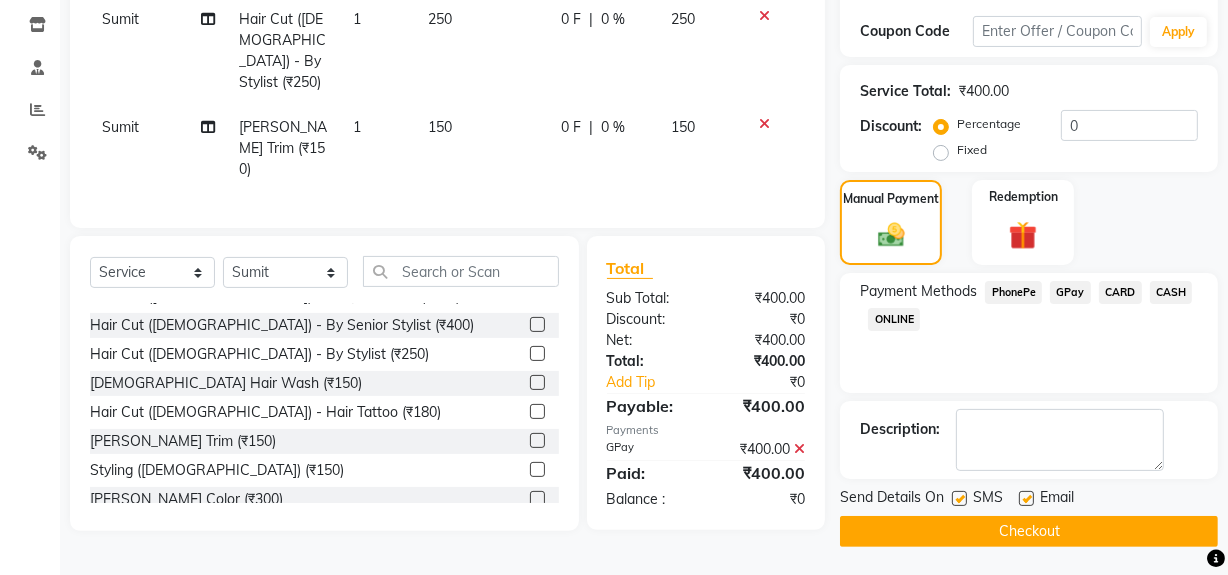 checkbox on "false" 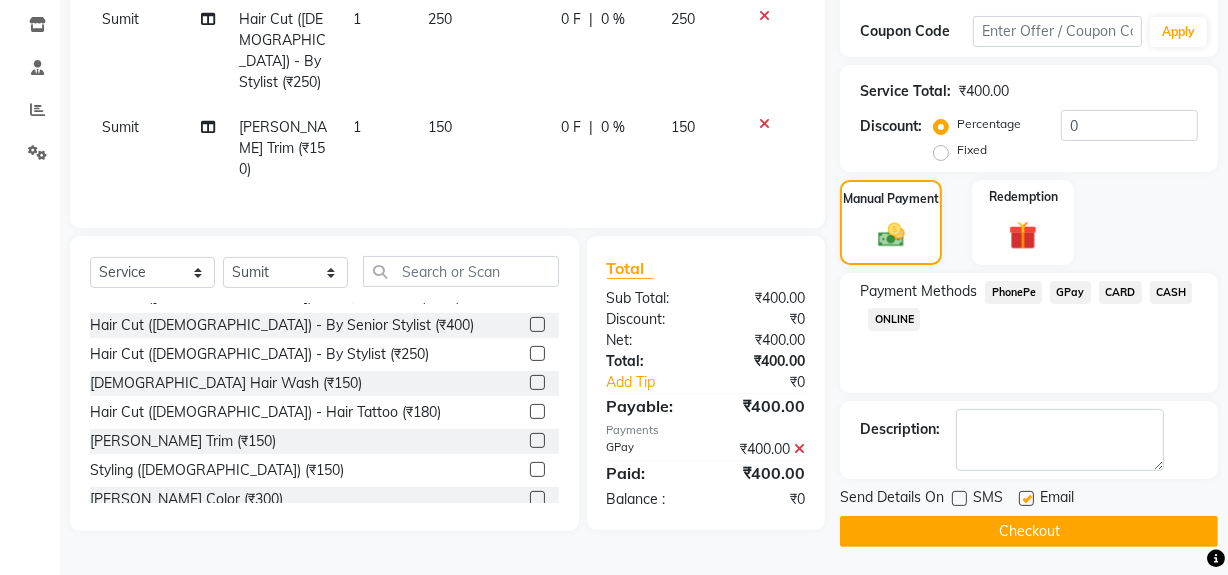 click 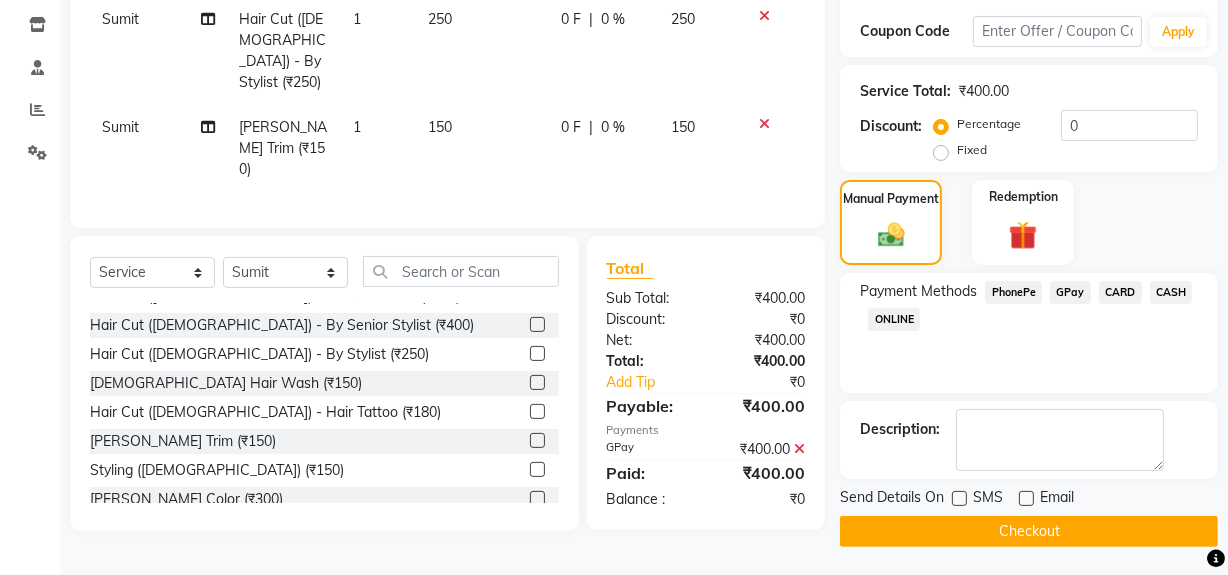 click on "Checkout" 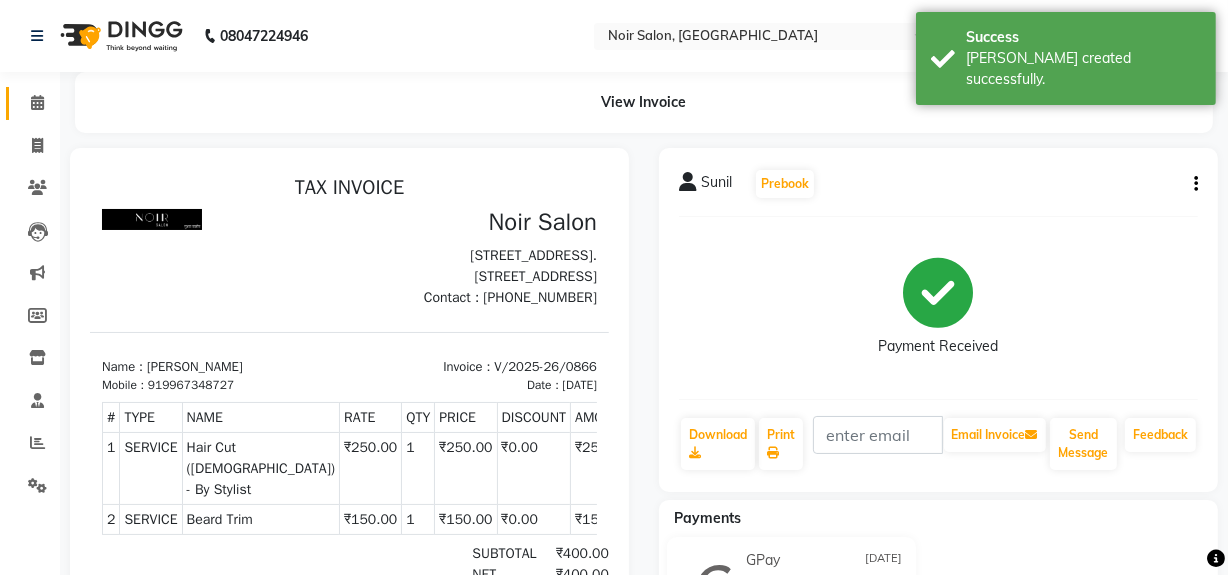scroll, scrollTop: 0, scrollLeft: 0, axis: both 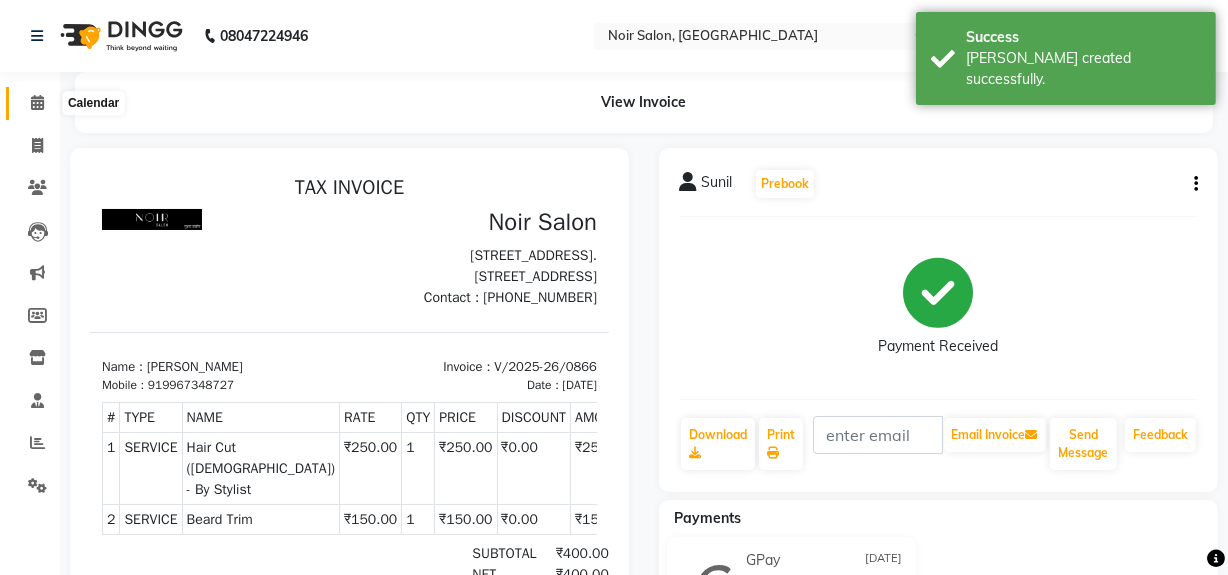 click 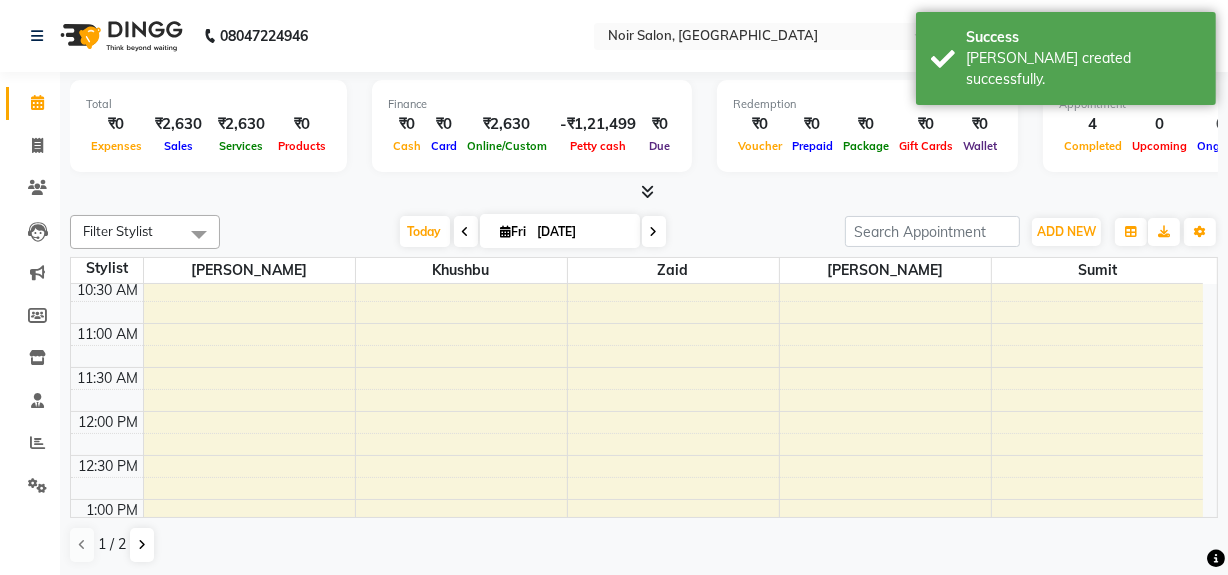 scroll, scrollTop: 0, scrollLeft: 0, axis: both 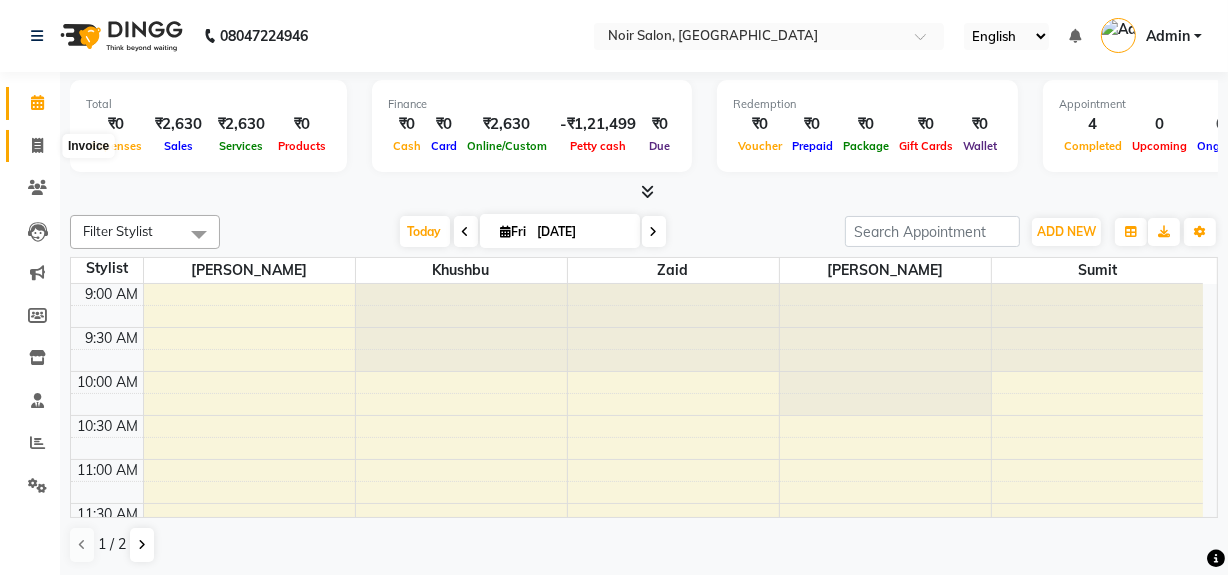 click 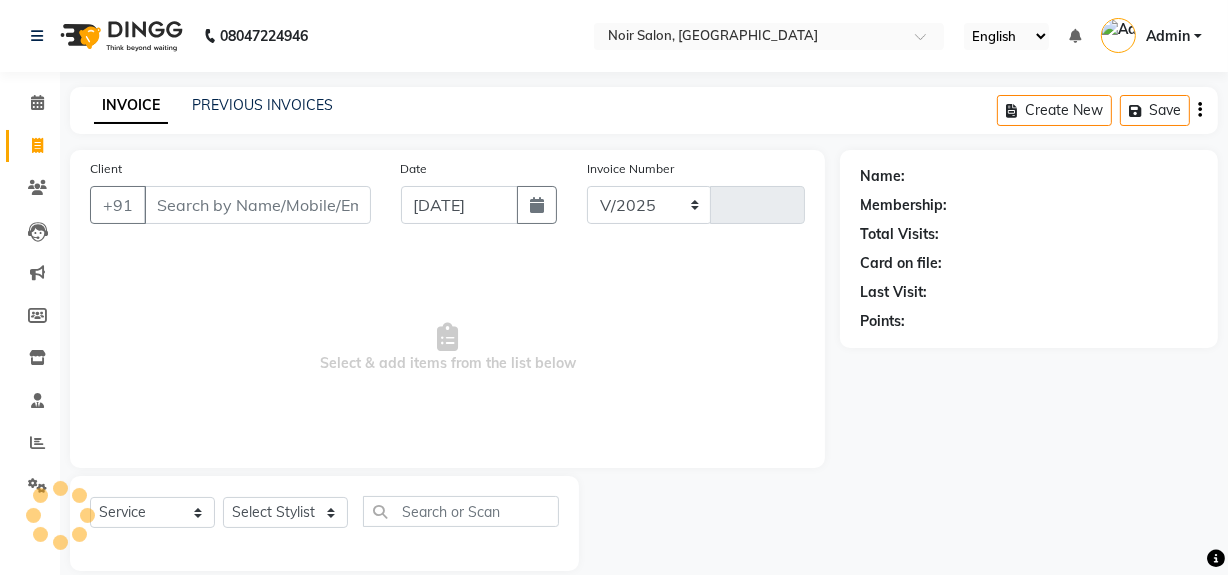 select on "5495" 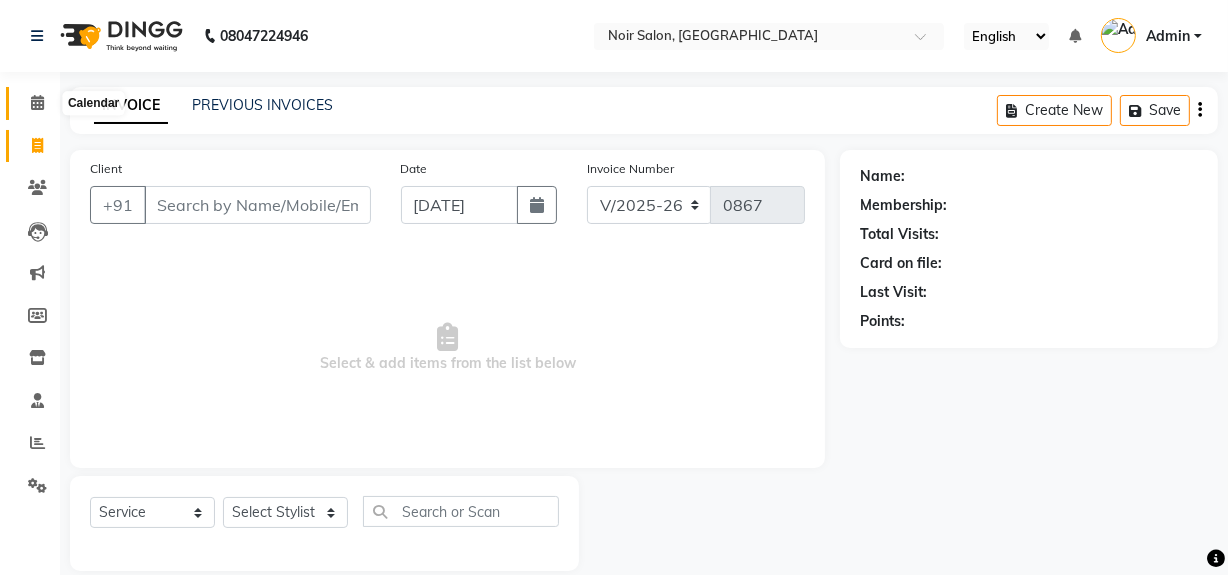 click 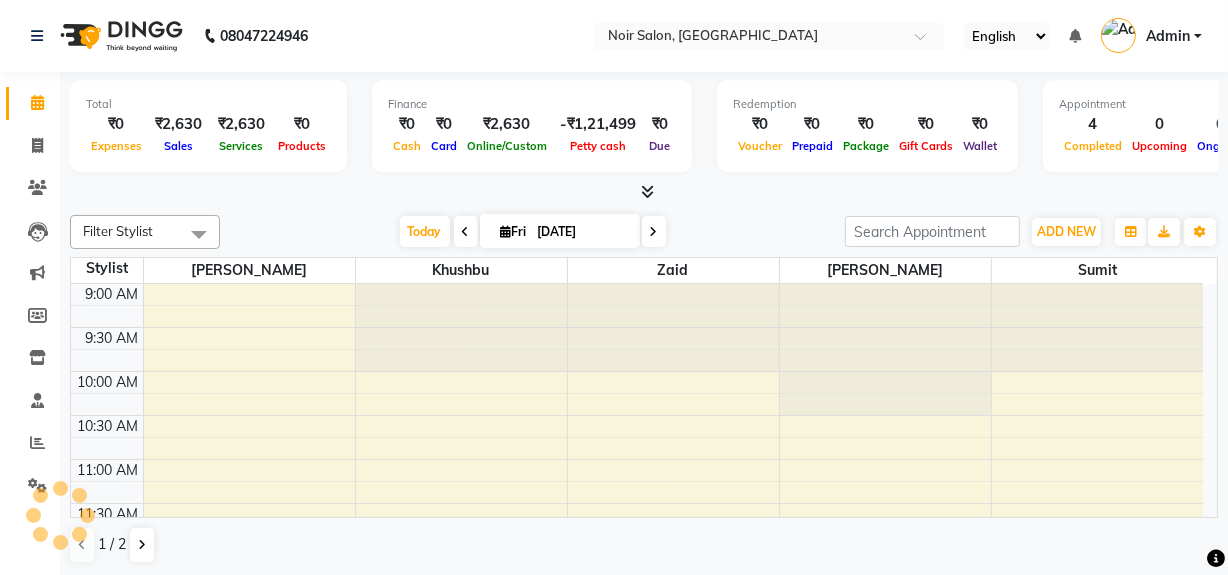 scroll, scrollTop: 0, scrollLeft: 0, axis: both 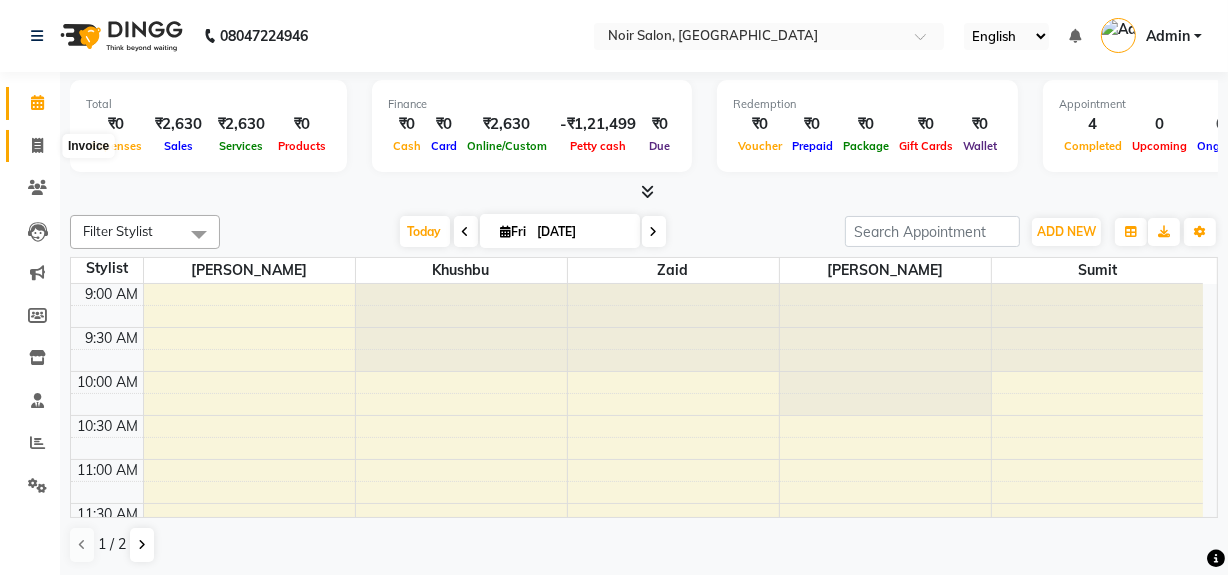 click 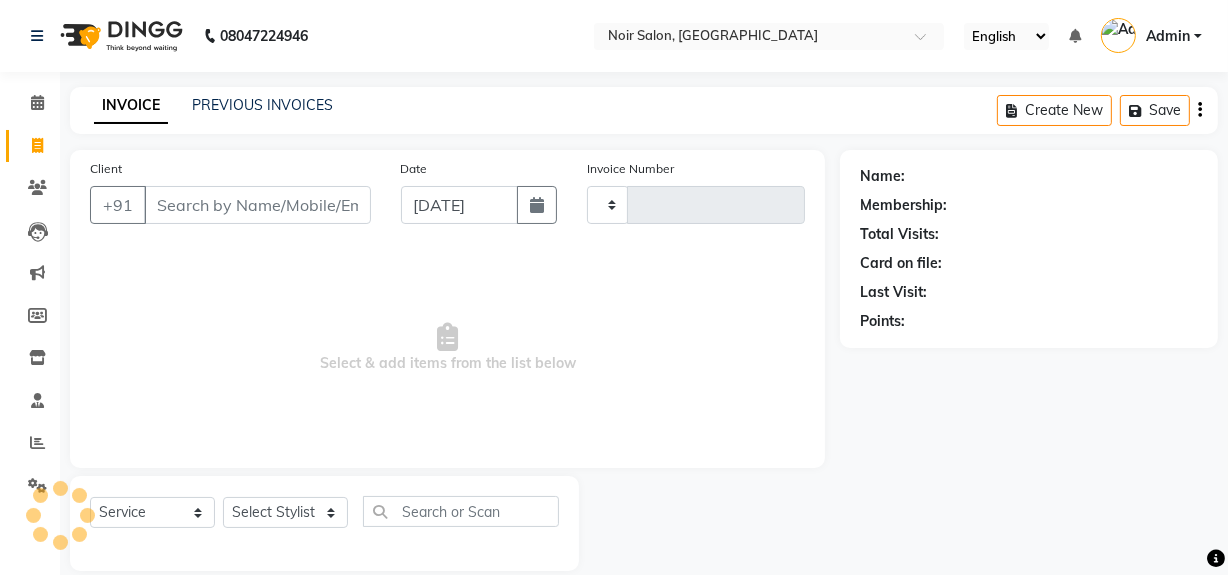 type on "0867" 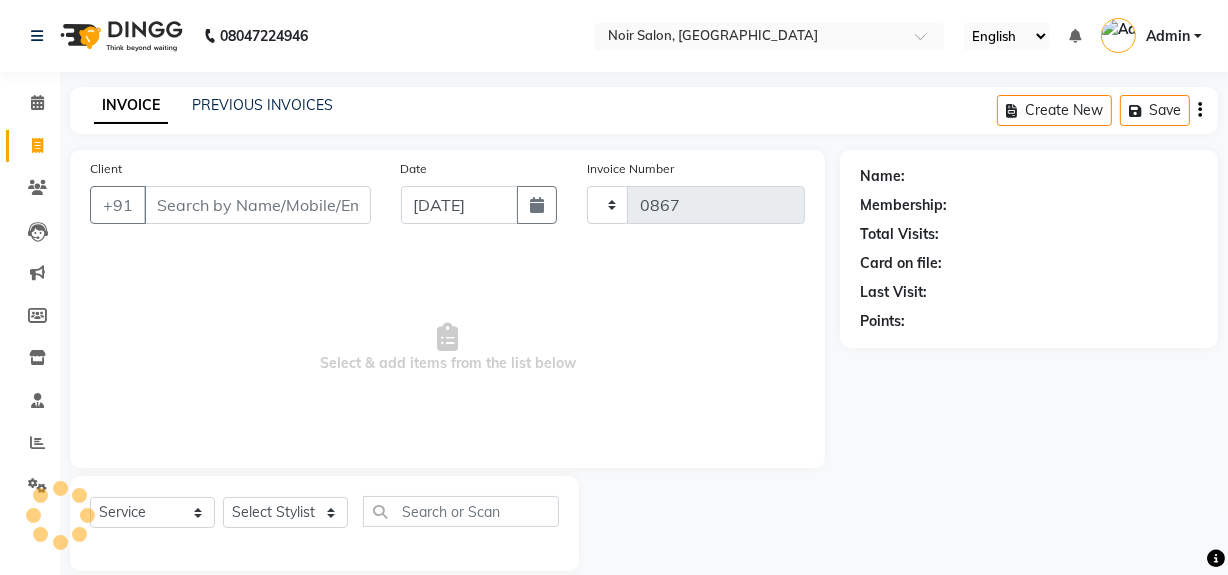 select on "5495" 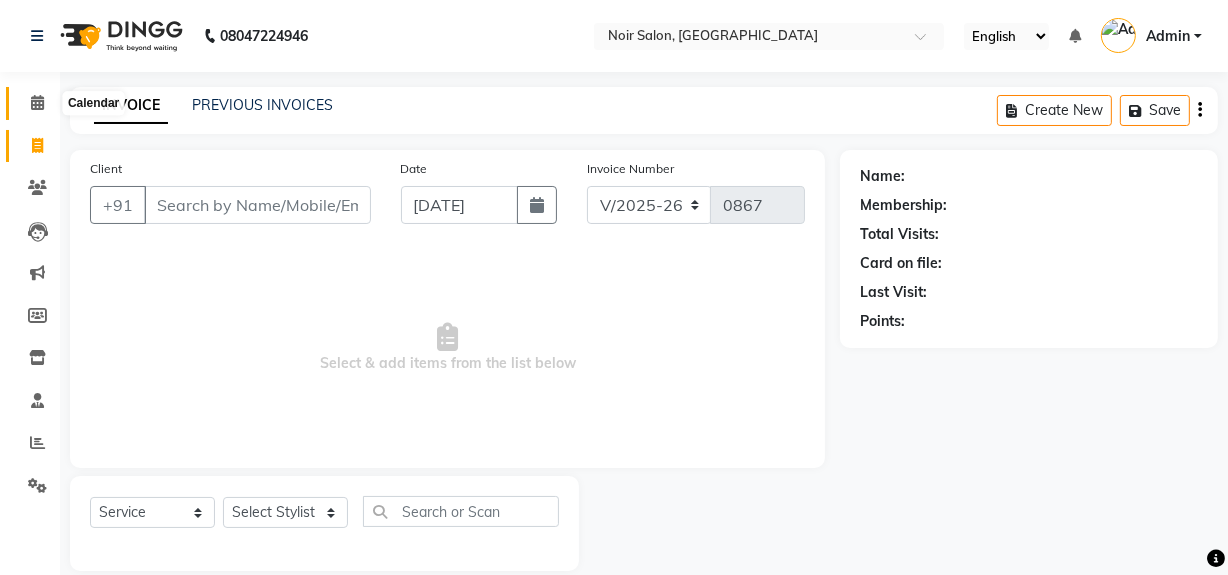 click 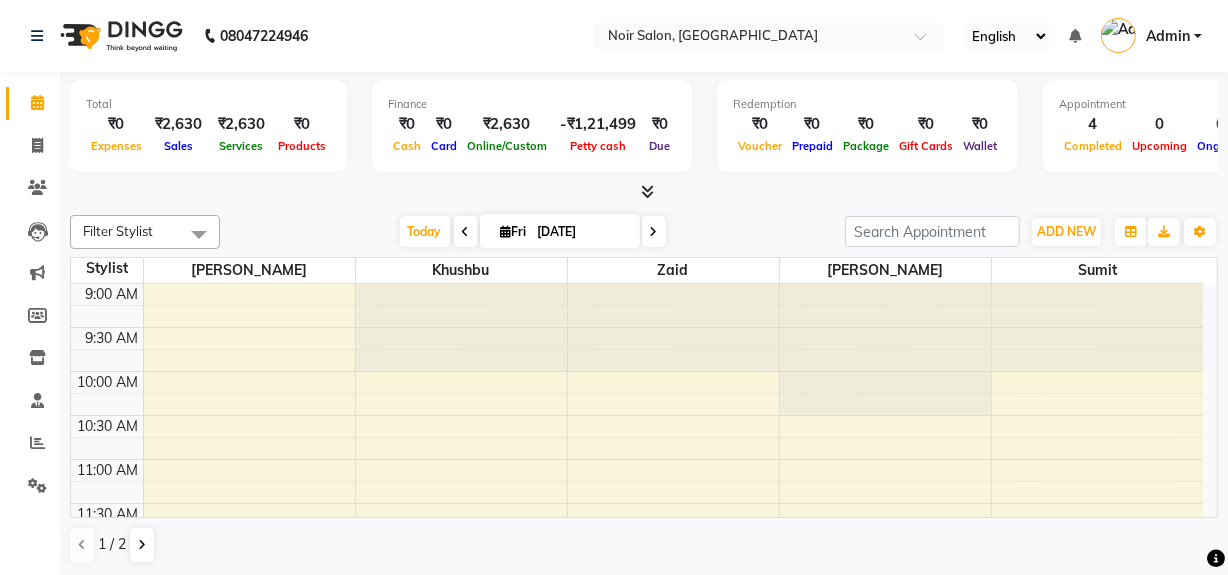click at bounding box center [648, 191] 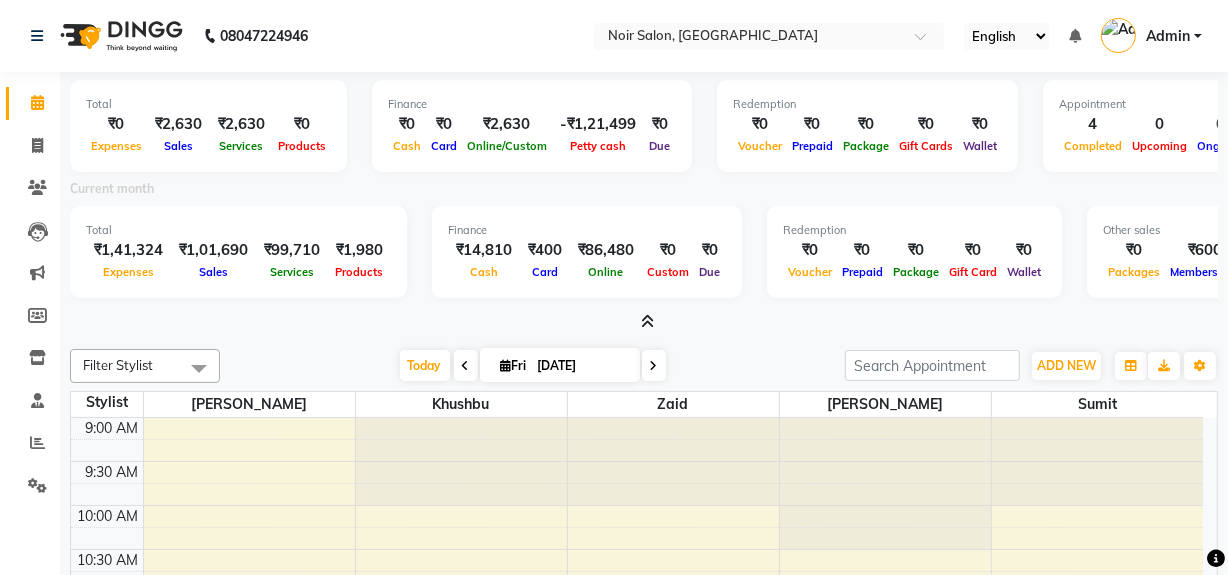 click at bounding box center [648, 321] 